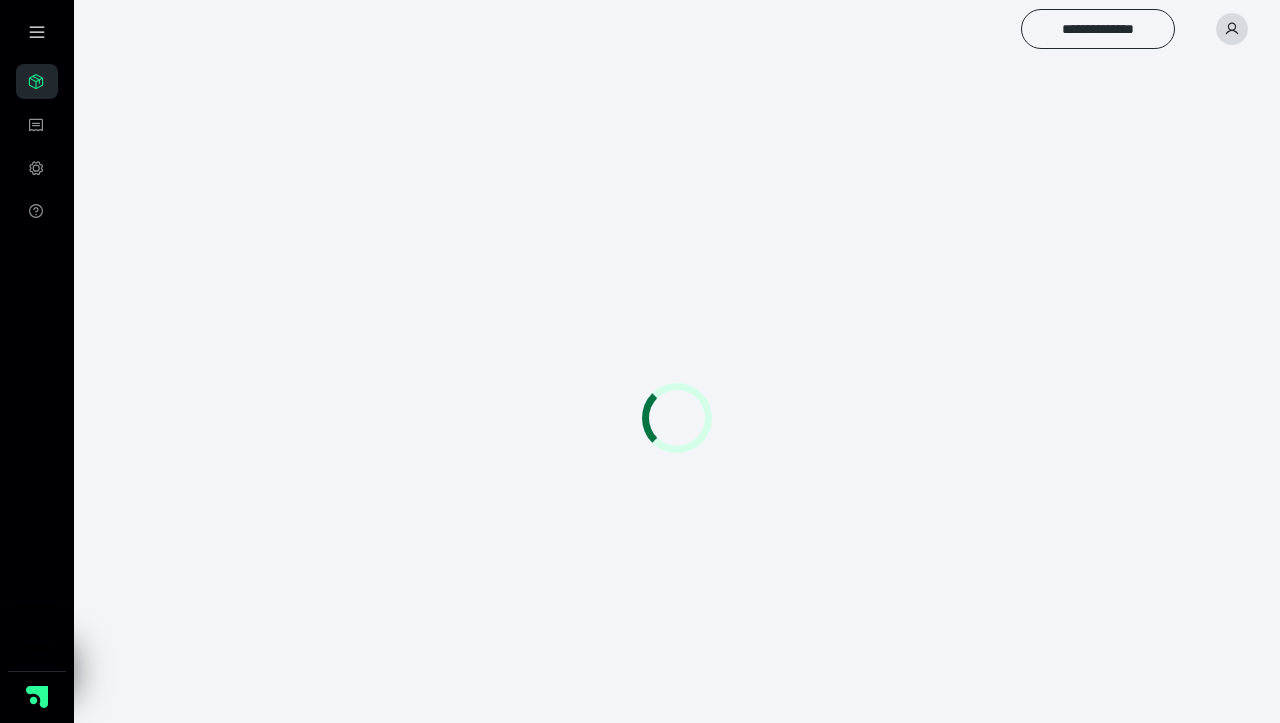 scroll, scrollTop: 0, scrollLeft: 0, axis: both 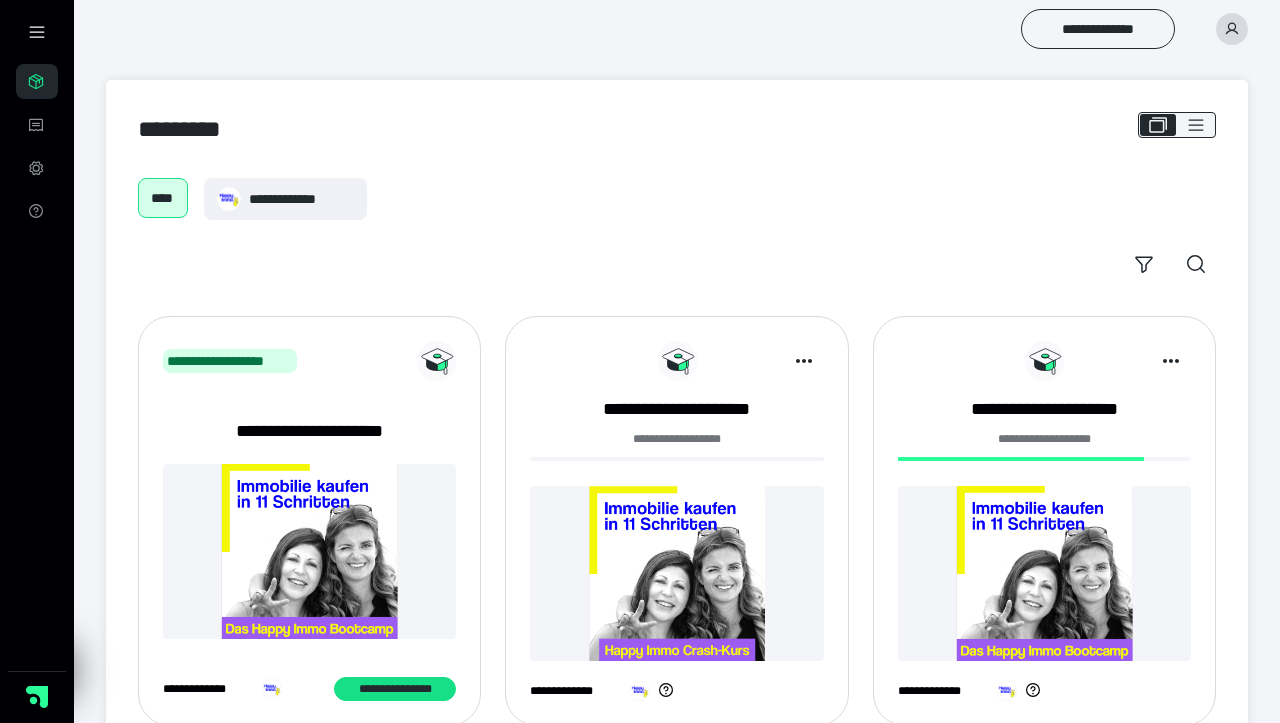click at bounding box center (1044, 573) 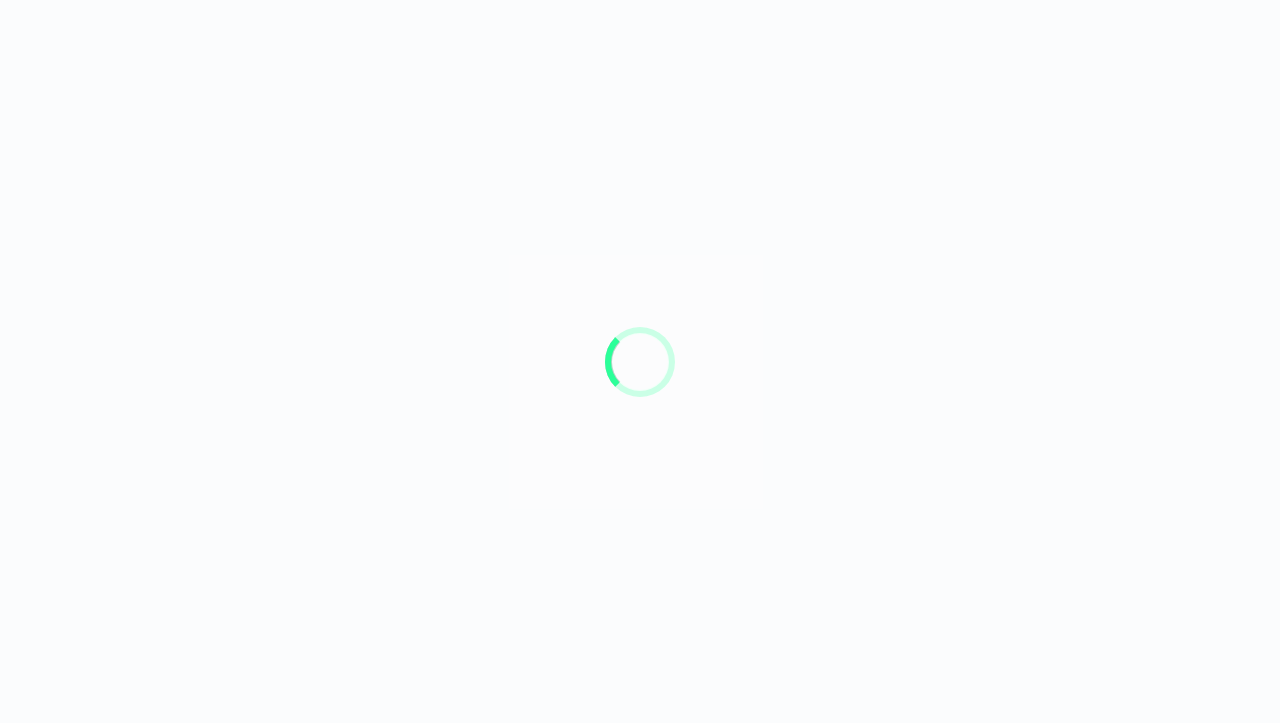 scroll, scrollTop: 0, scrollLeft: 0, axis: both 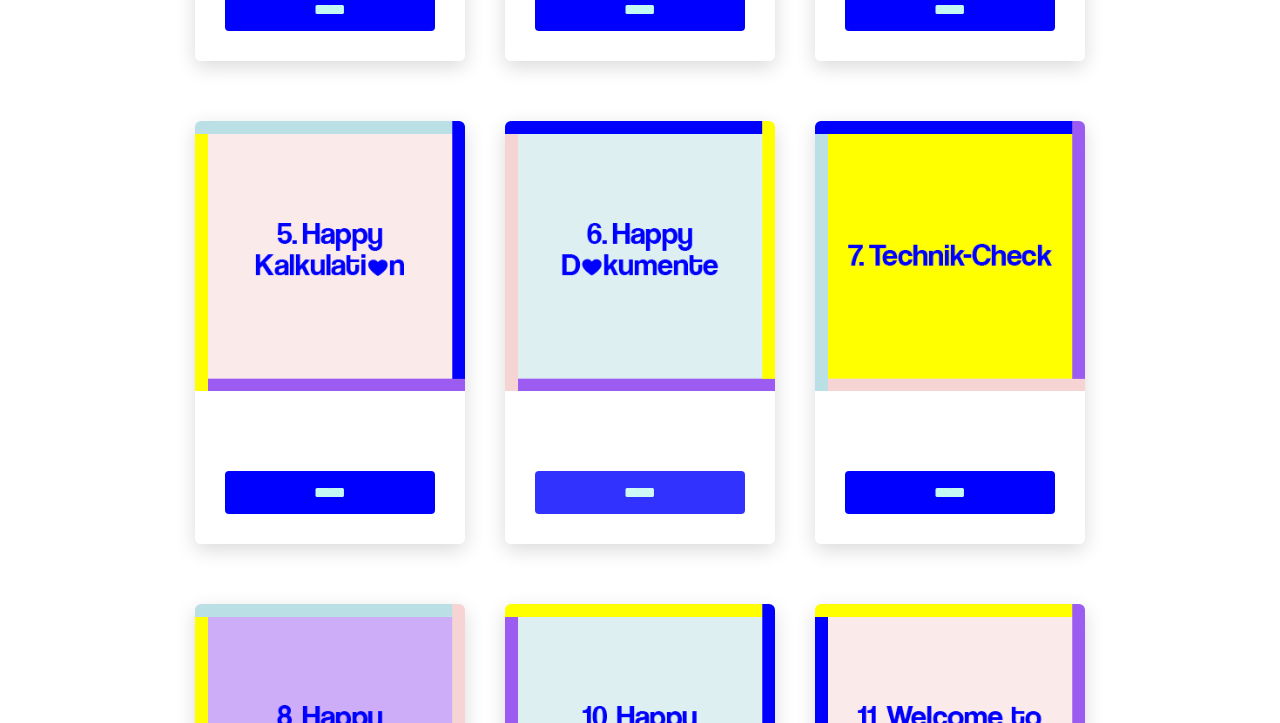 click on "*****" at bounding box center [640, 492] 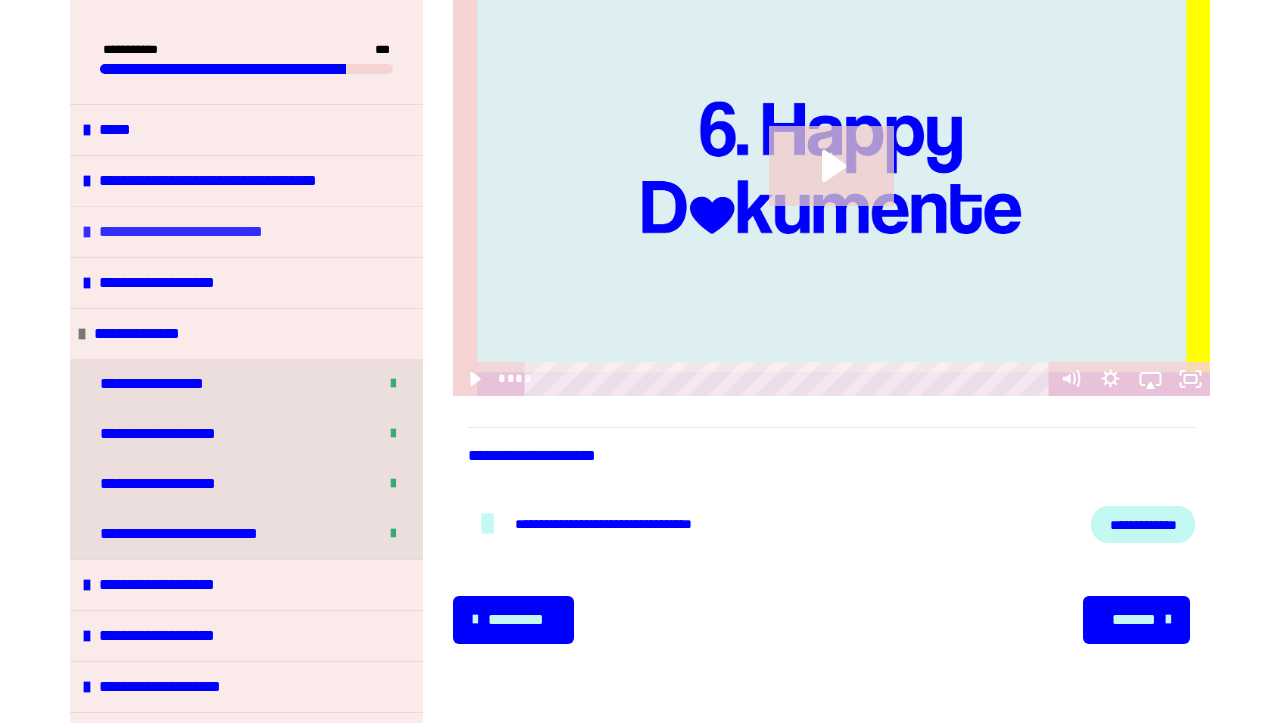 scroll, scrollTop: 246, scrollLeft: 0, axis: vertical 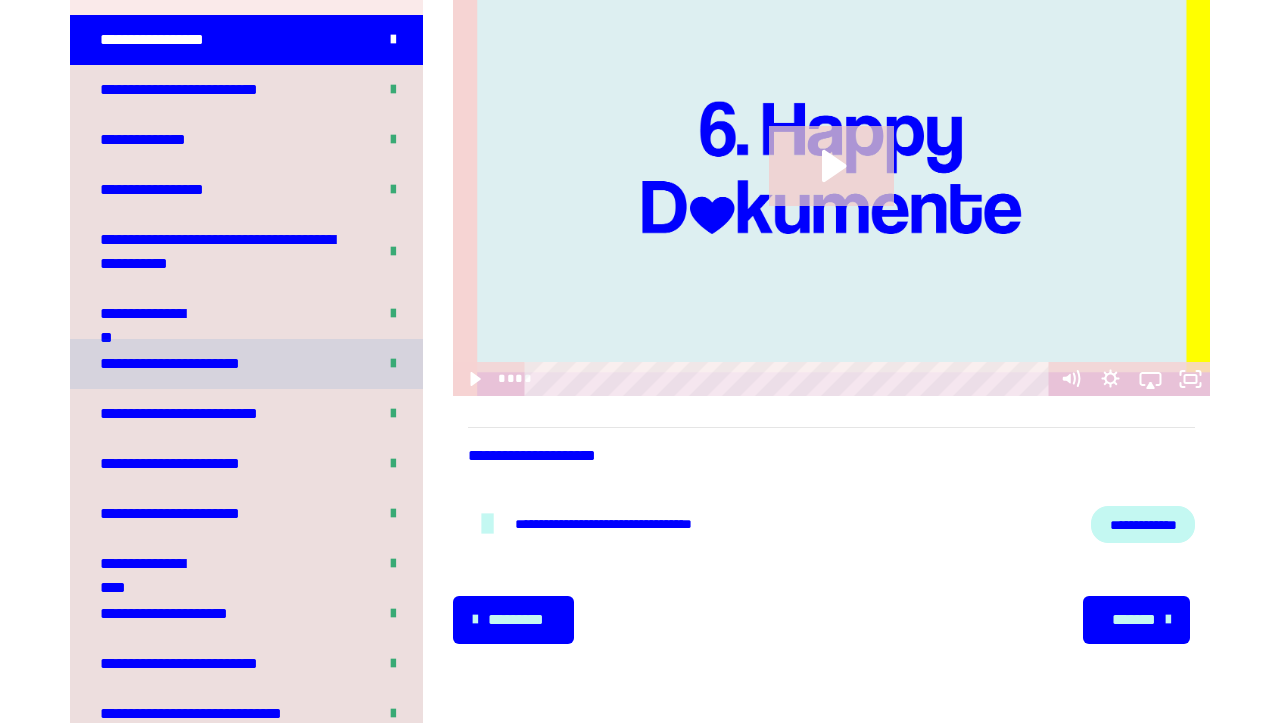 click on "**********" at bounding box center [181, 364] 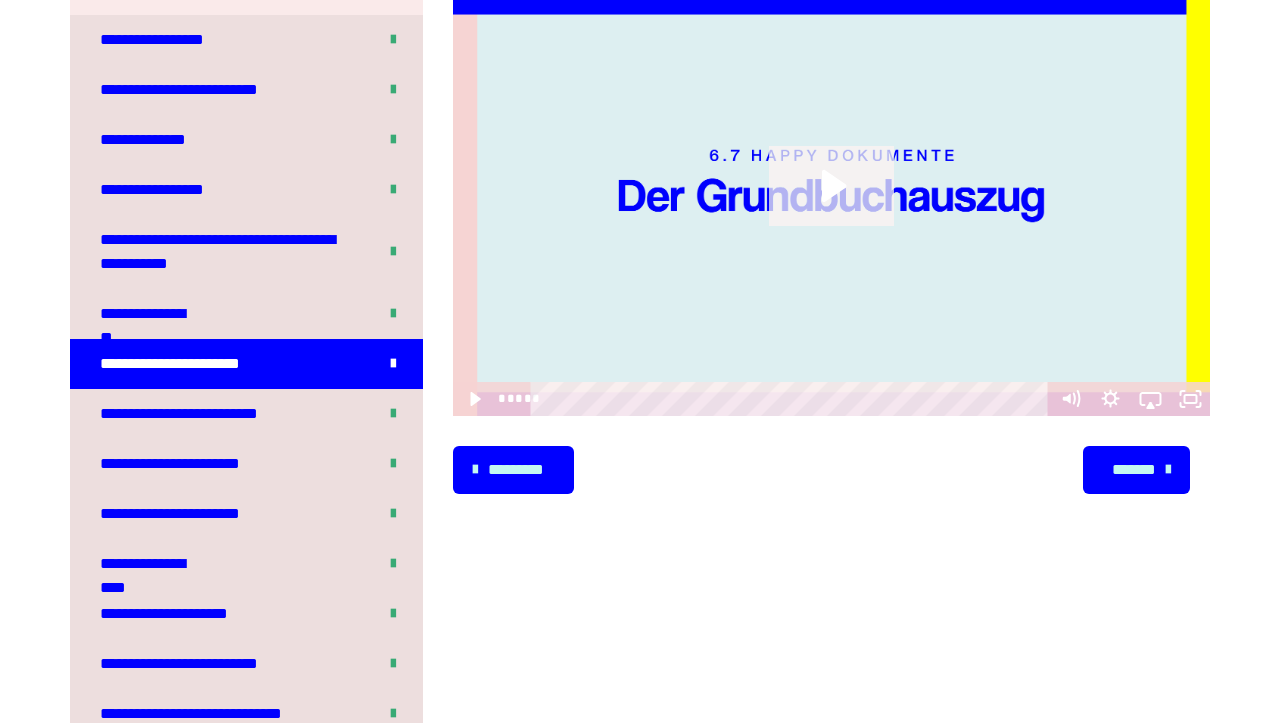click 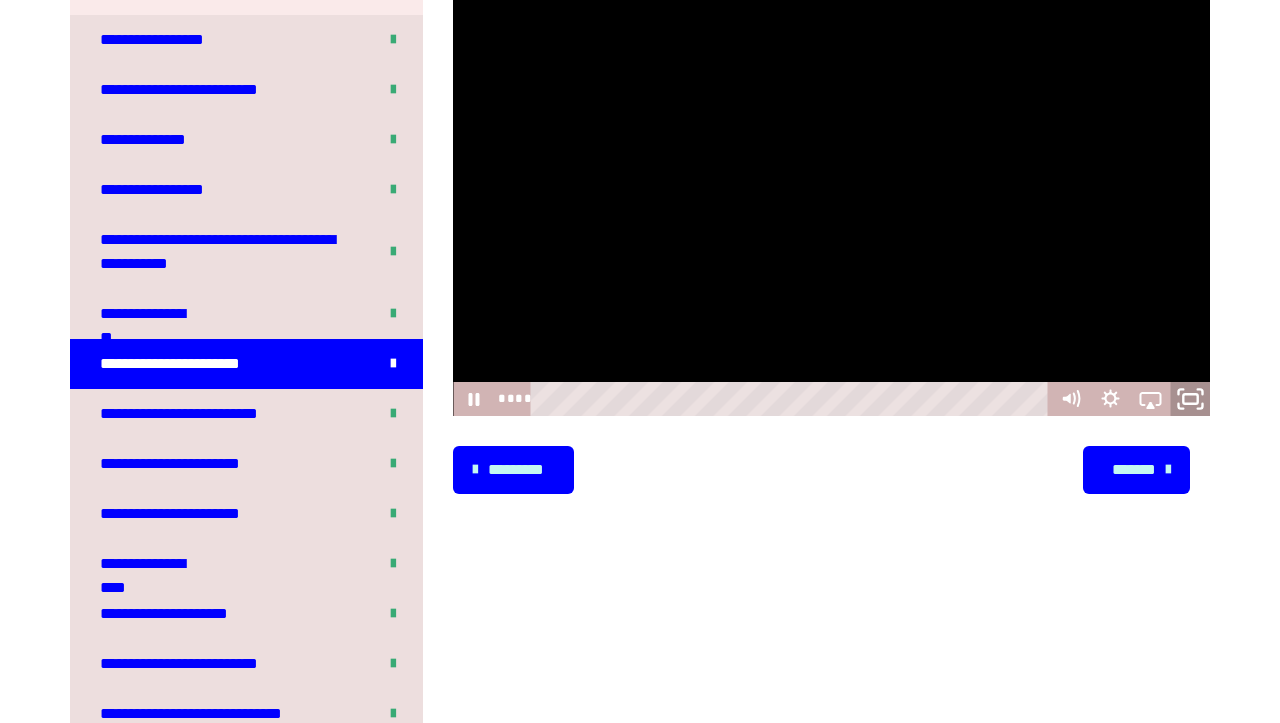 click 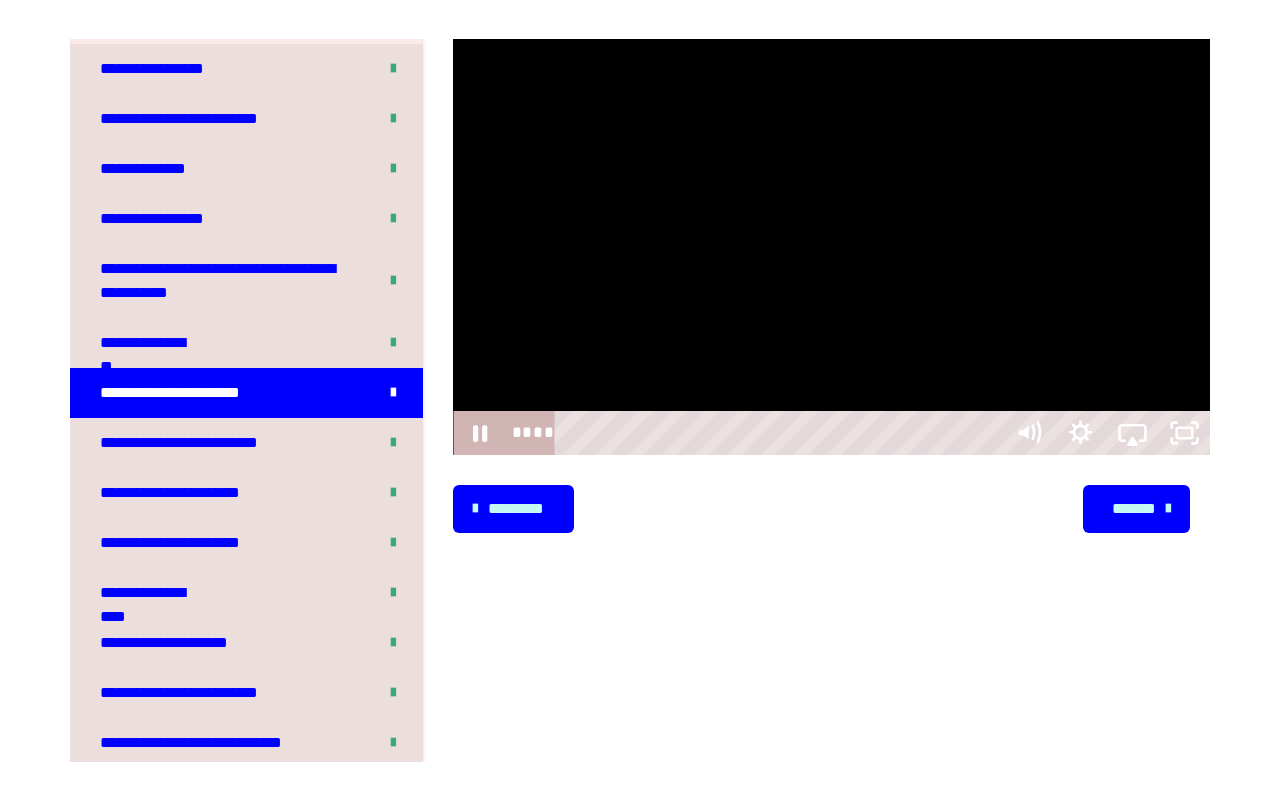 scroll, scrollTop: 0, scrollLeft: 0, axis: both 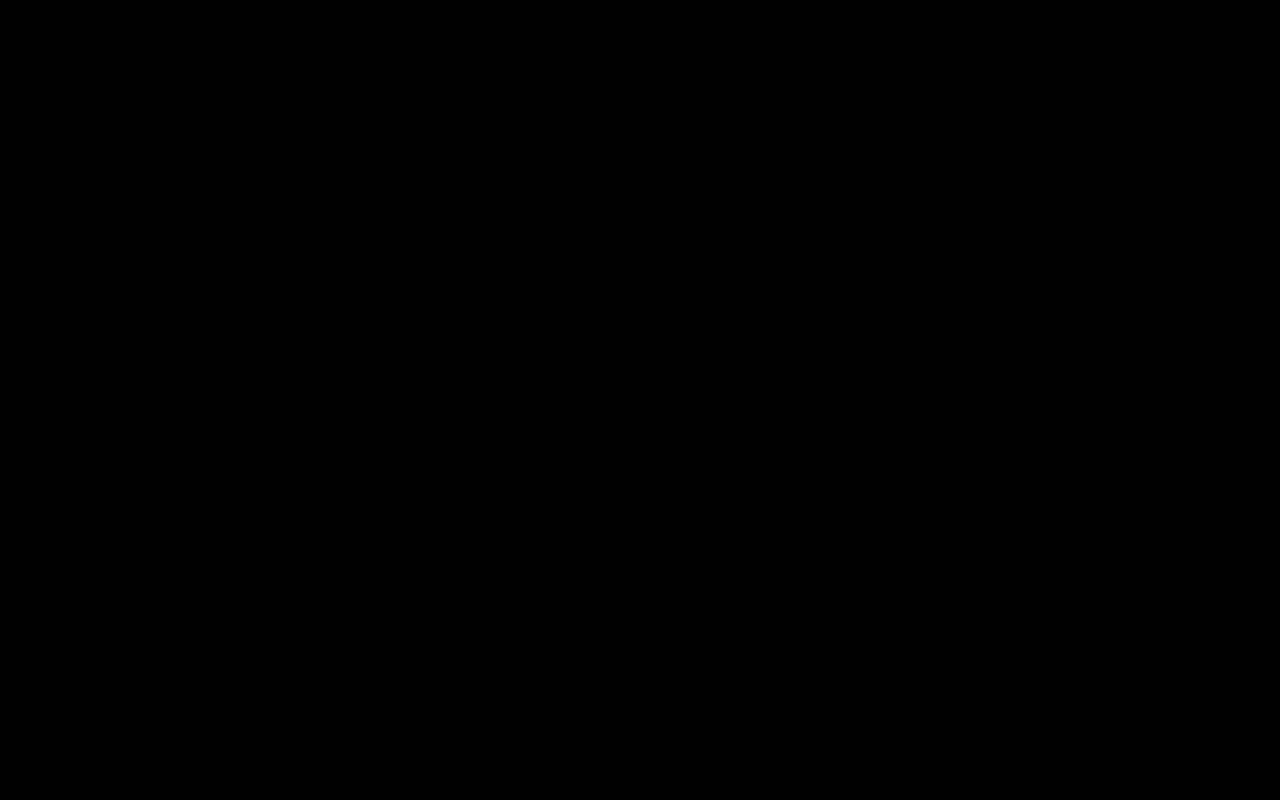 click at bounding box center [640, 400] 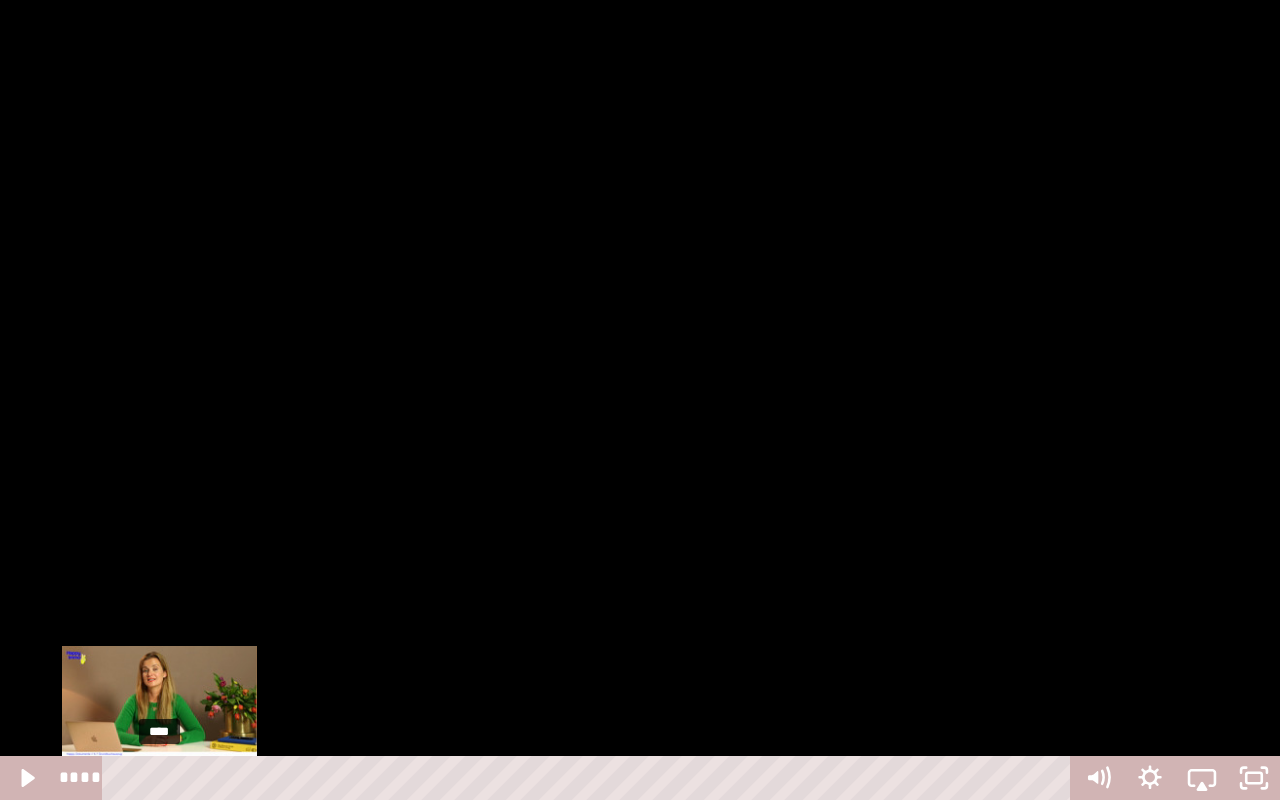 click on "****" at bounding box center (590, 778) 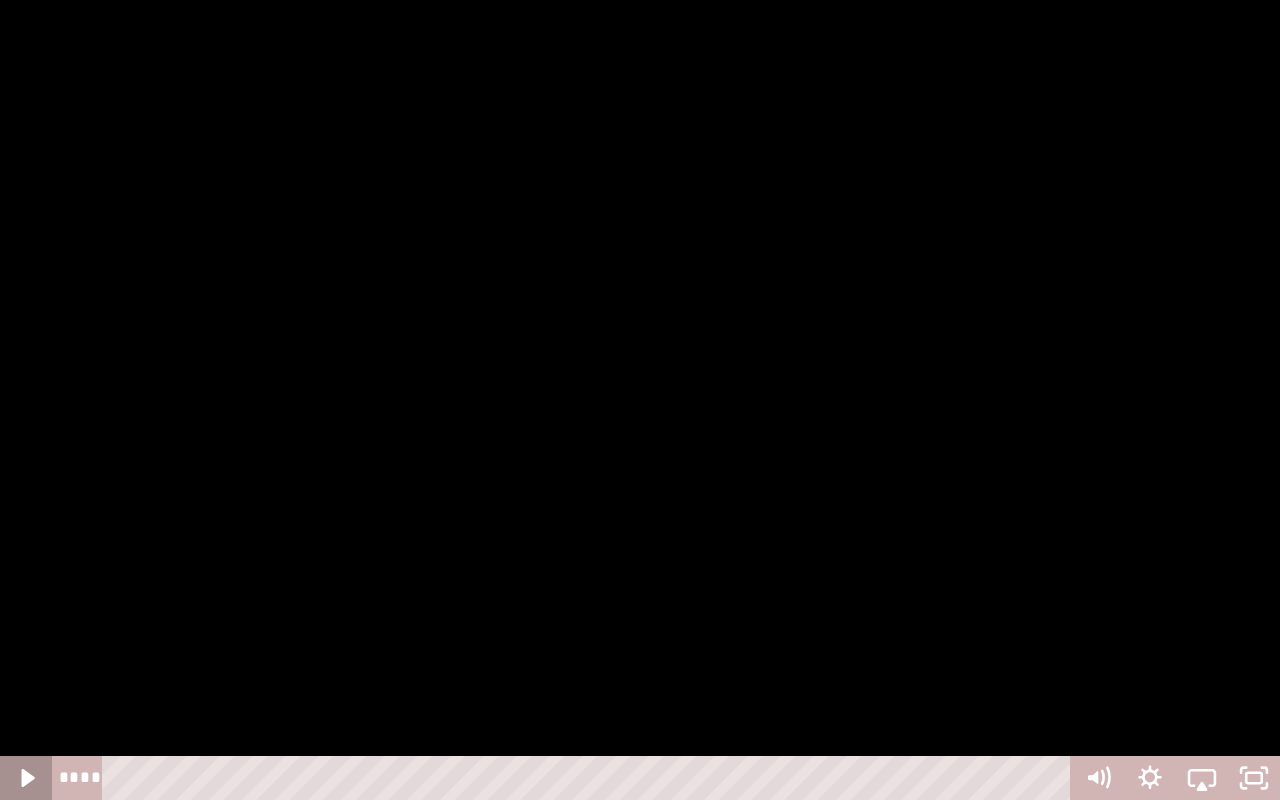 click 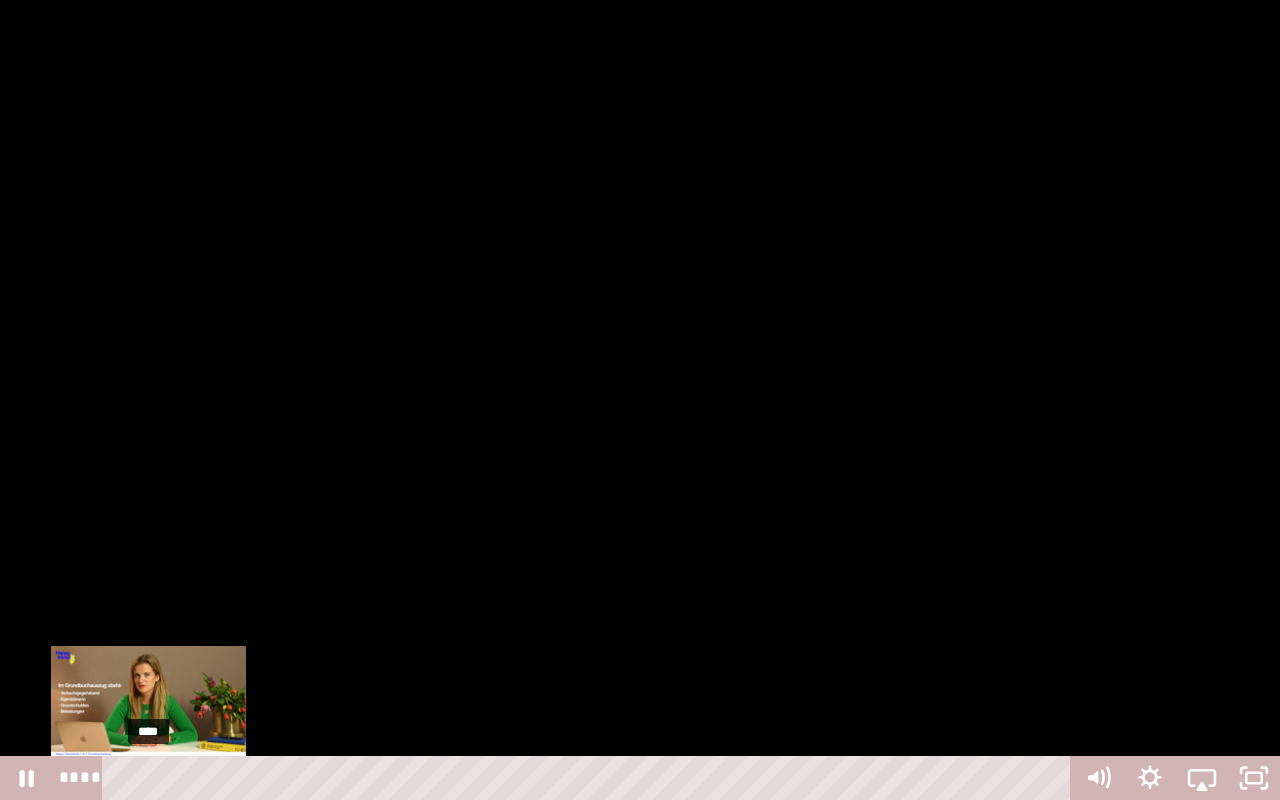 click on "****" at bounding box center (590, 778) 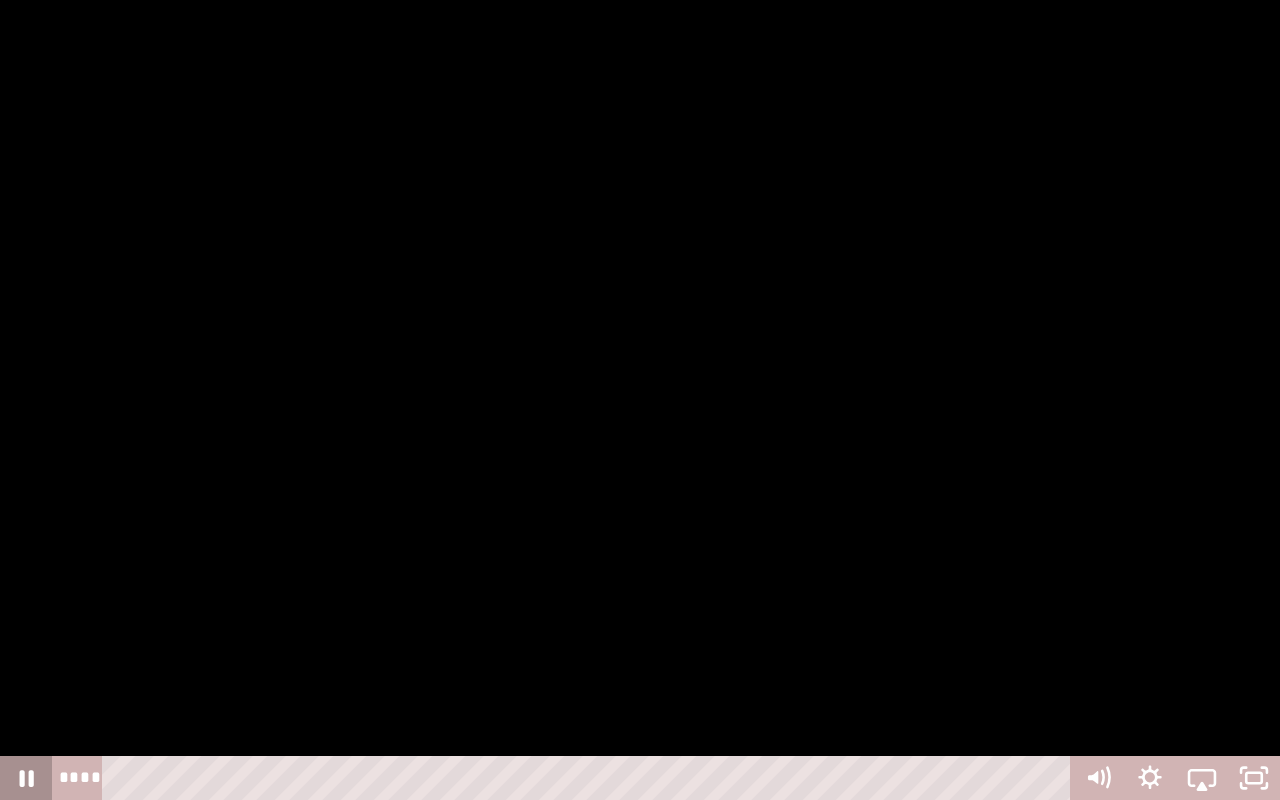 click 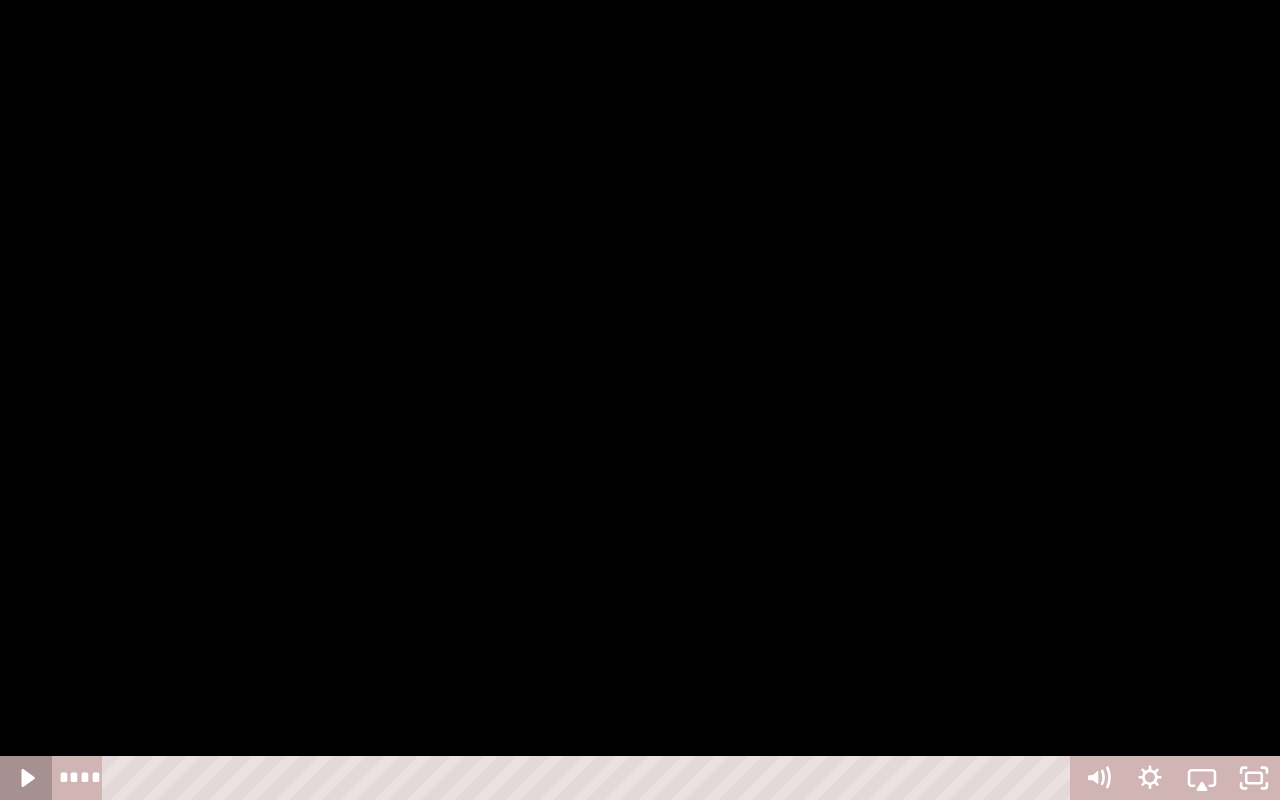 click 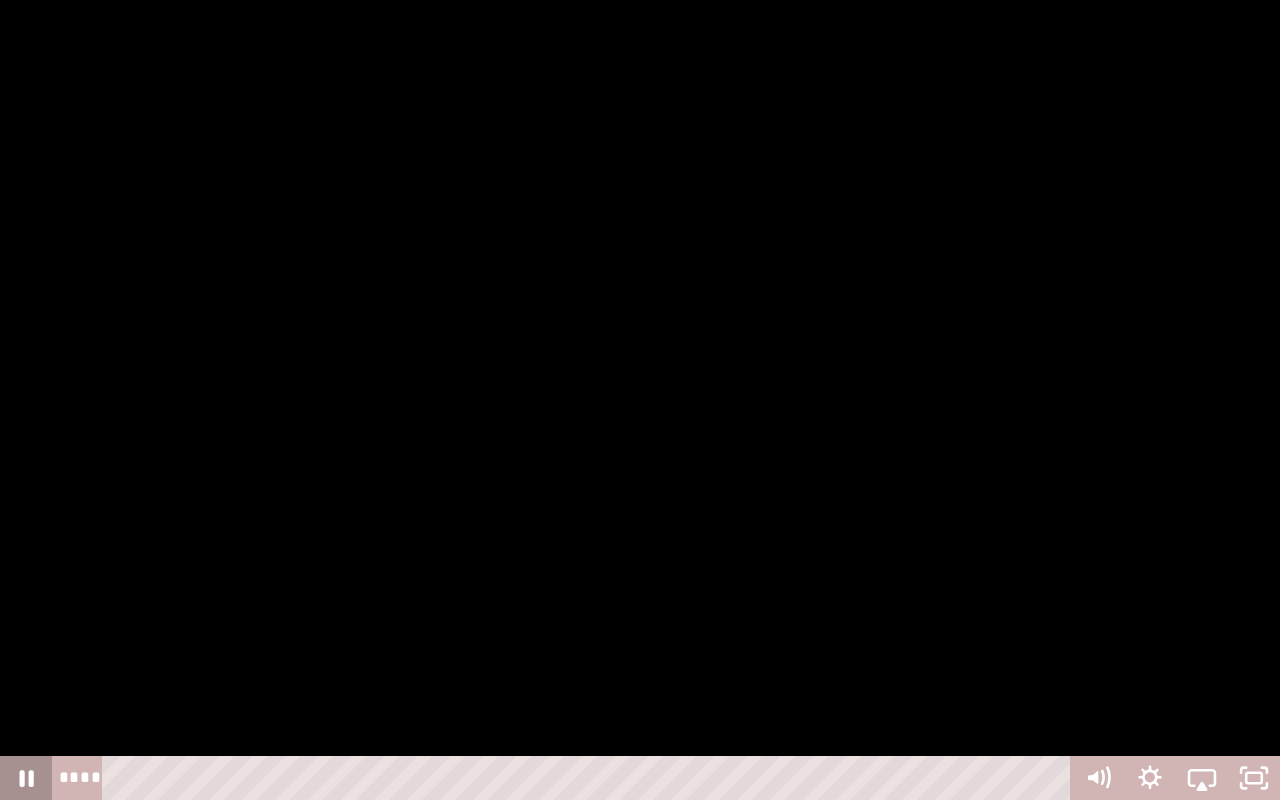 click 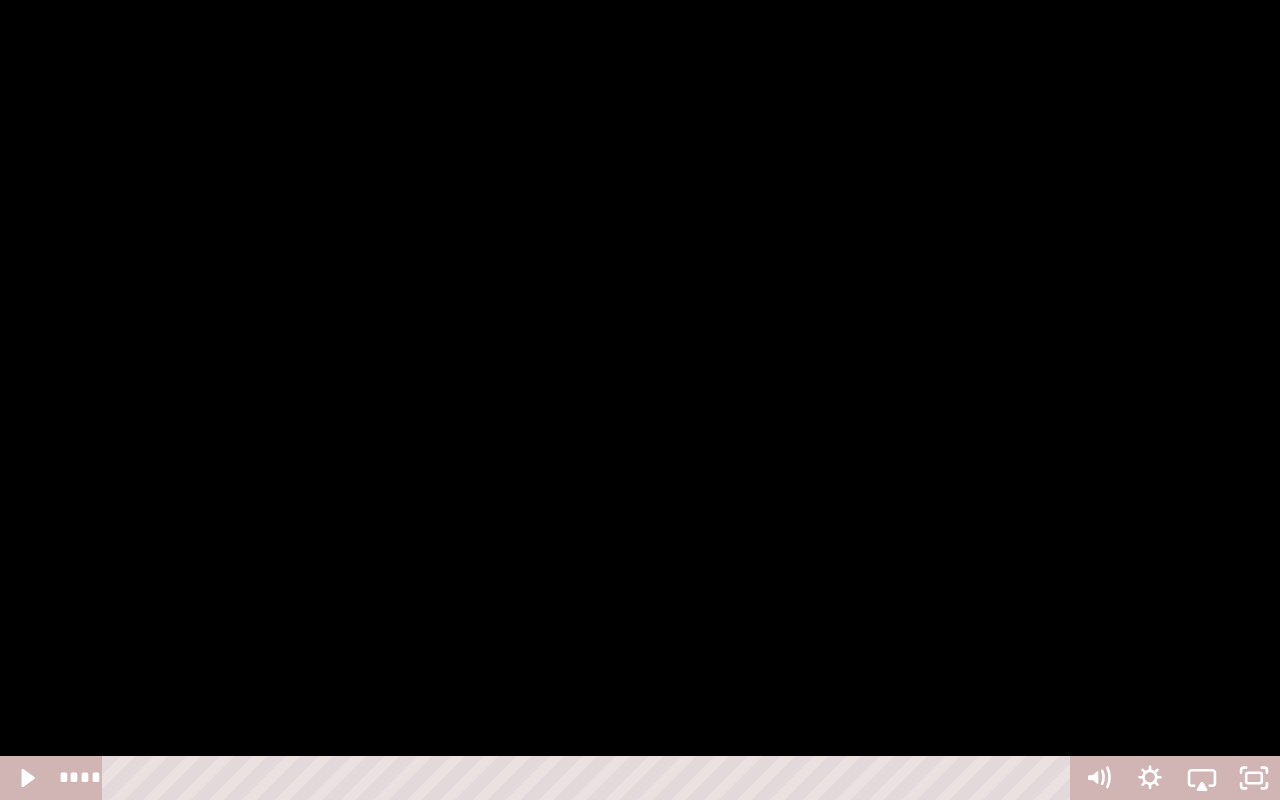 click at bounding box center [640, 400] 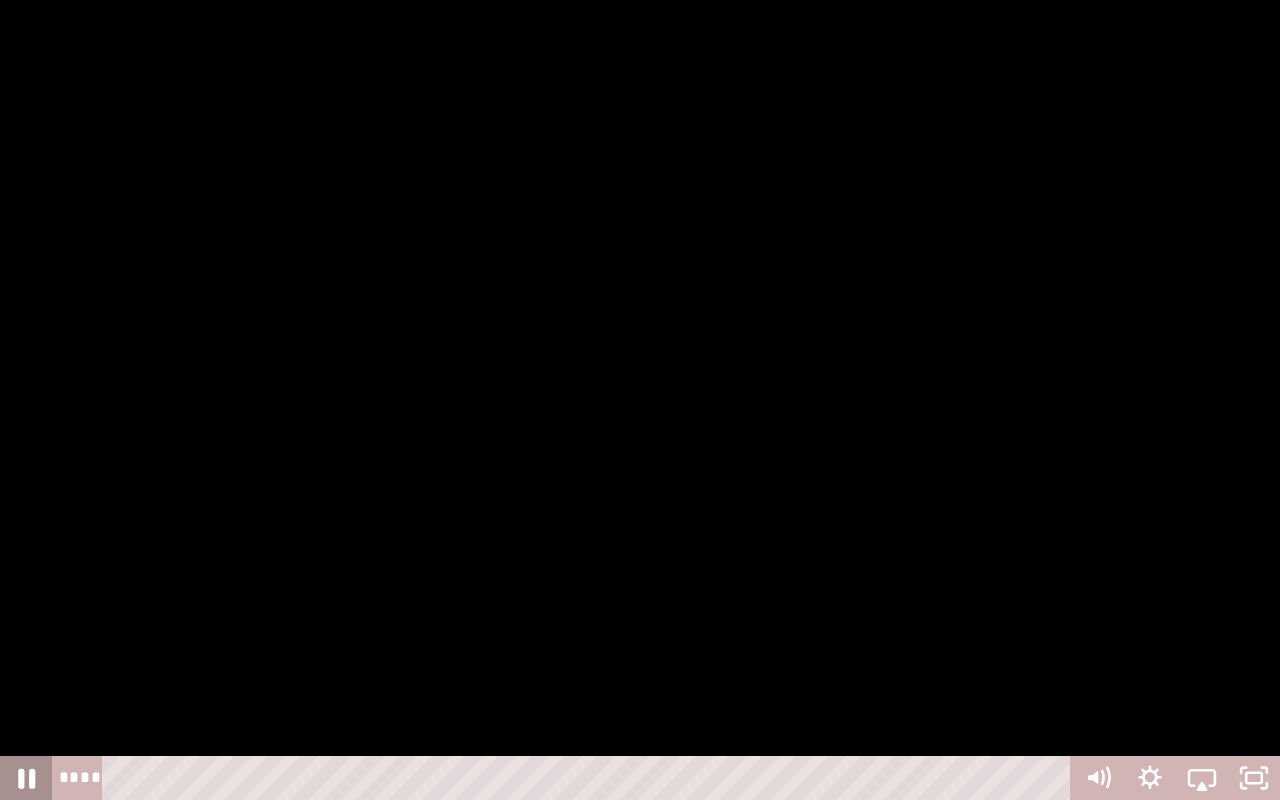 click 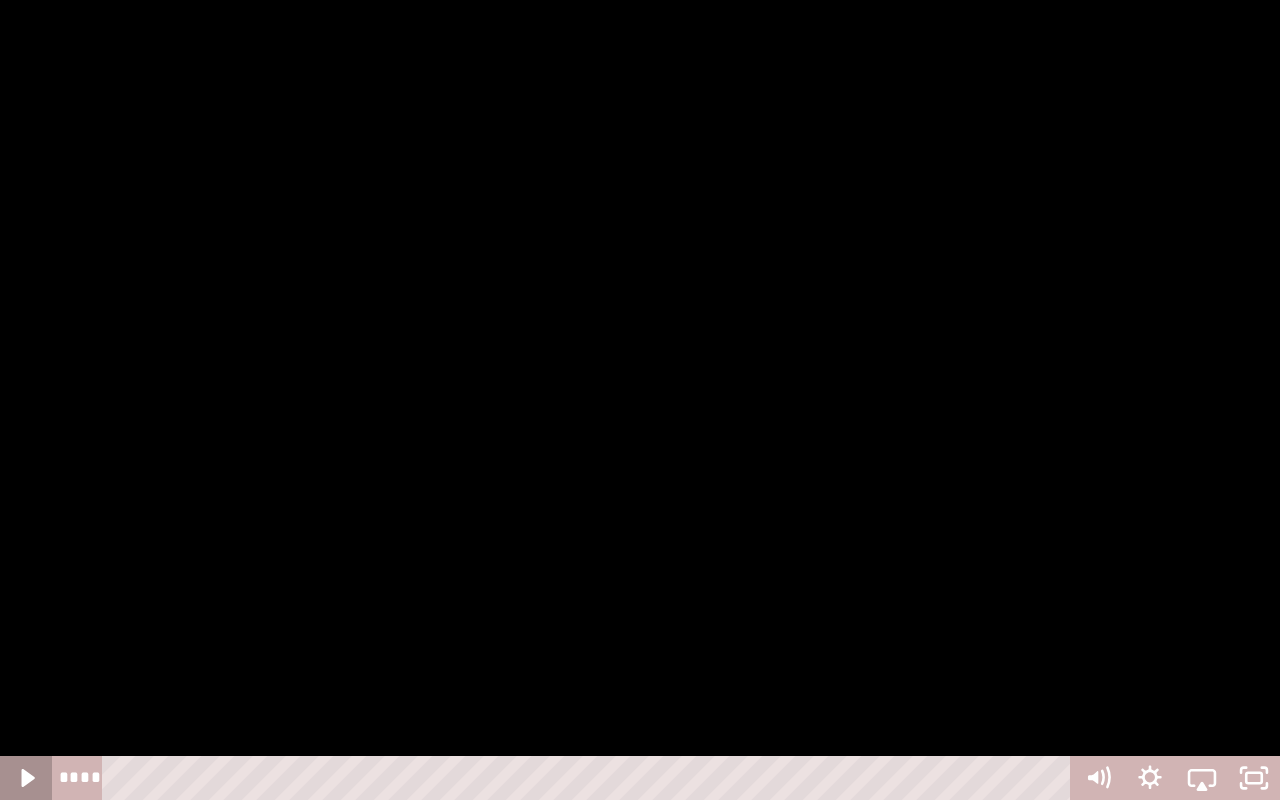 click 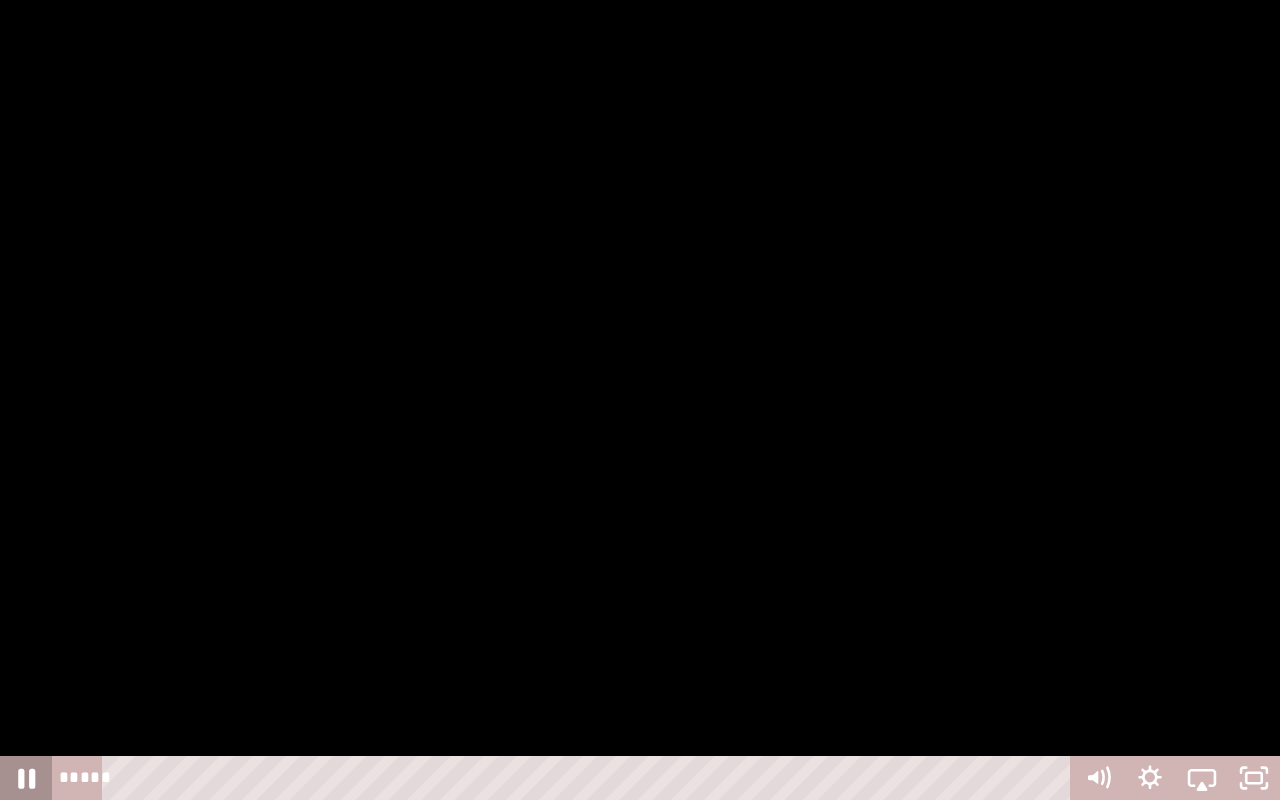 click 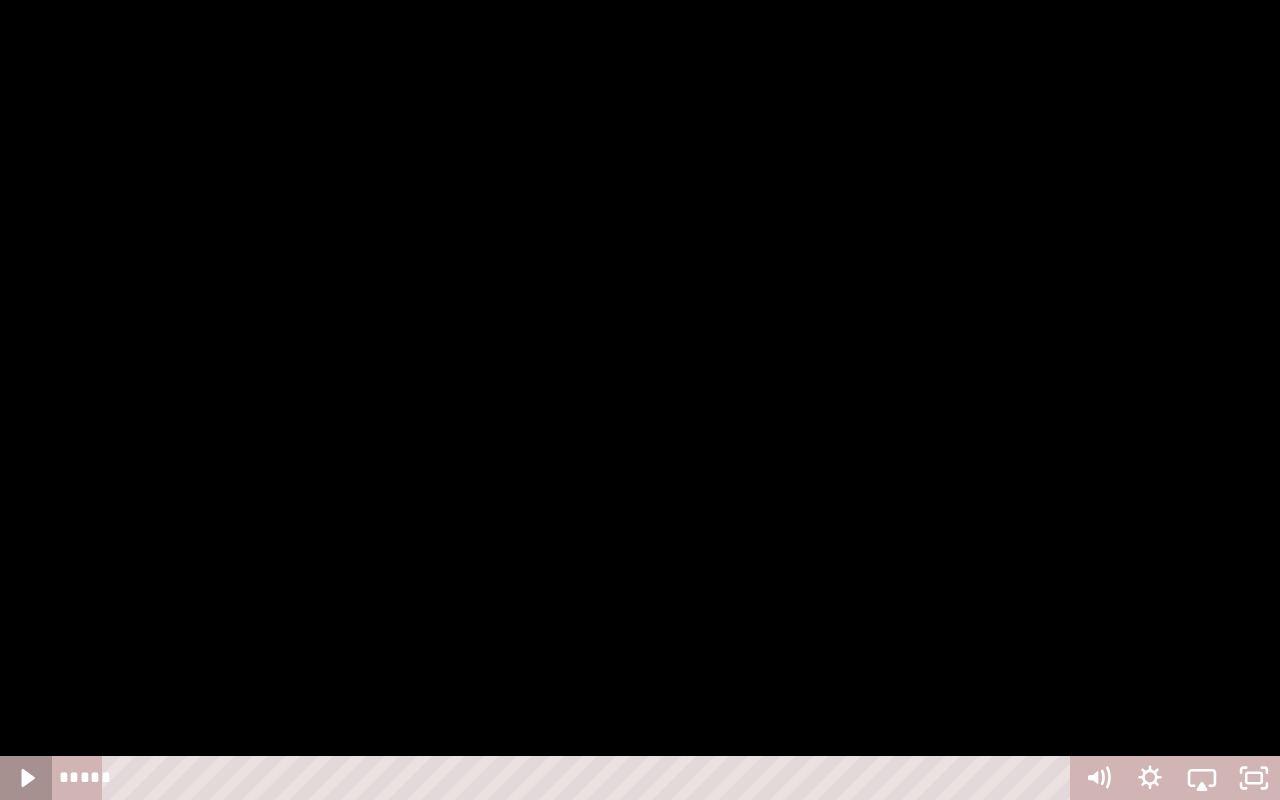 click 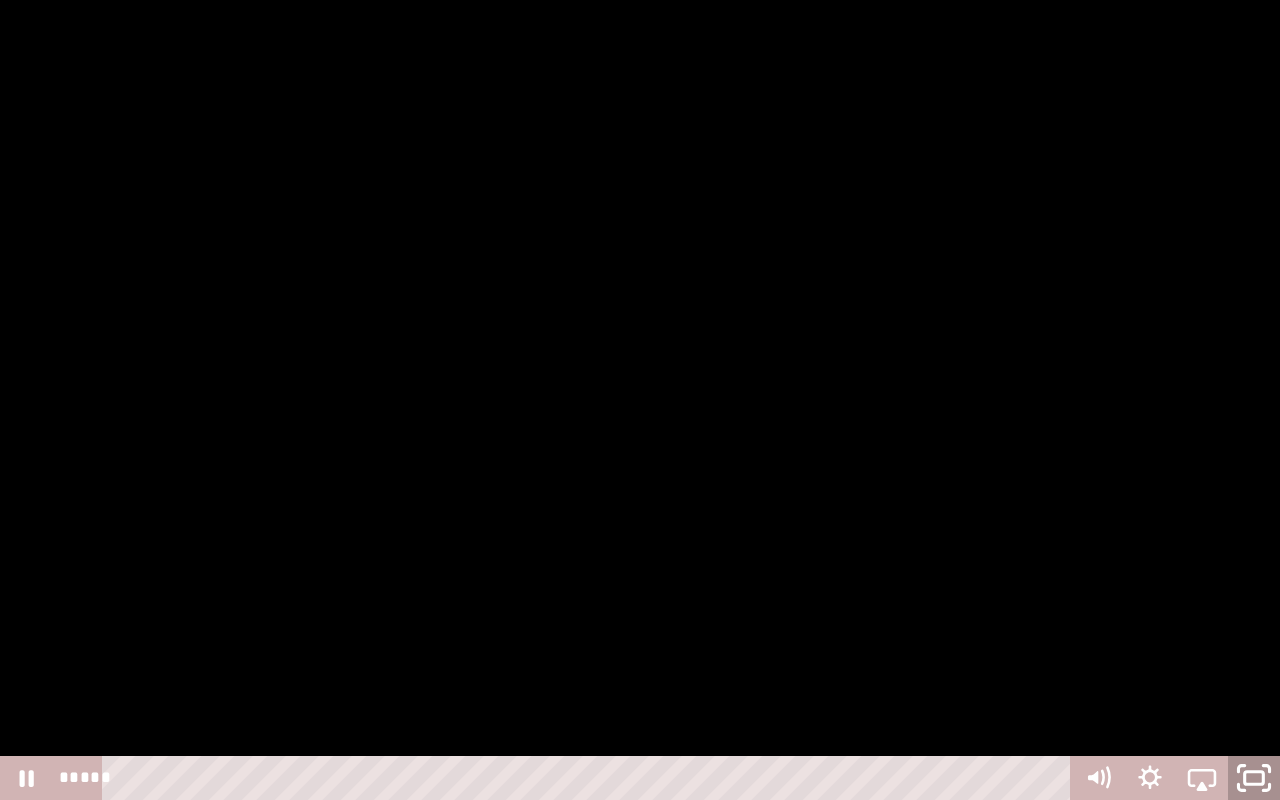 click 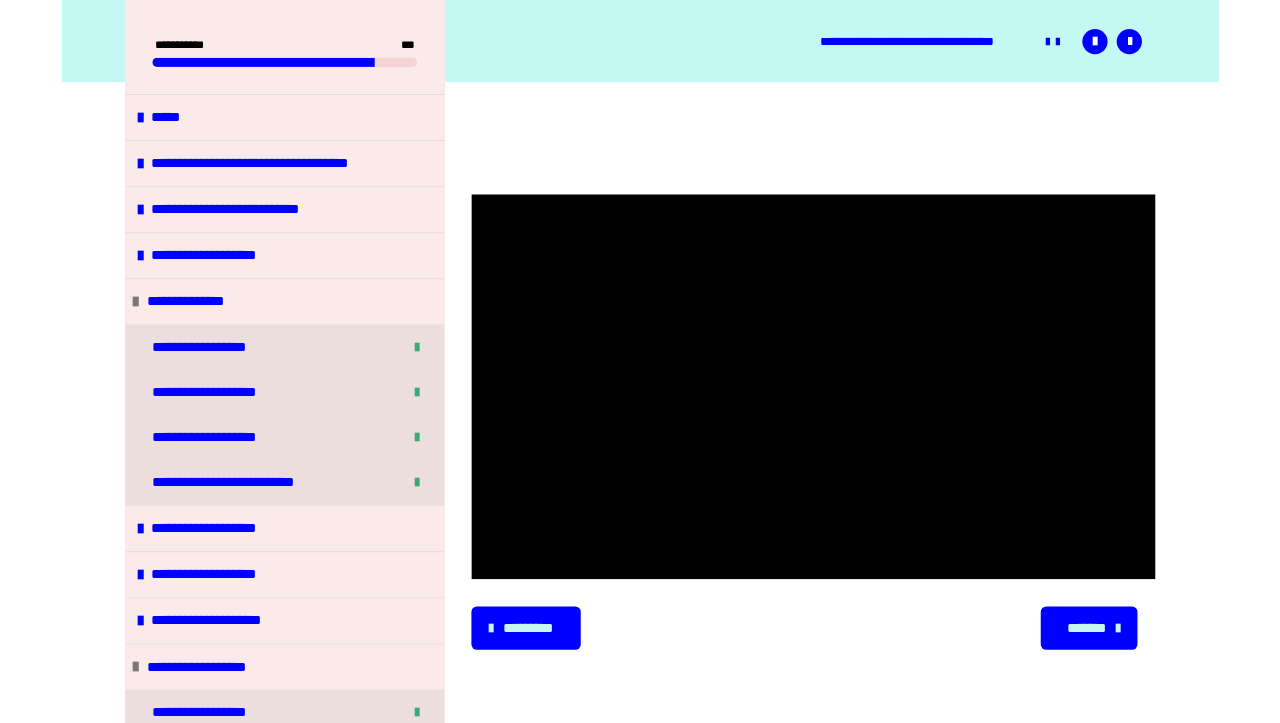 scroll, scrollTop: 225, scrollLeft: 0, axis: vertical 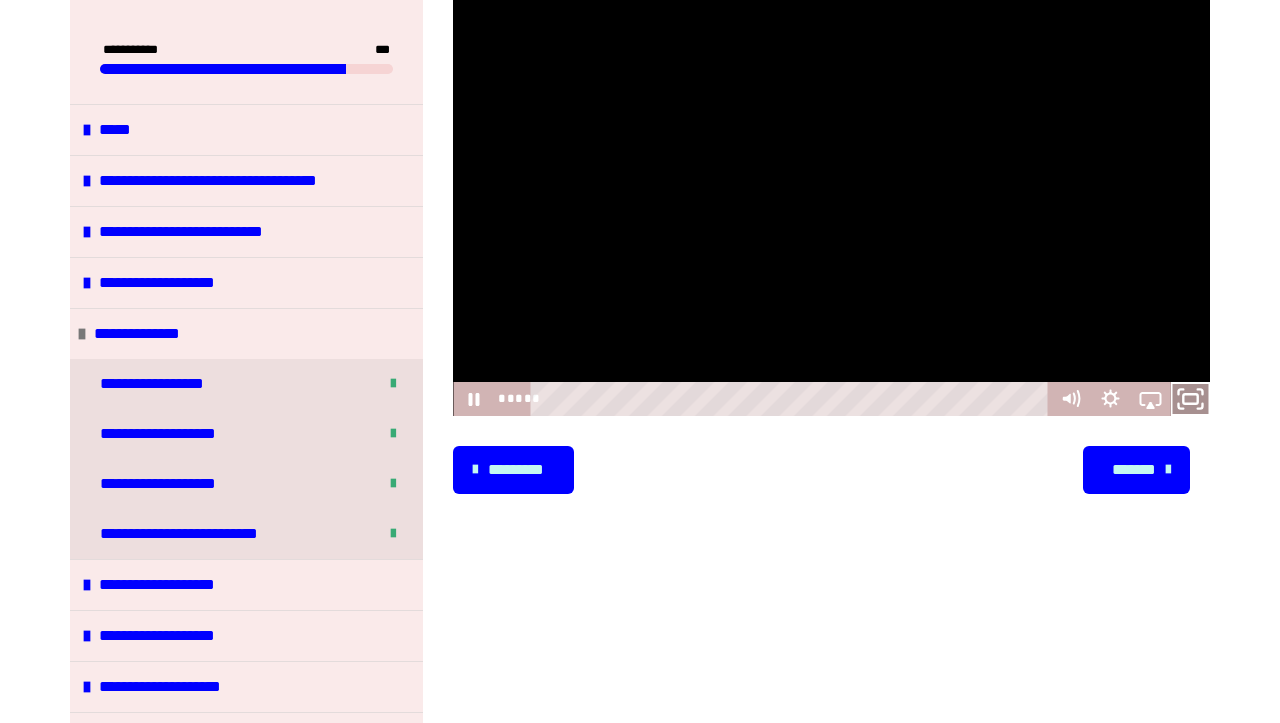 click 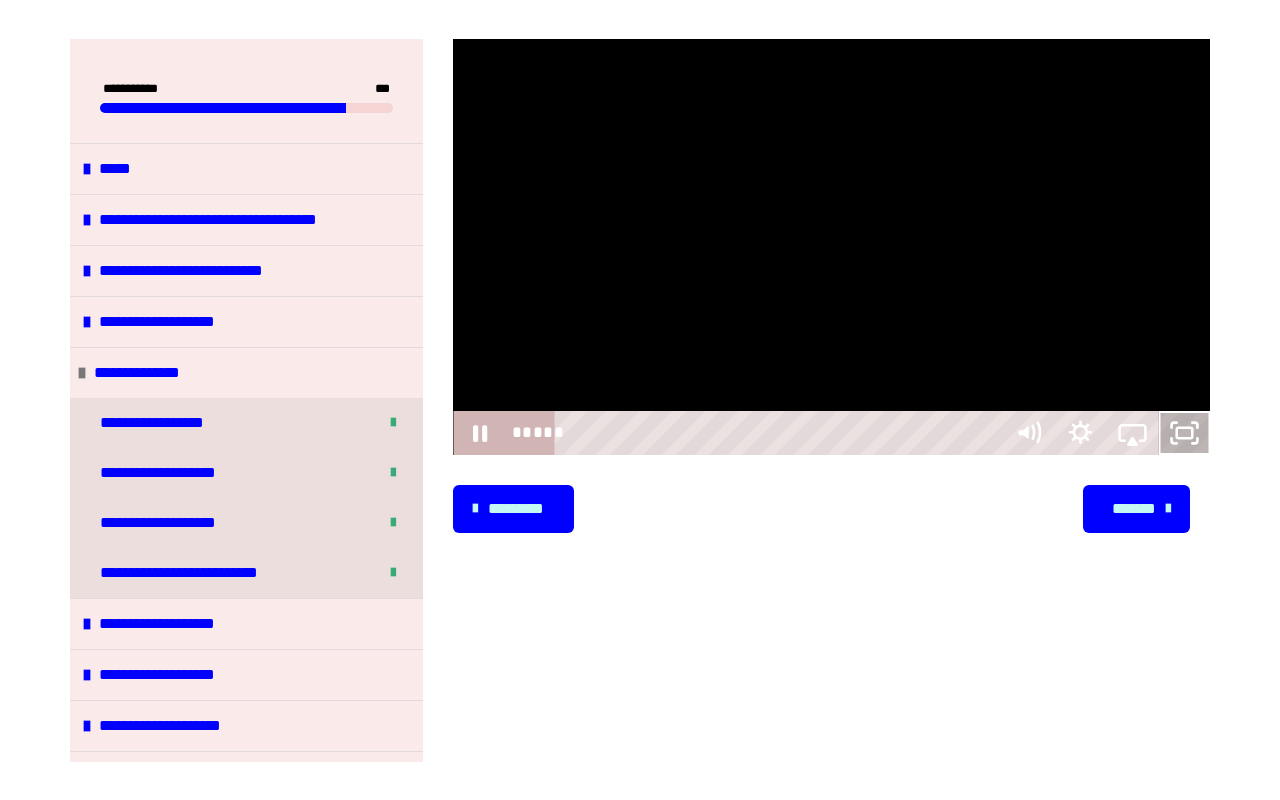 scroll, scrollTop: 0, scrollLeft: 0, axis: both 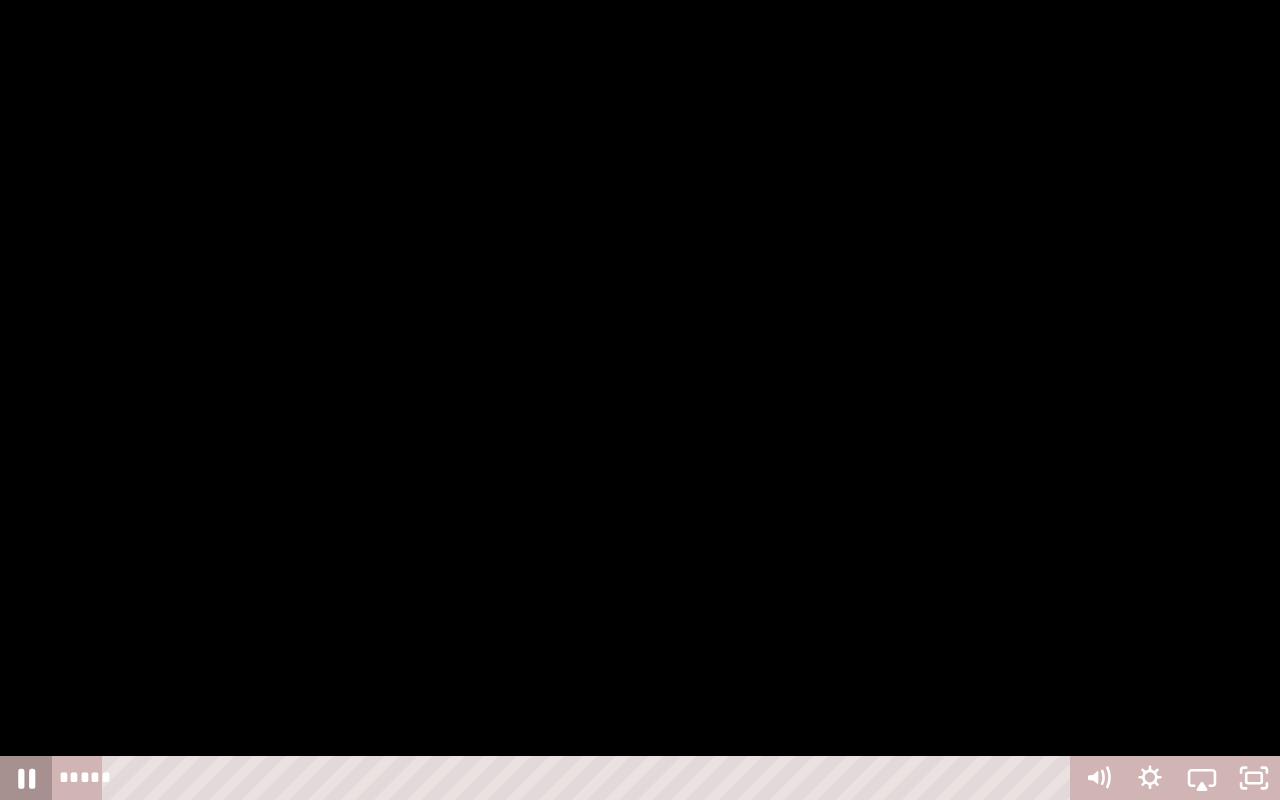 click 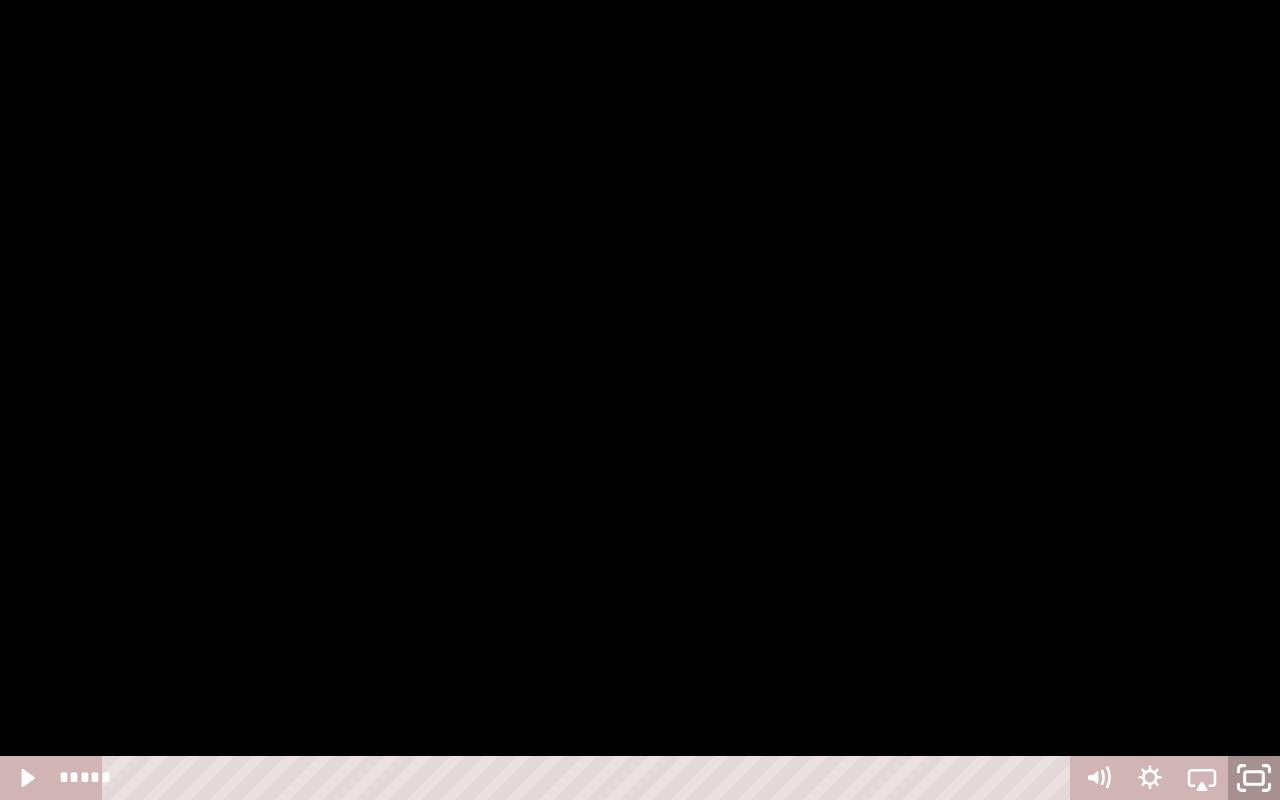 click 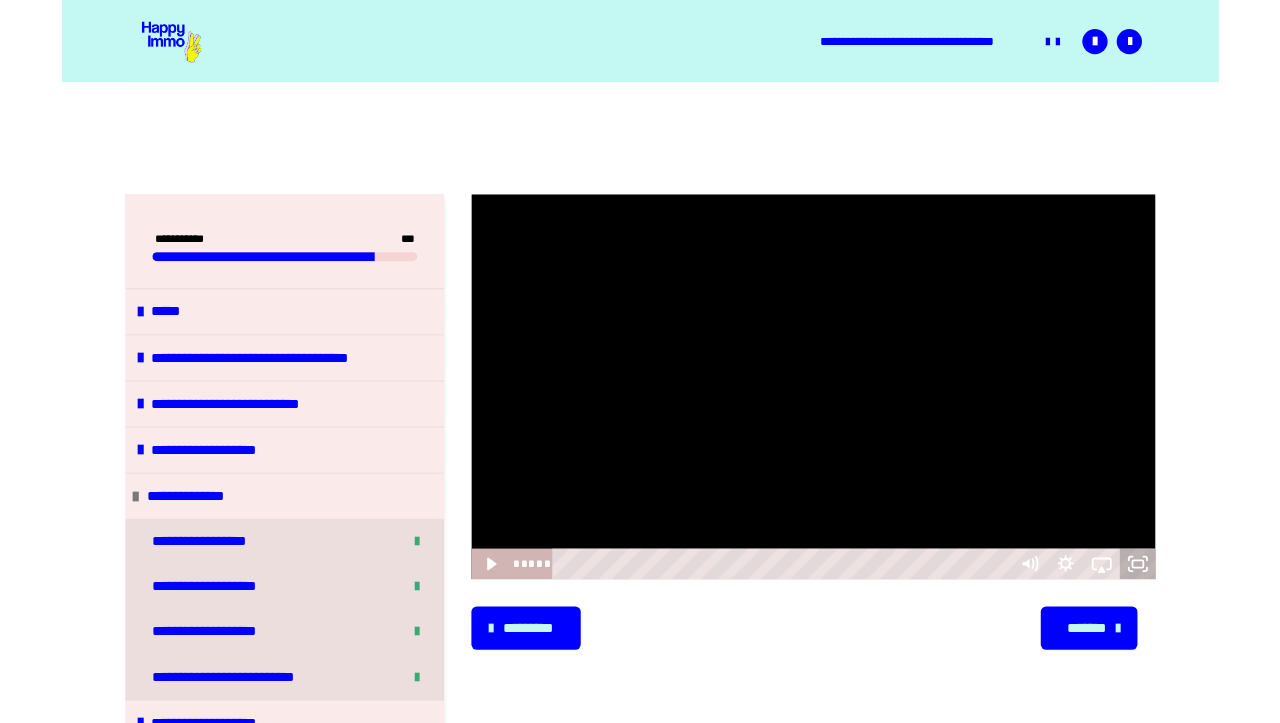 scroll, scrollTop: 225, scrollLeft: 0, axis: vertical 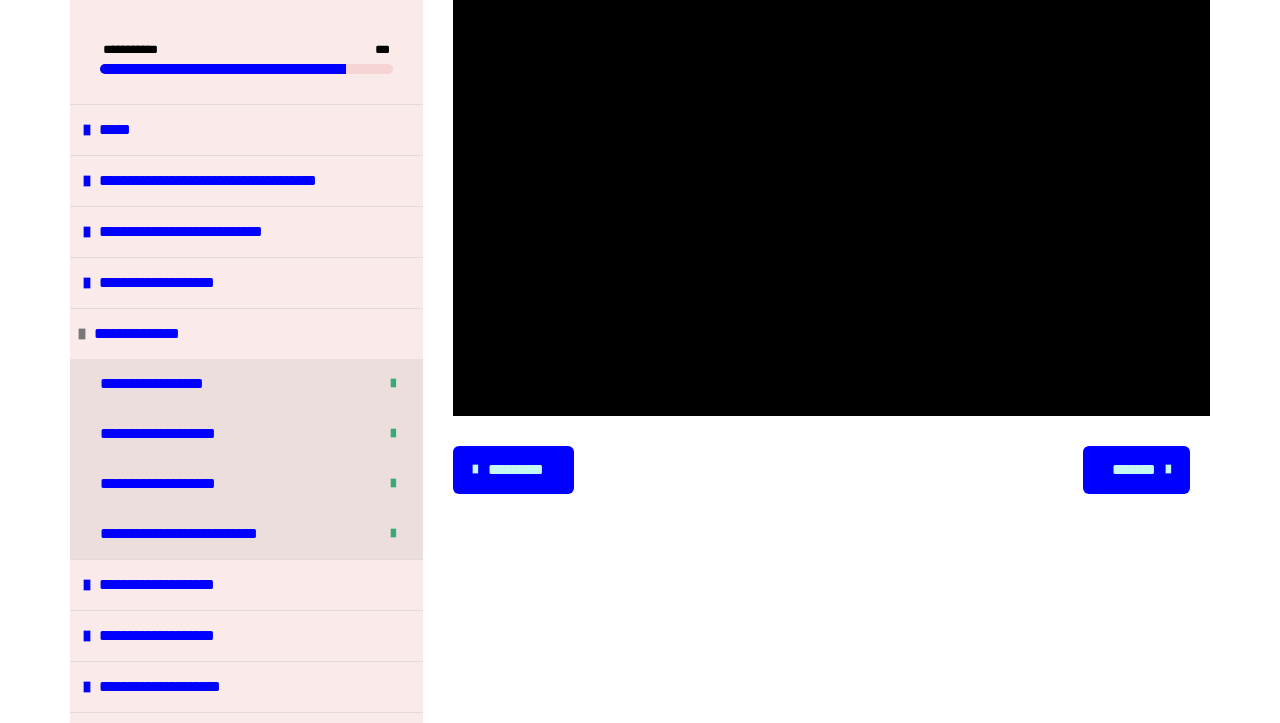 click on "*******" at bounding box center (1134, 470) 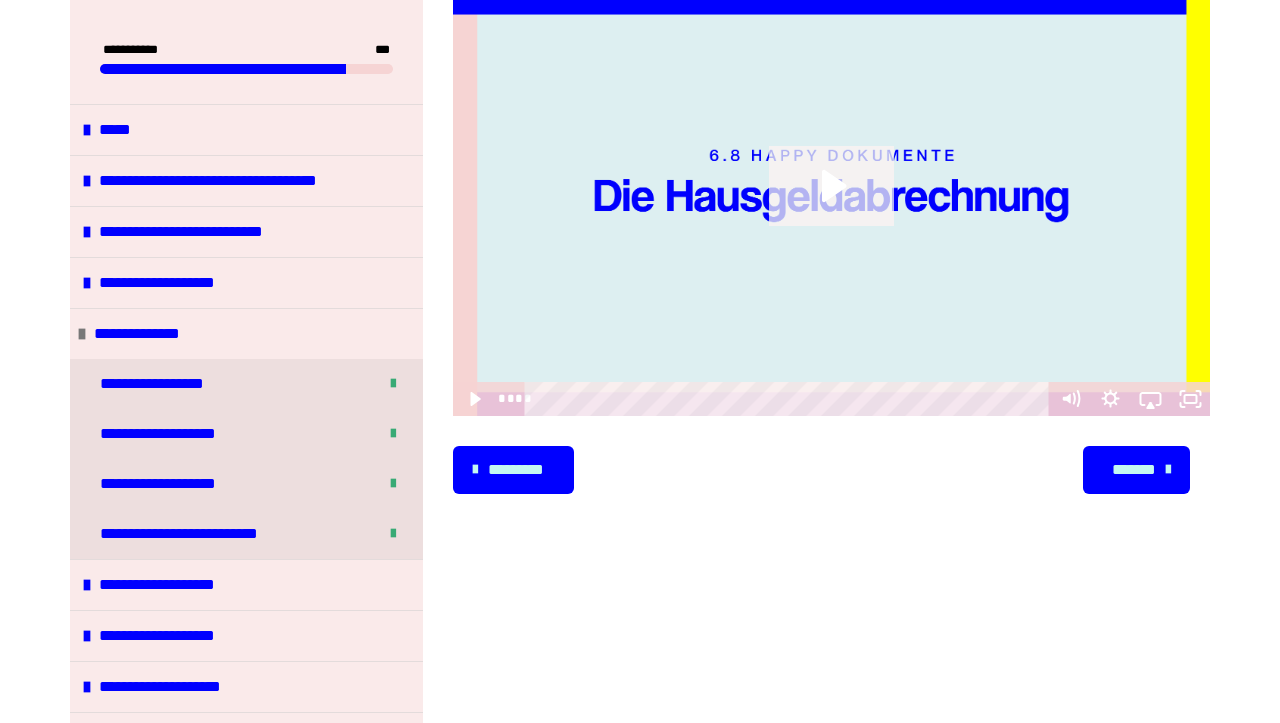 click 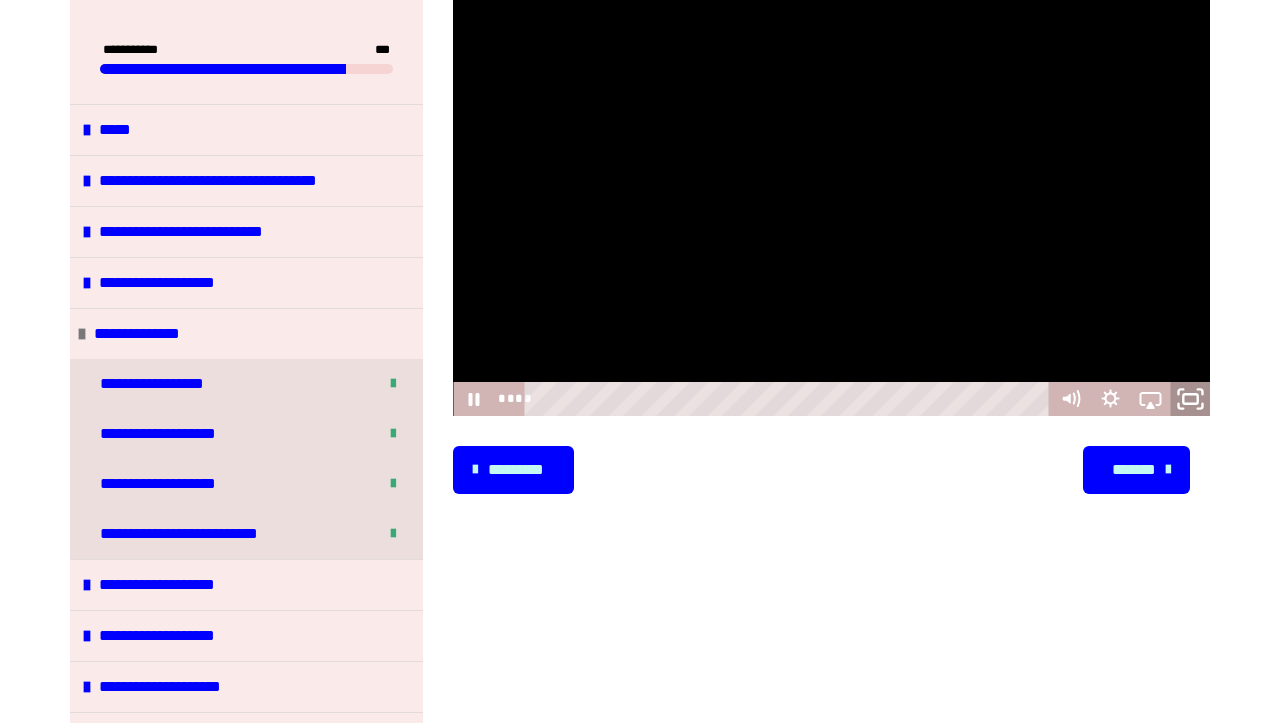 click 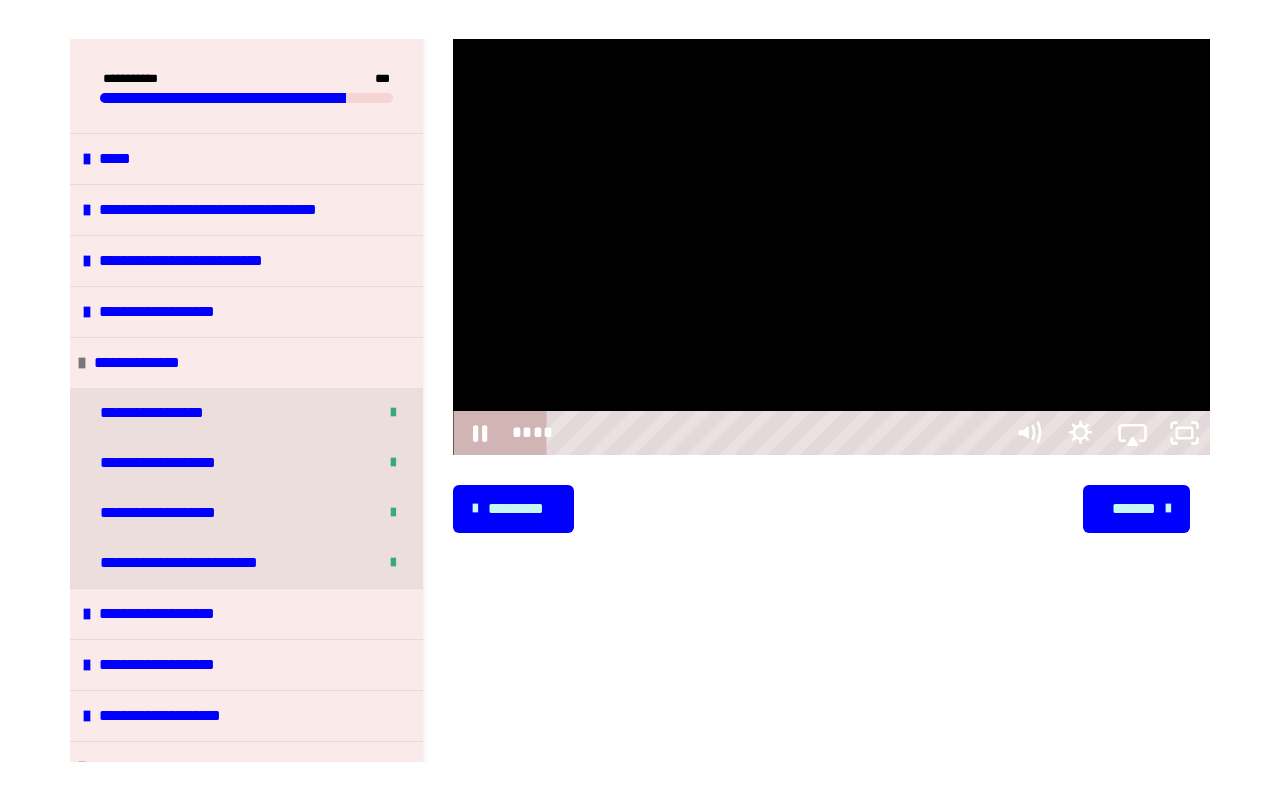 scroll, scrollTop: 0, scrollLeft: 0, axis: both 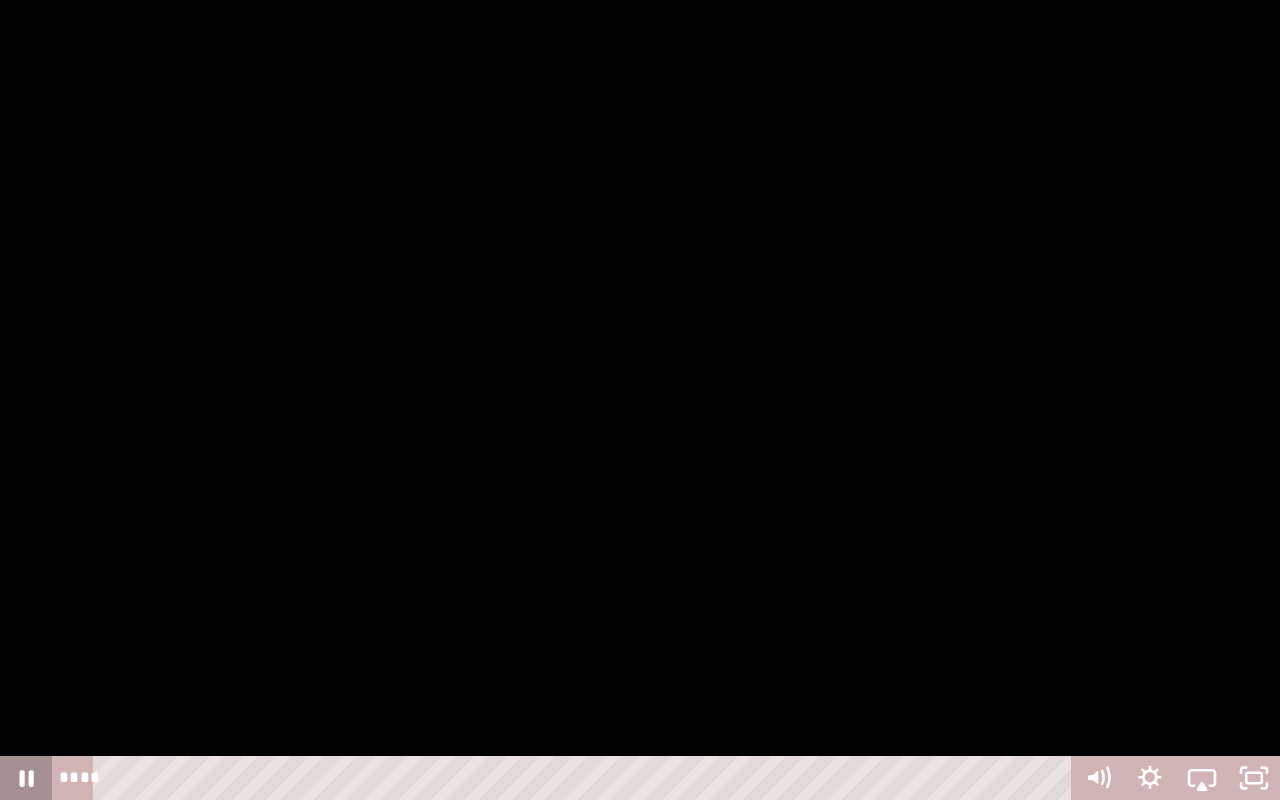 click 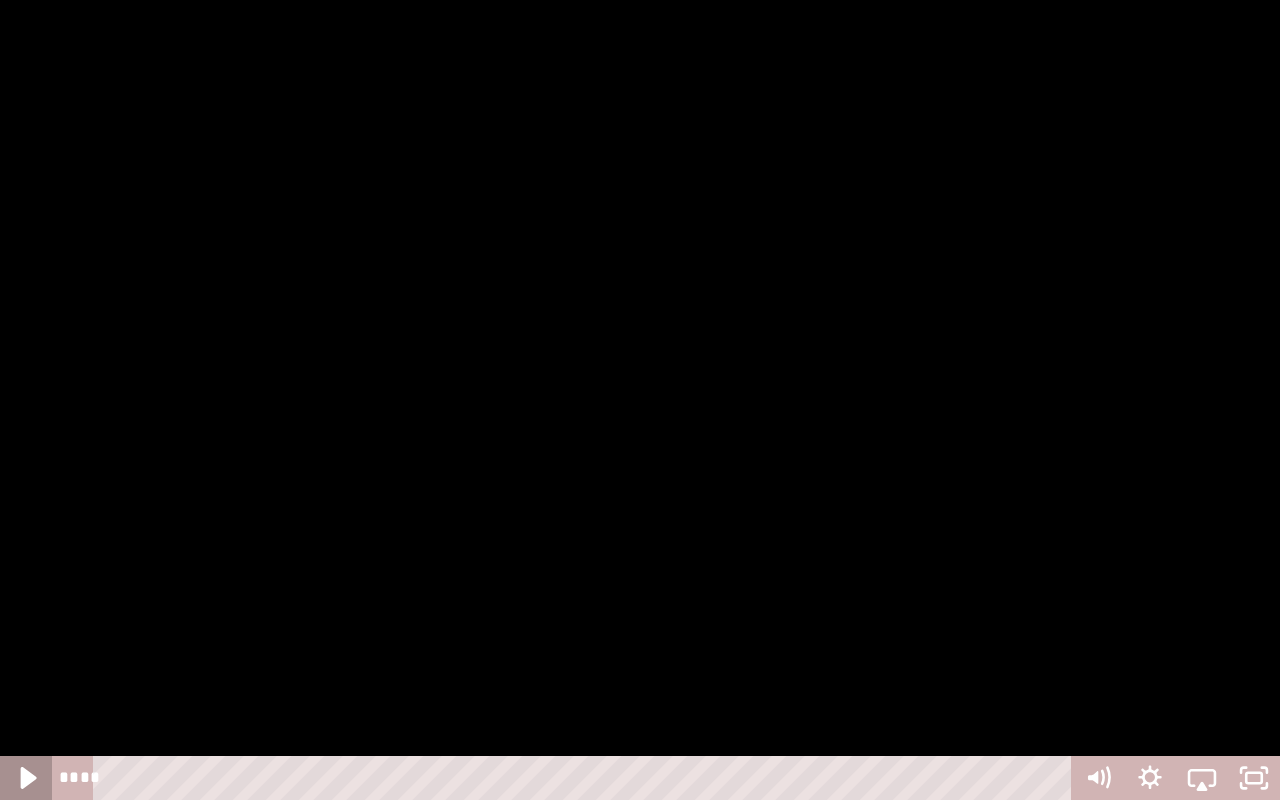 click 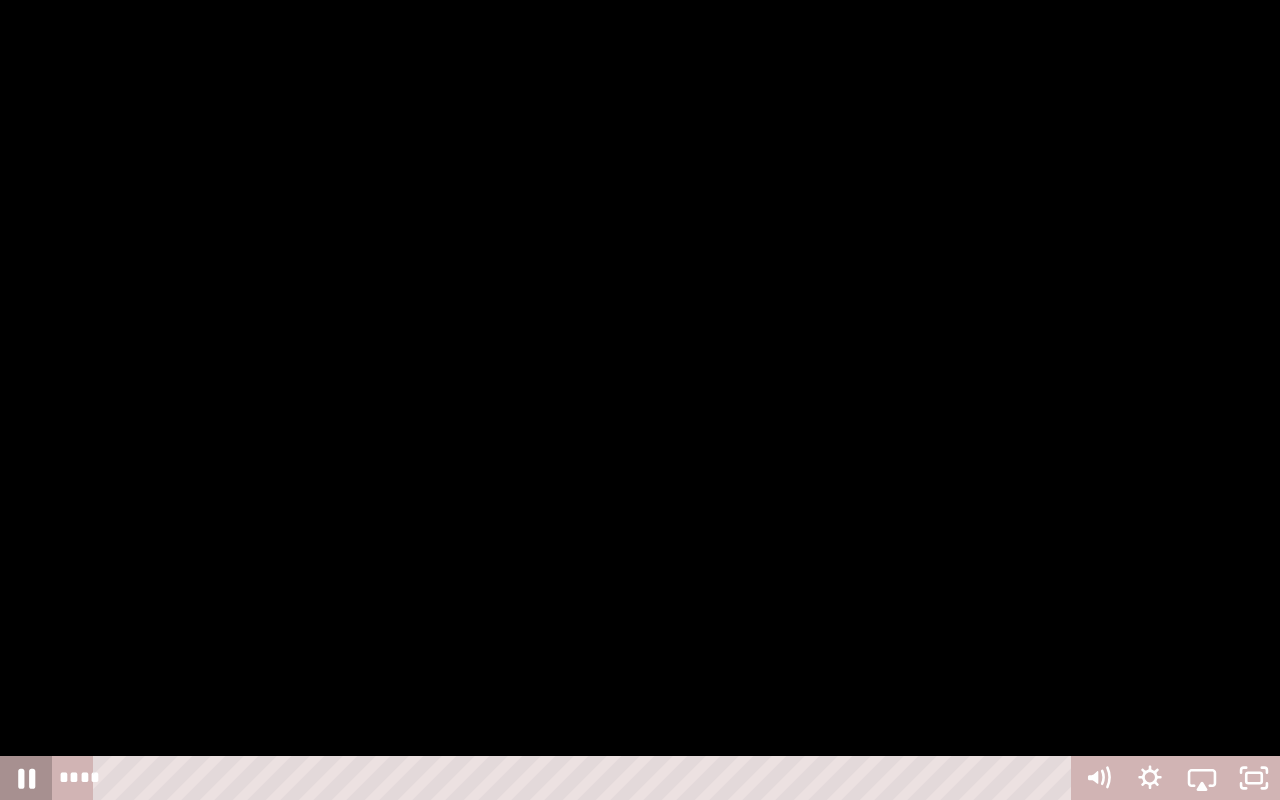 click 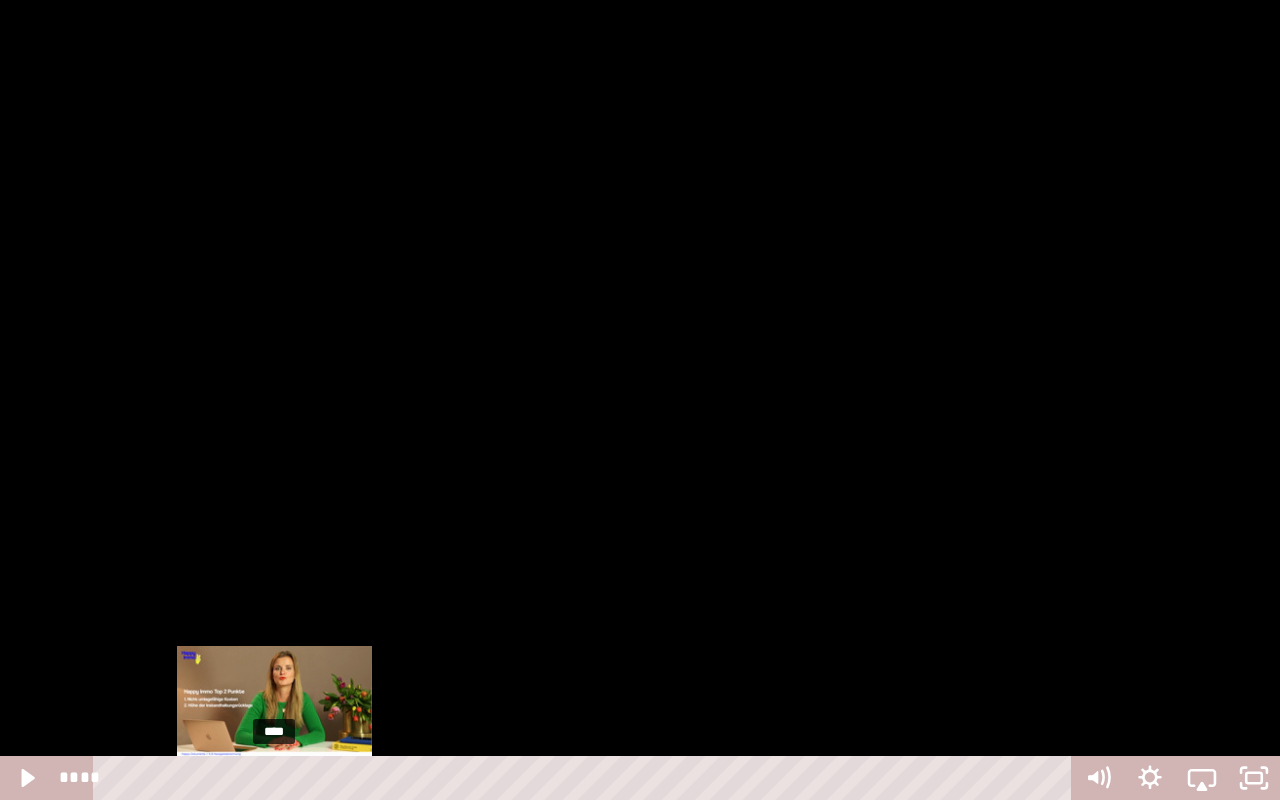 click on "****" at bounding box center (586, 778) 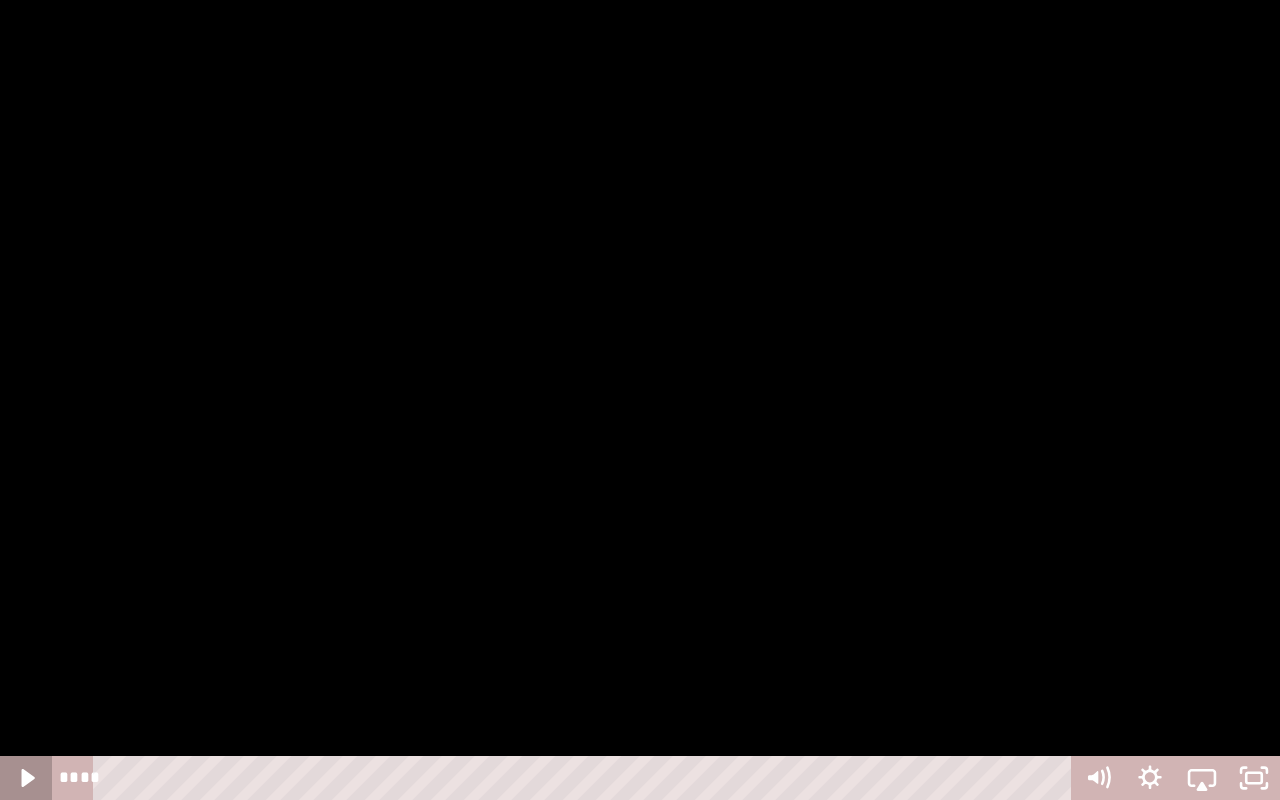 click 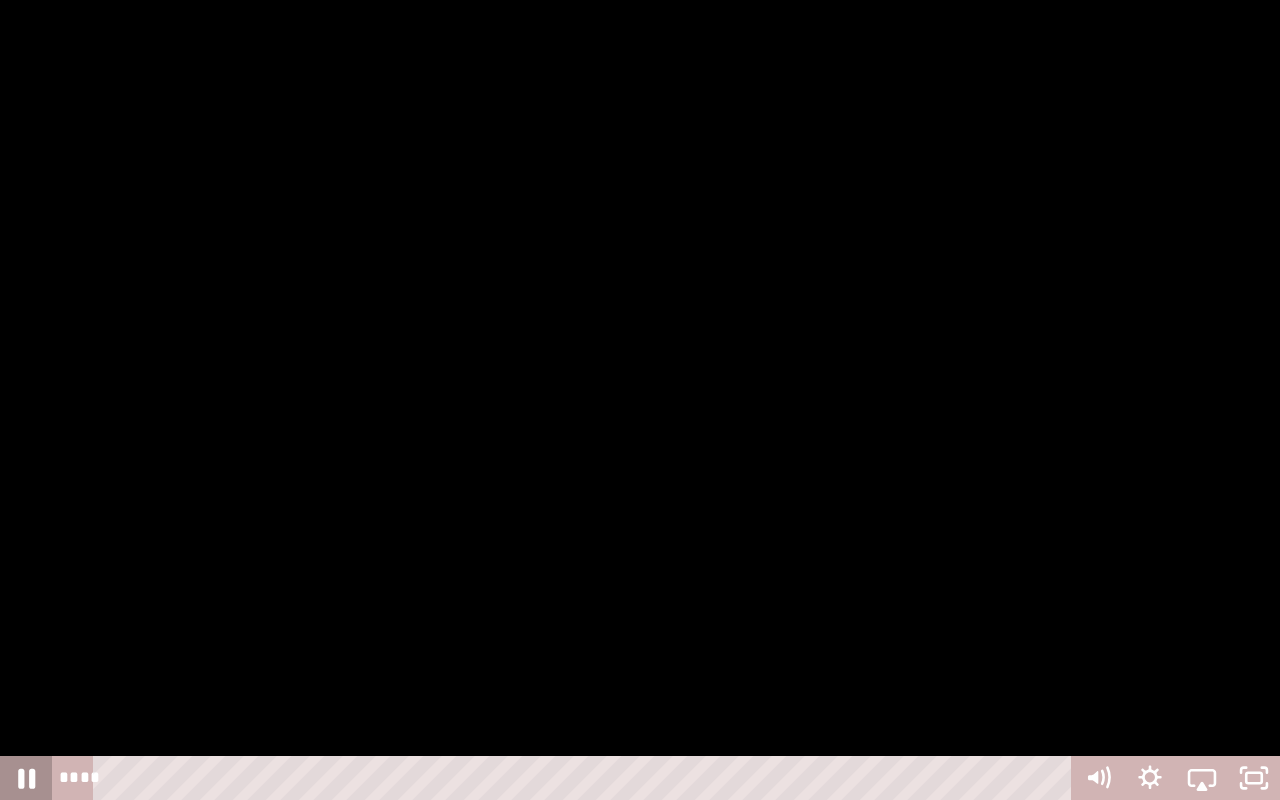 click 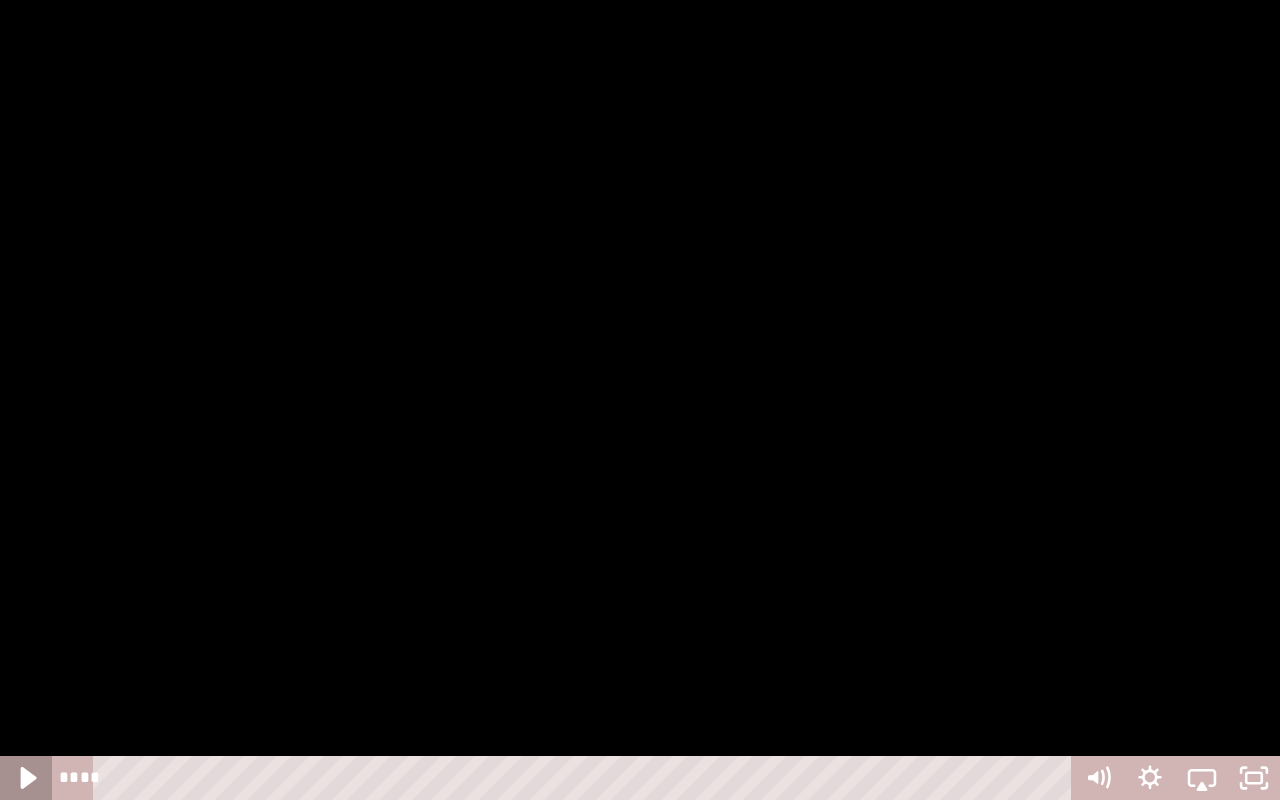 click 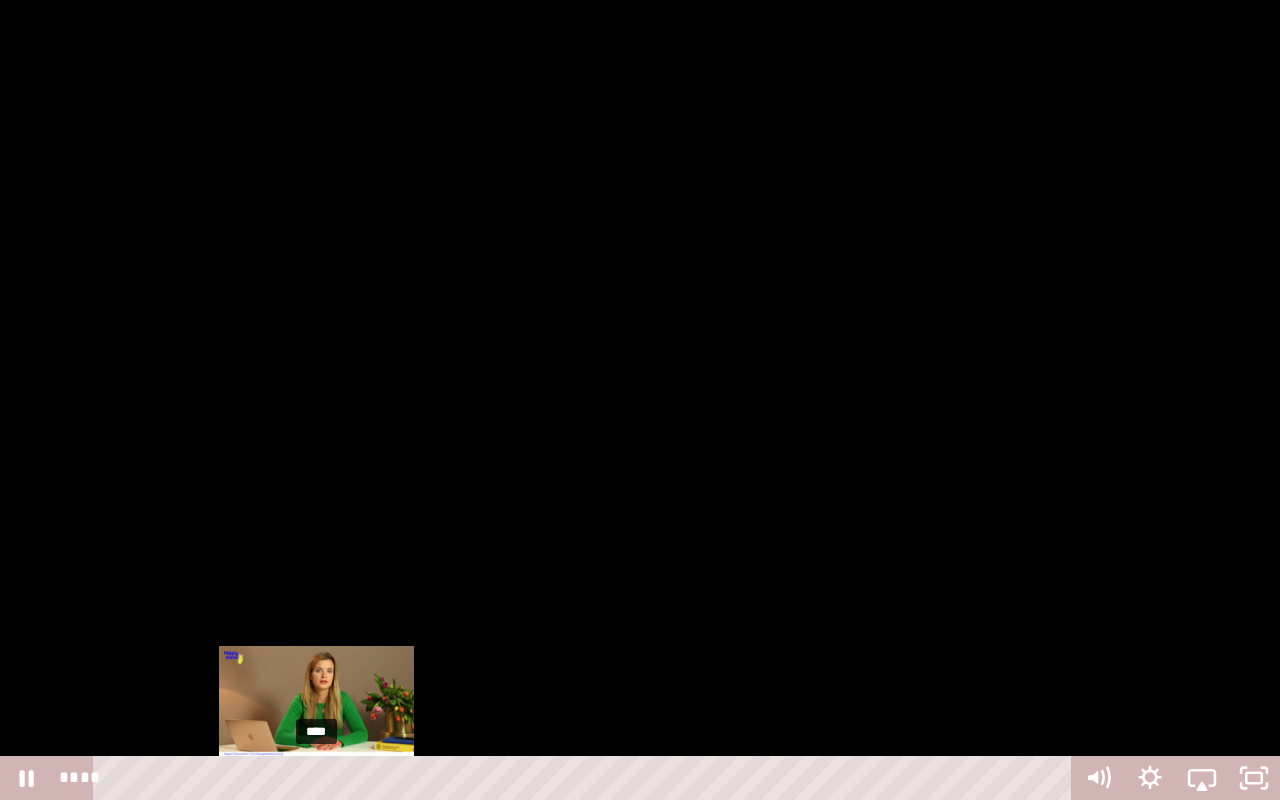 click on "****" at bounding box center [586, 778] 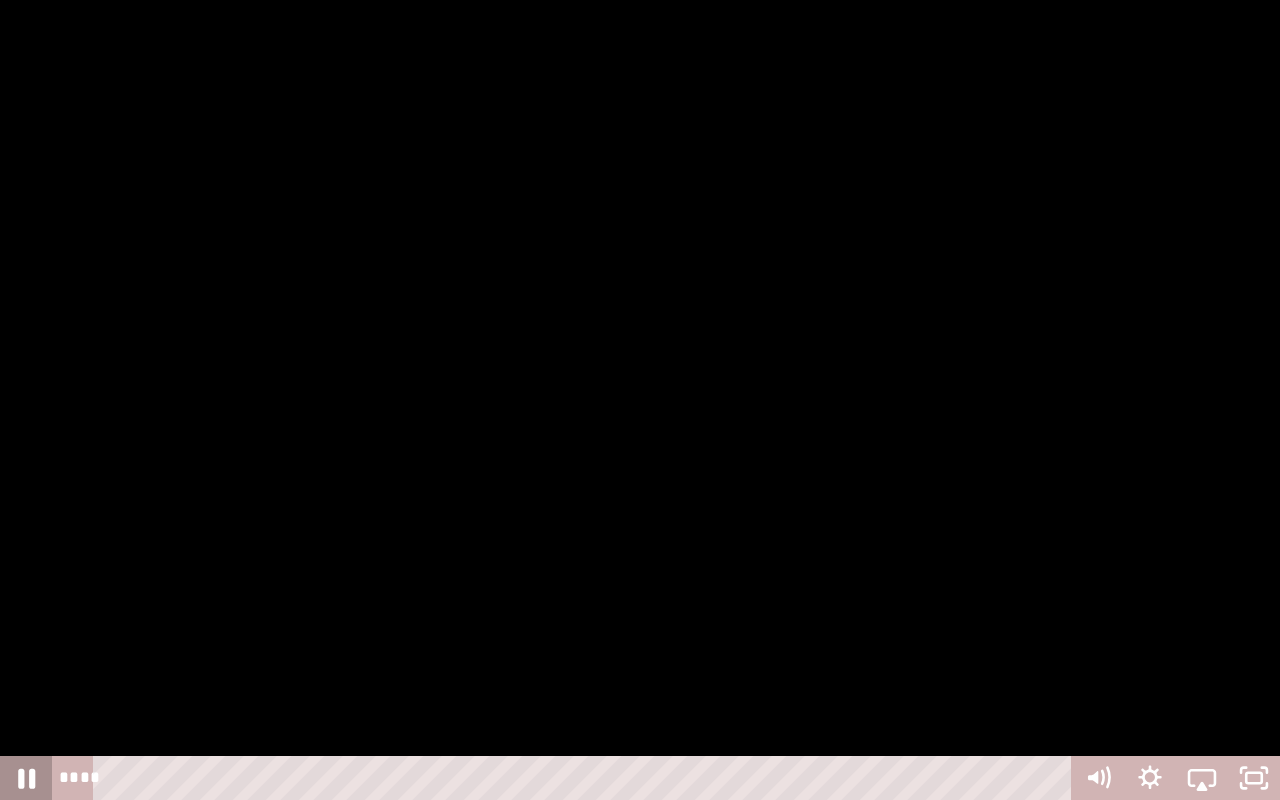 click 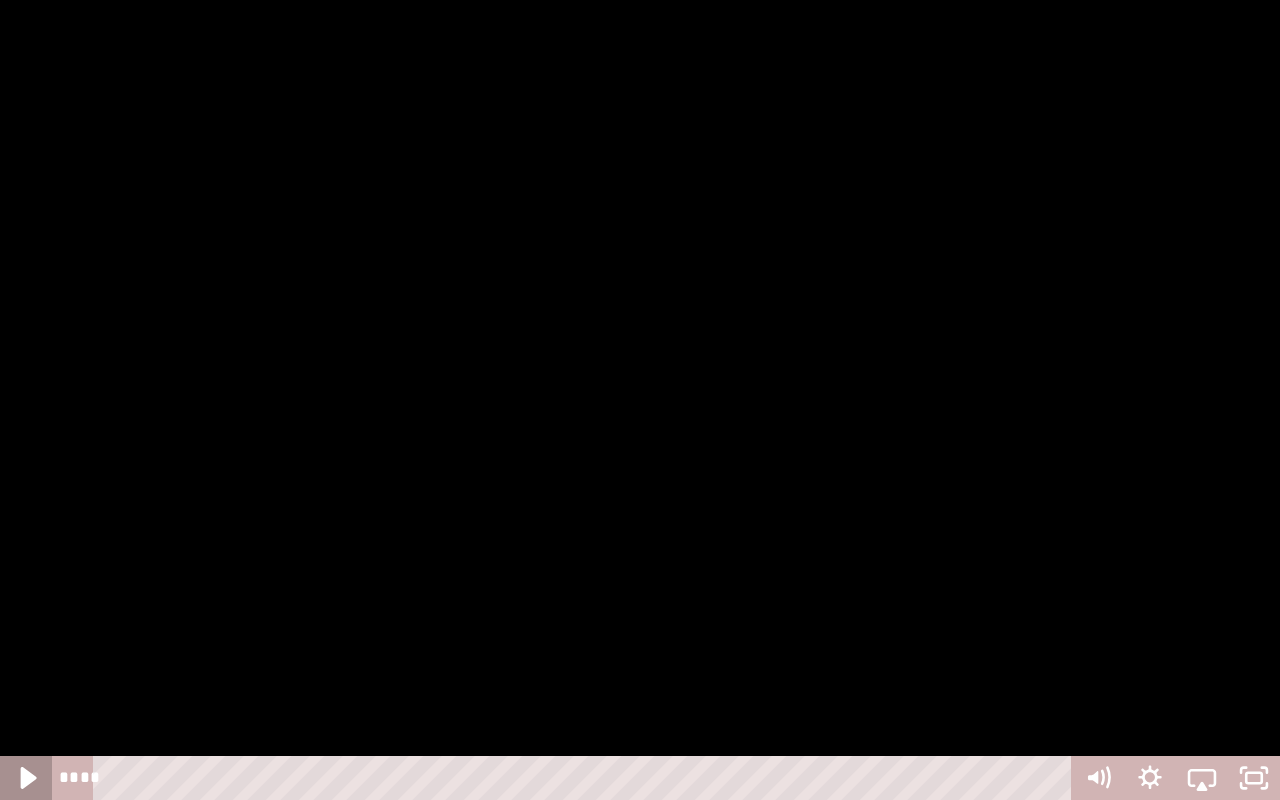 click 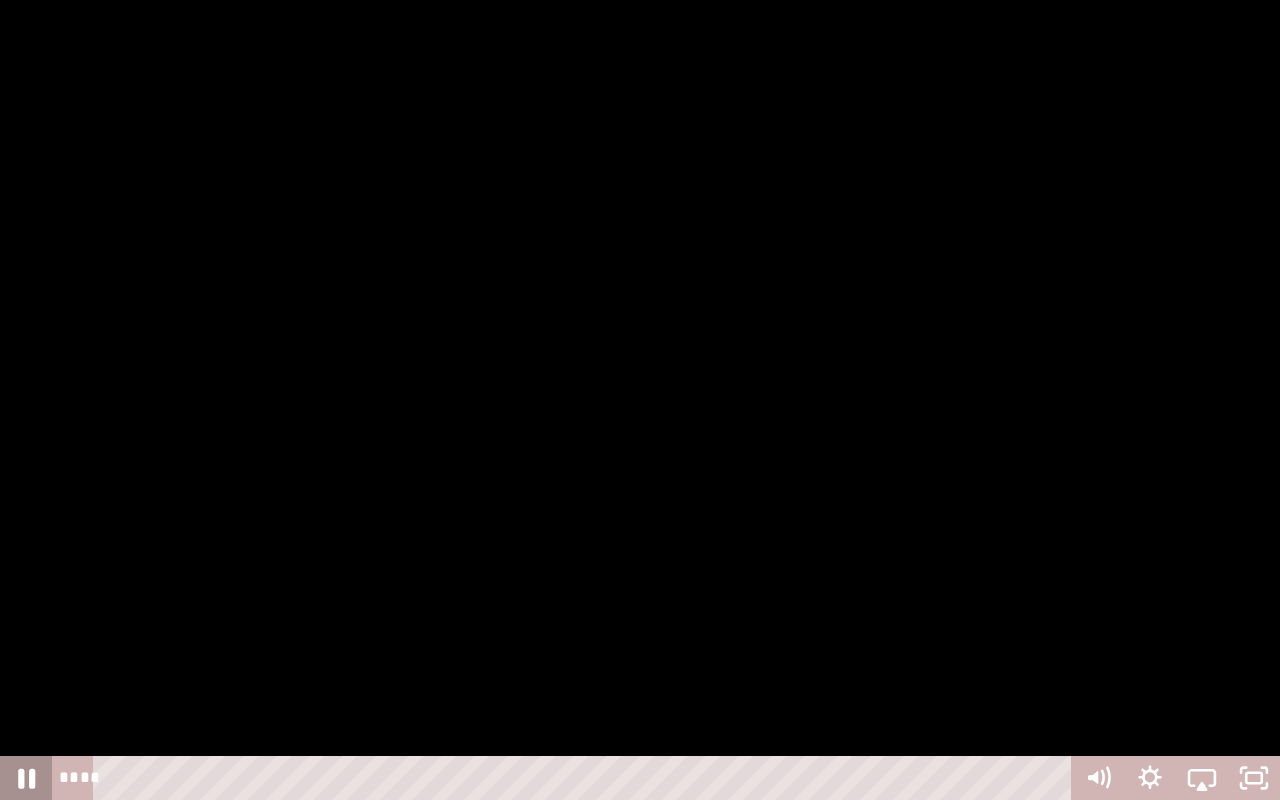 click 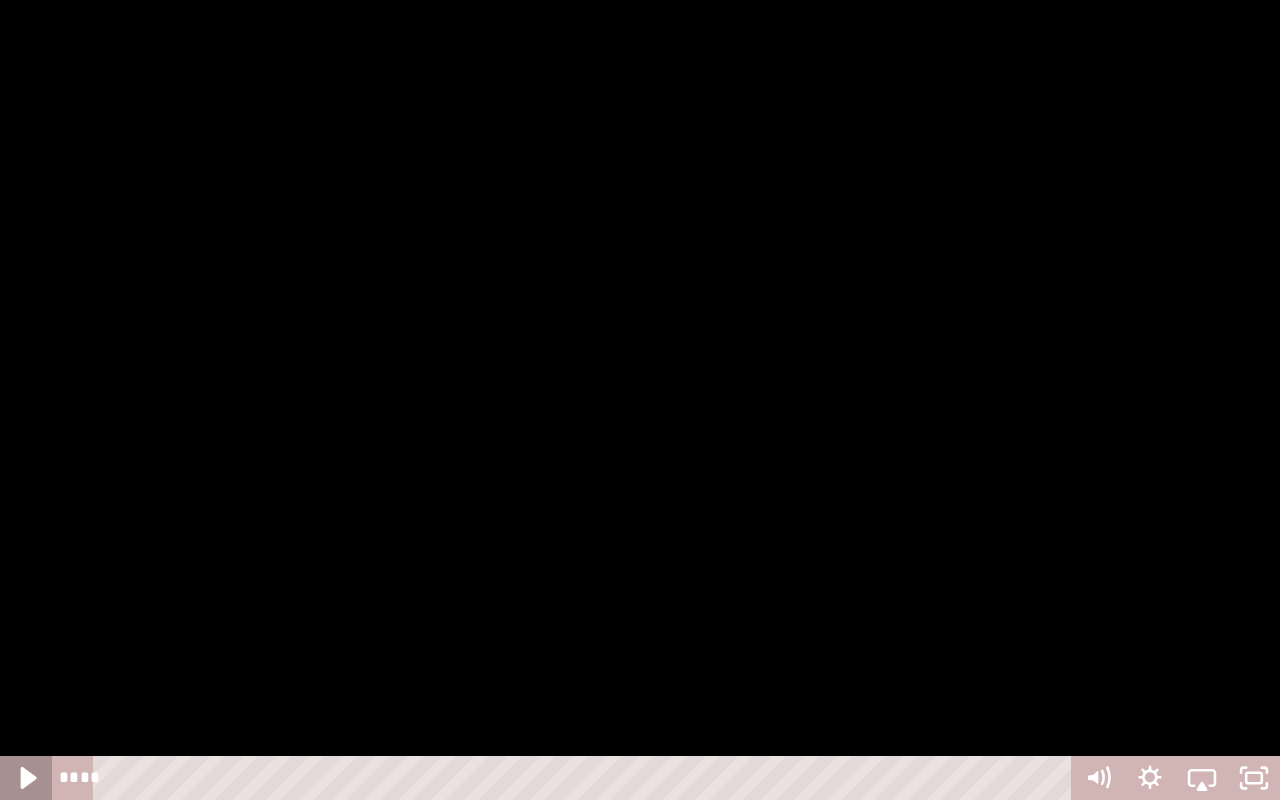 click 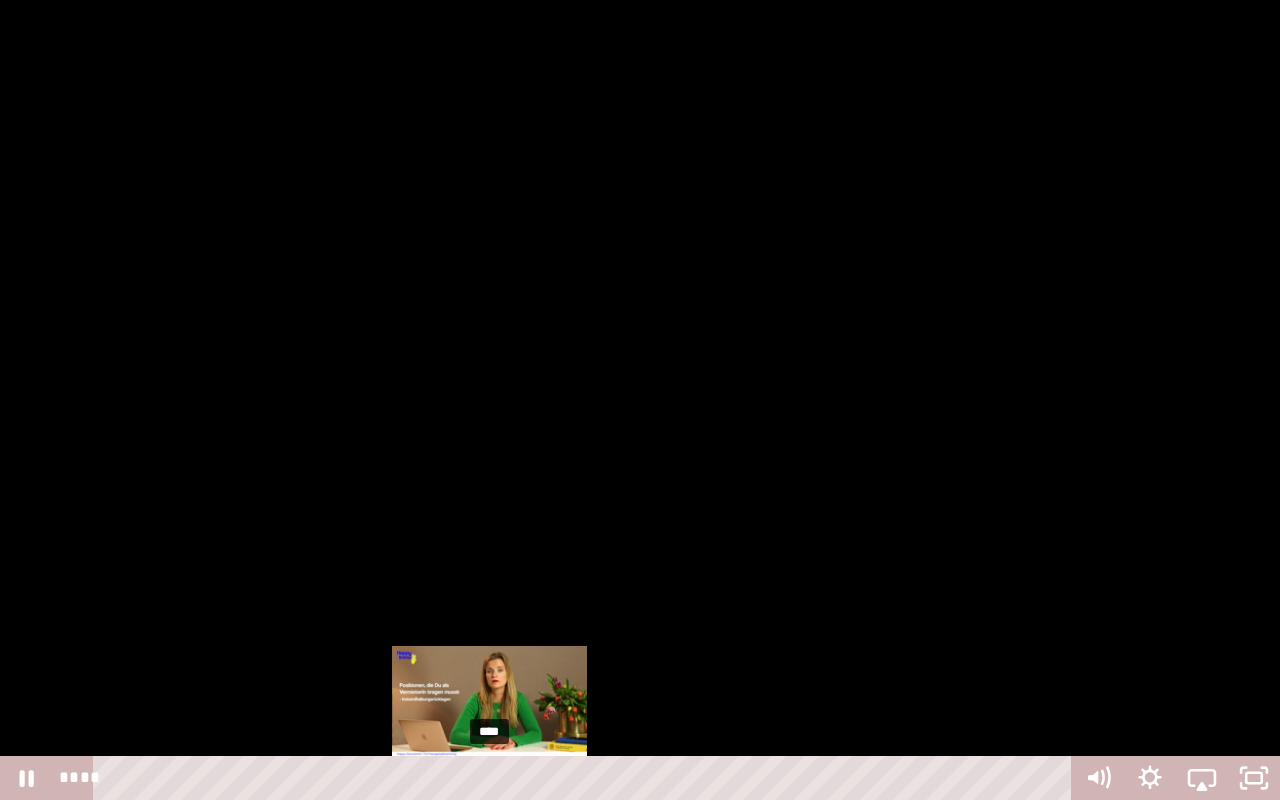 click on "****" at bounding box center (586, 778) 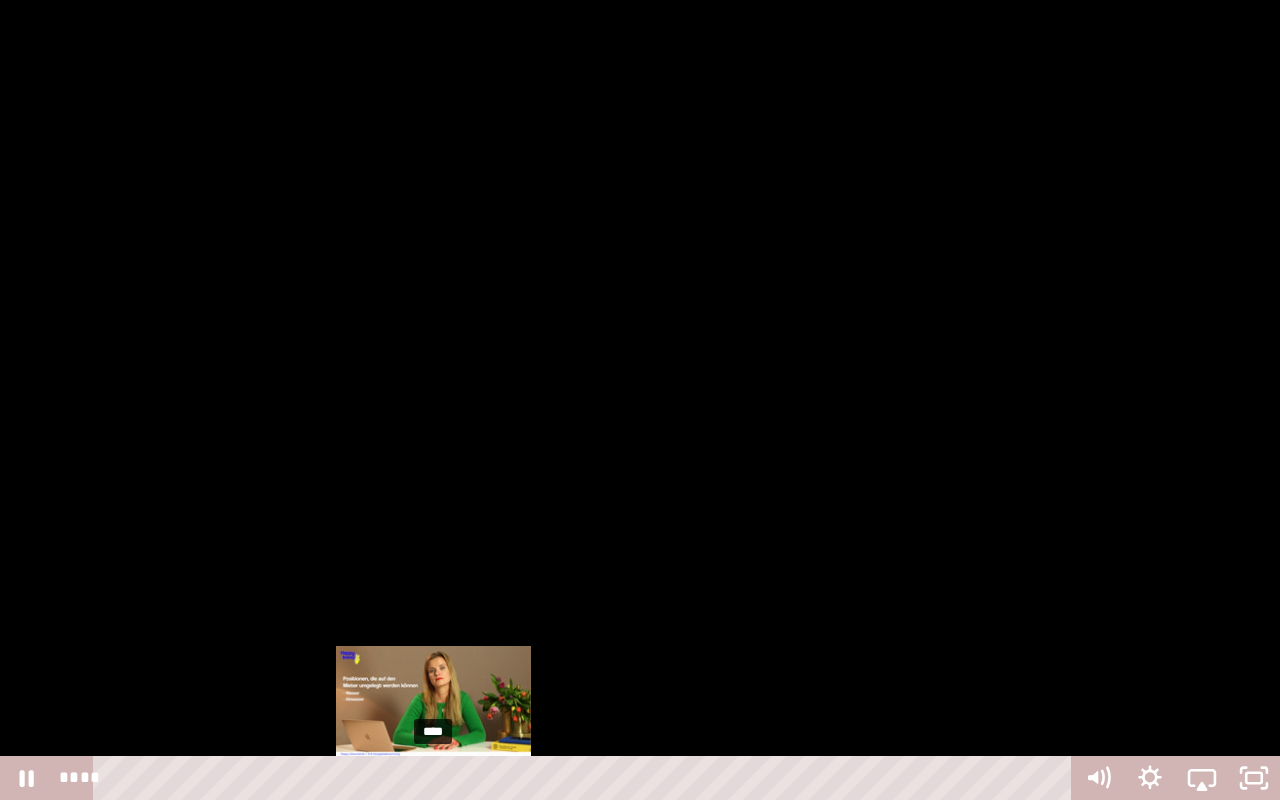click on "****" at bounding box center (586, 778) 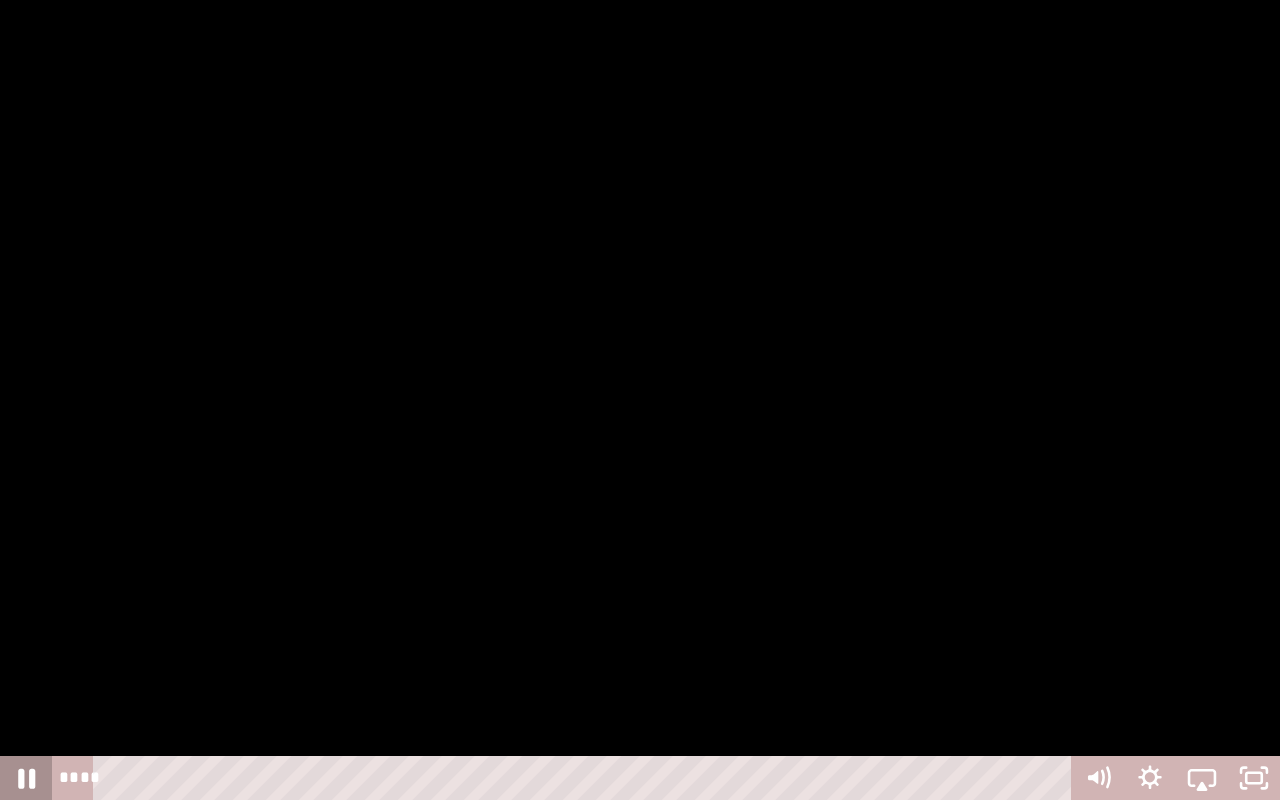 click 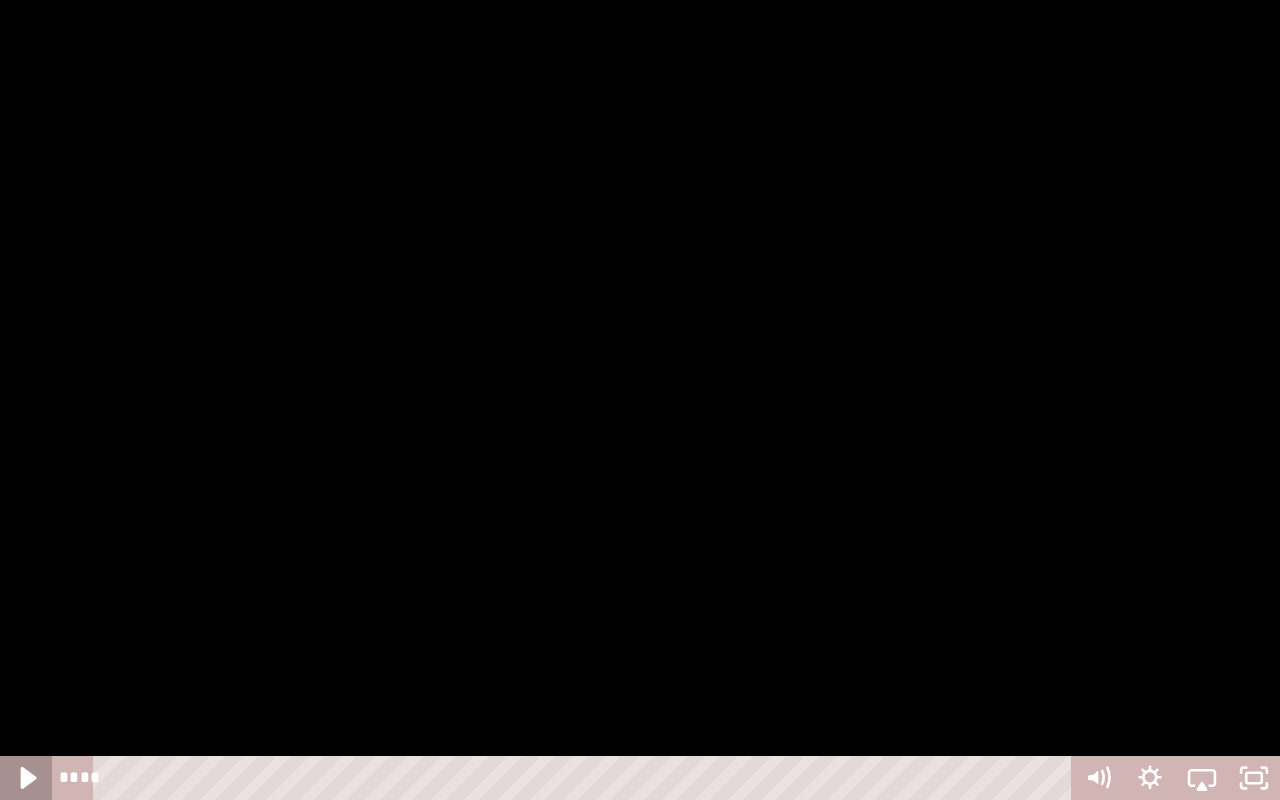 click 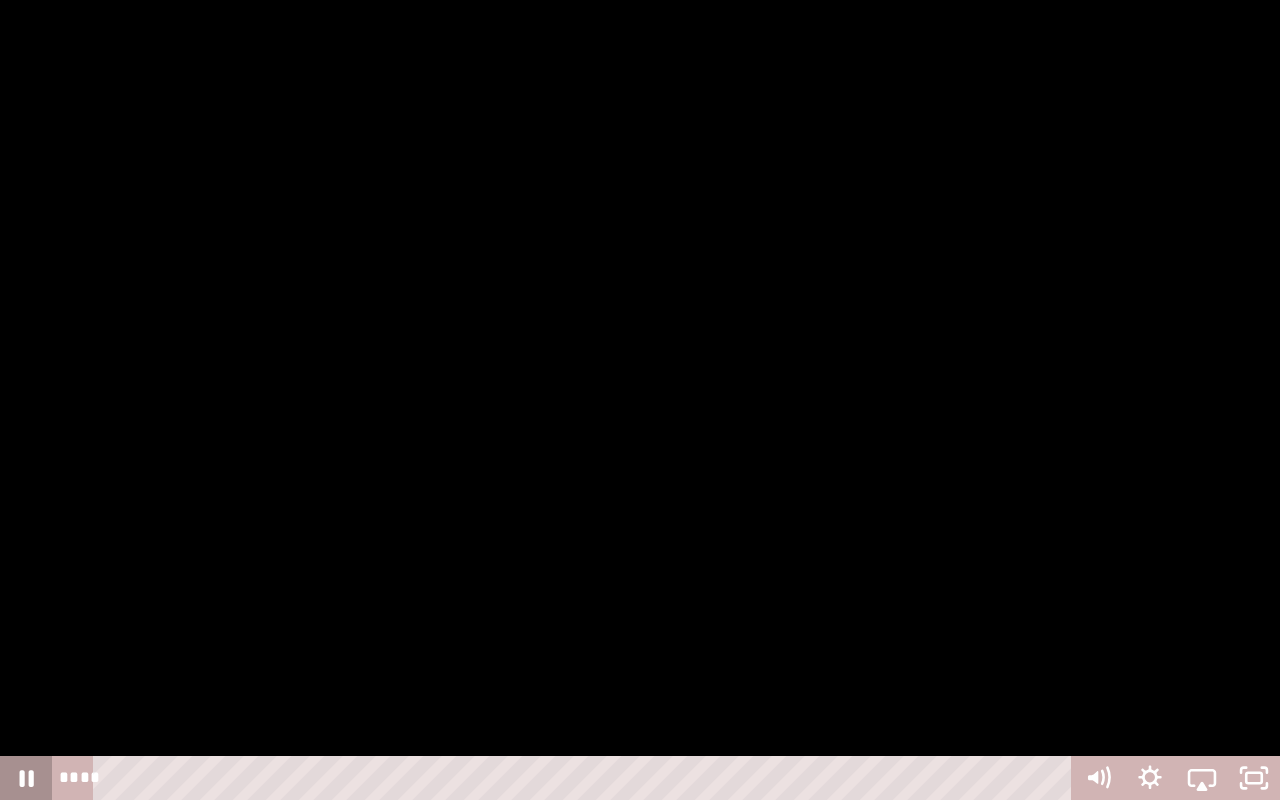 click 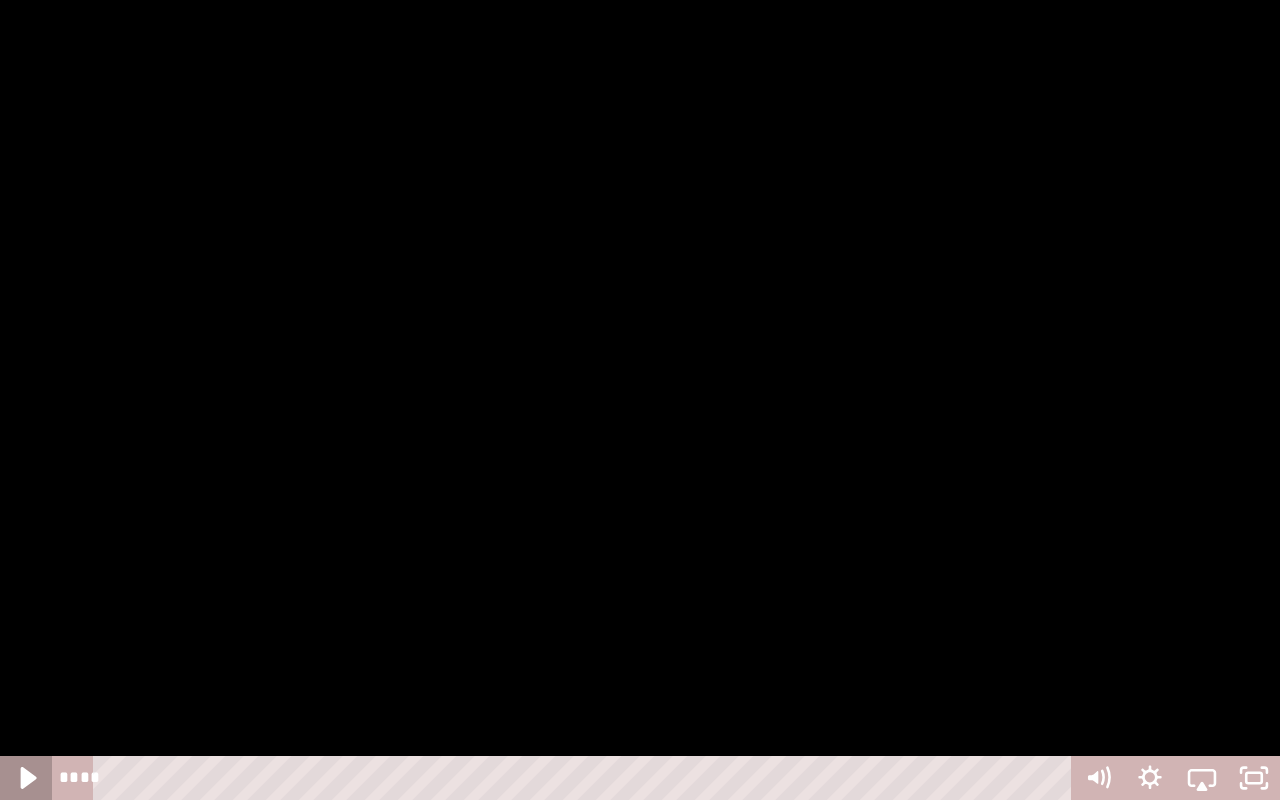 click 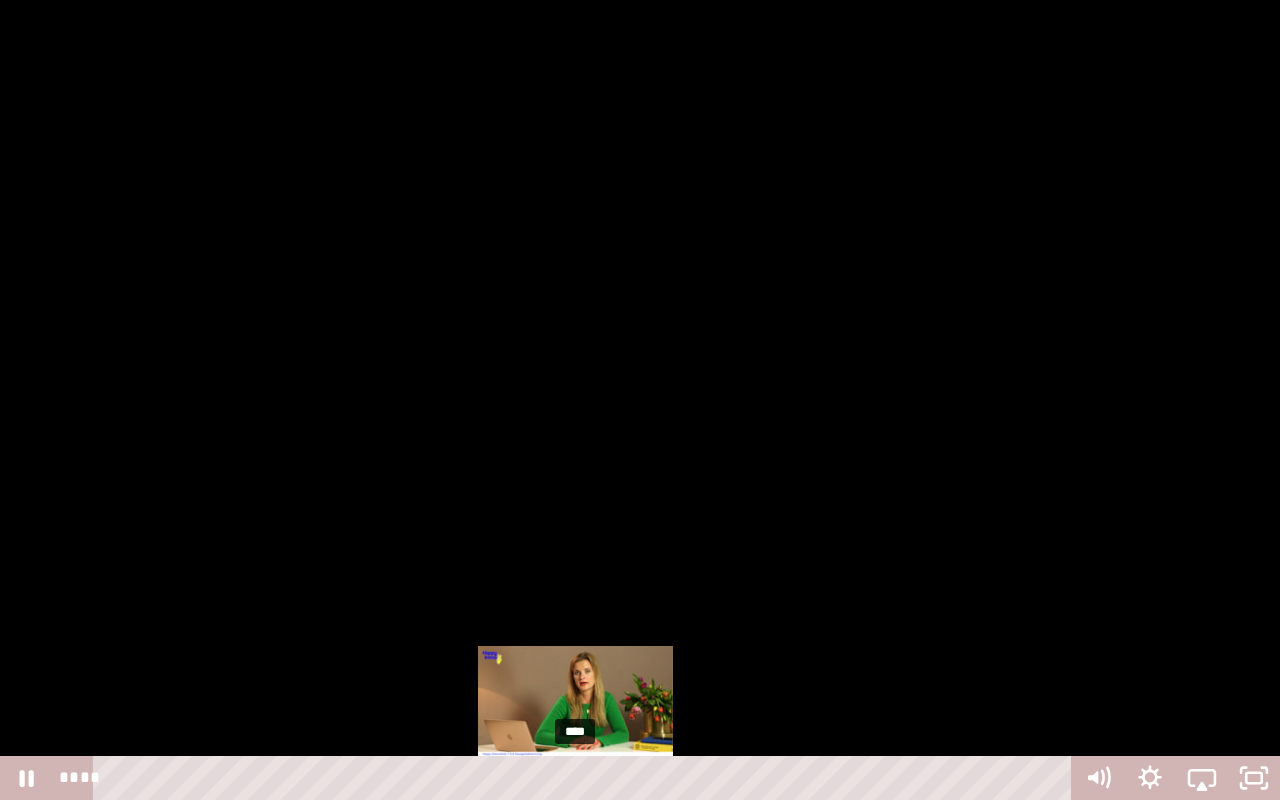 click on "****" at bounding box center (586, 778) 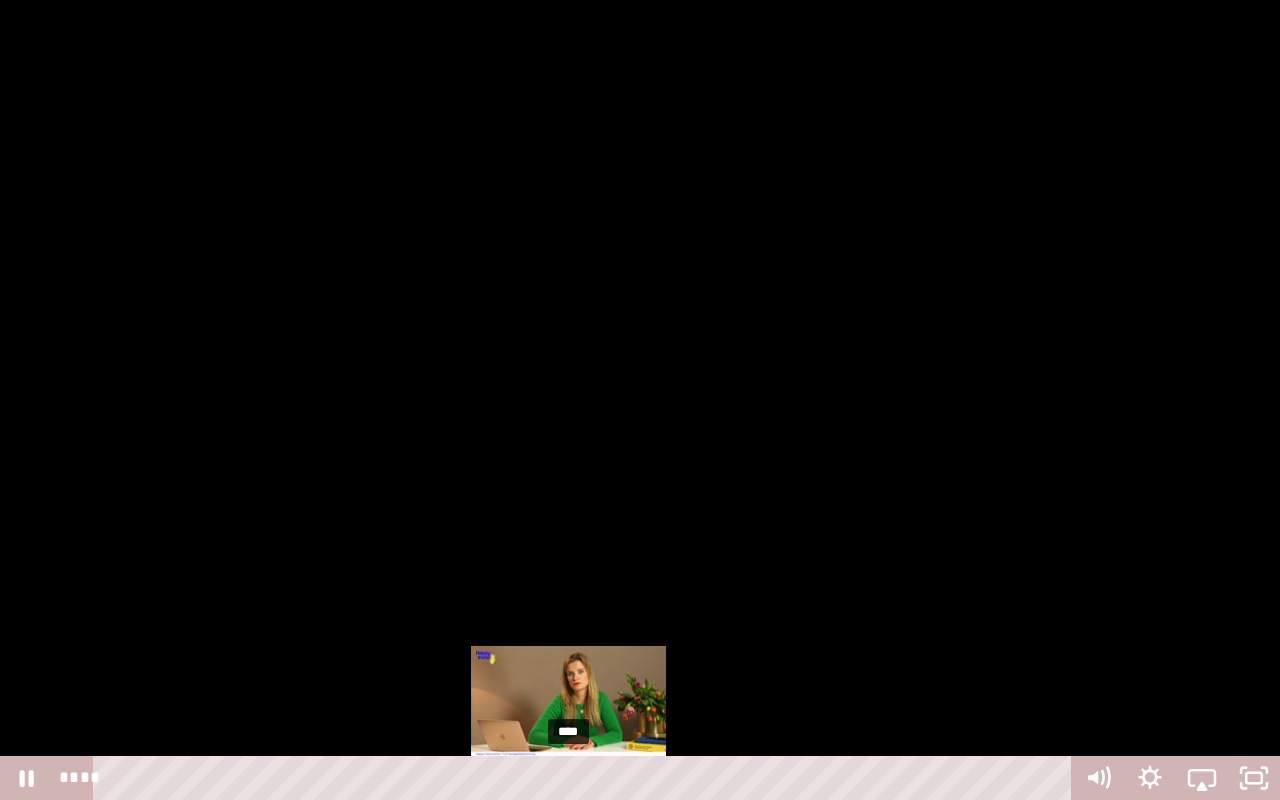 click on "****" at bounding box center (586, 778) 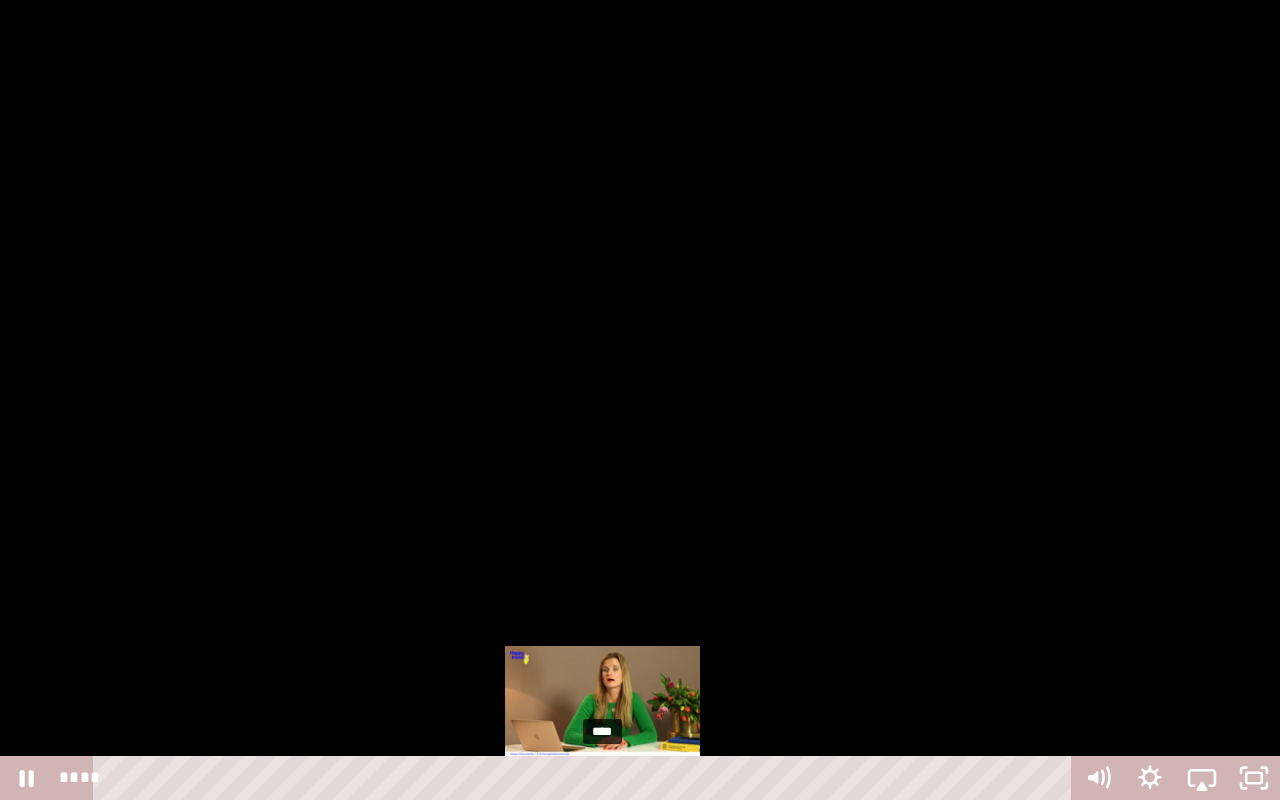 click on "****" at bounding box center (586, 778) 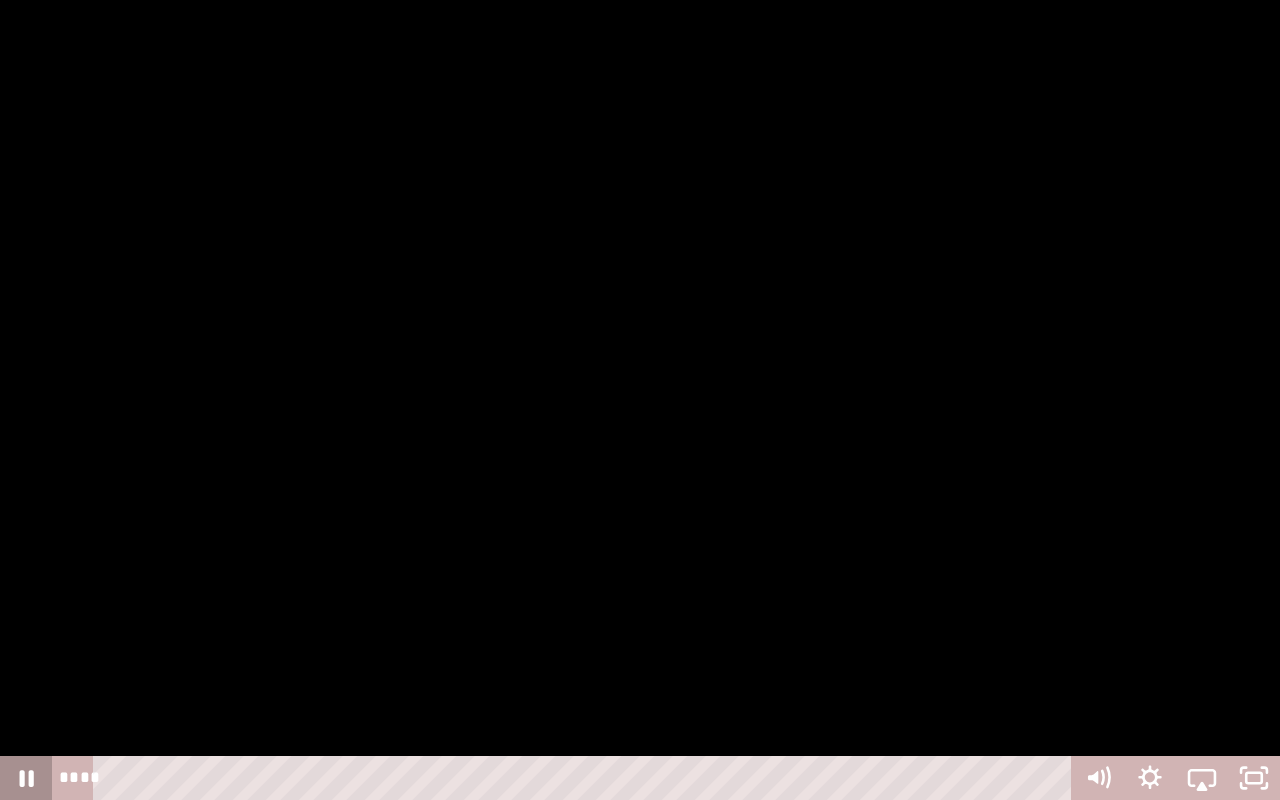 click 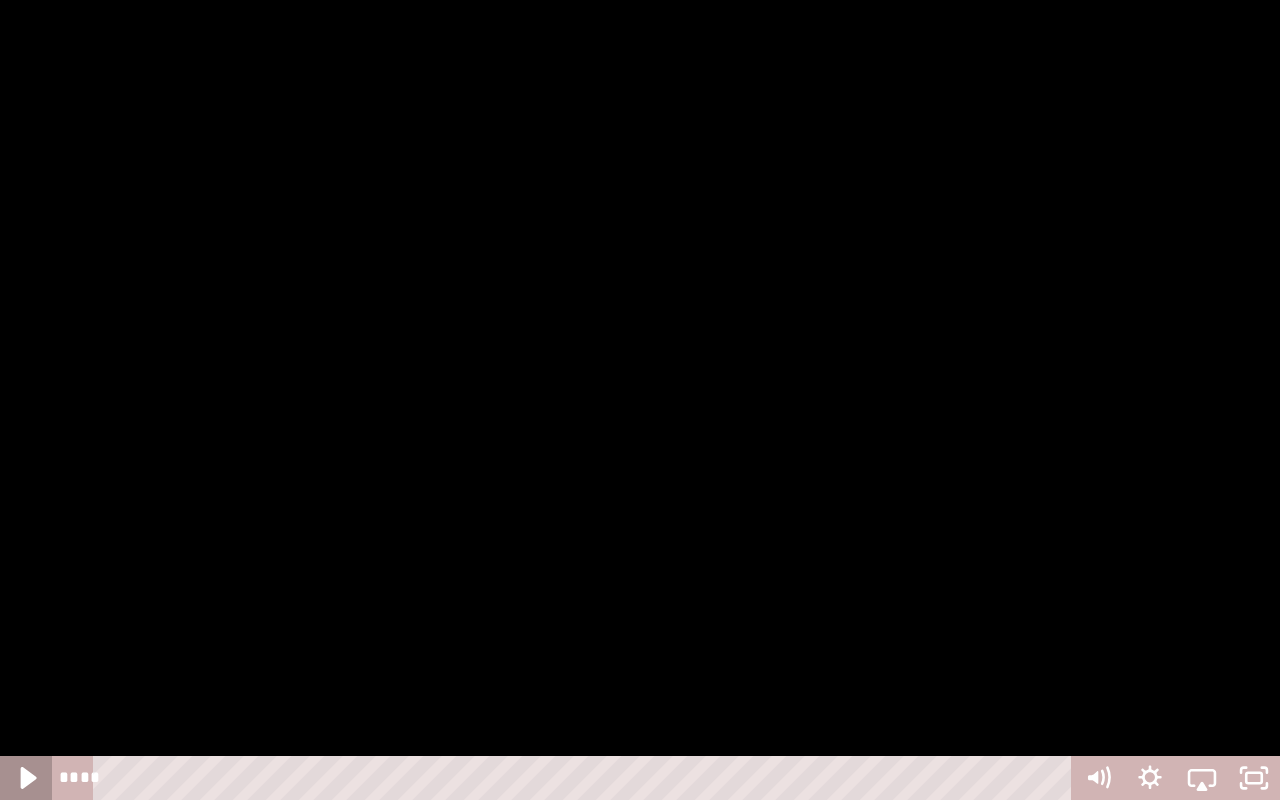 click 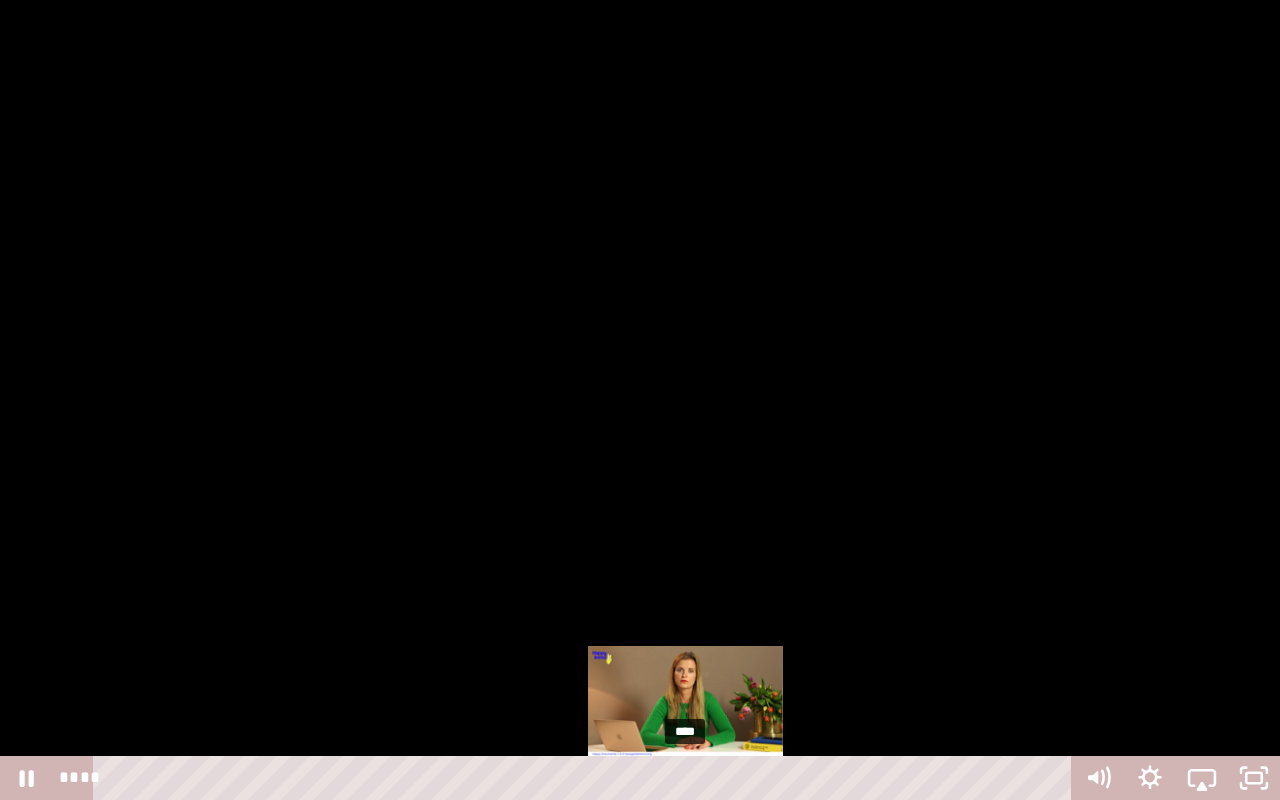 click on "****" at bounding box center (586, 778) 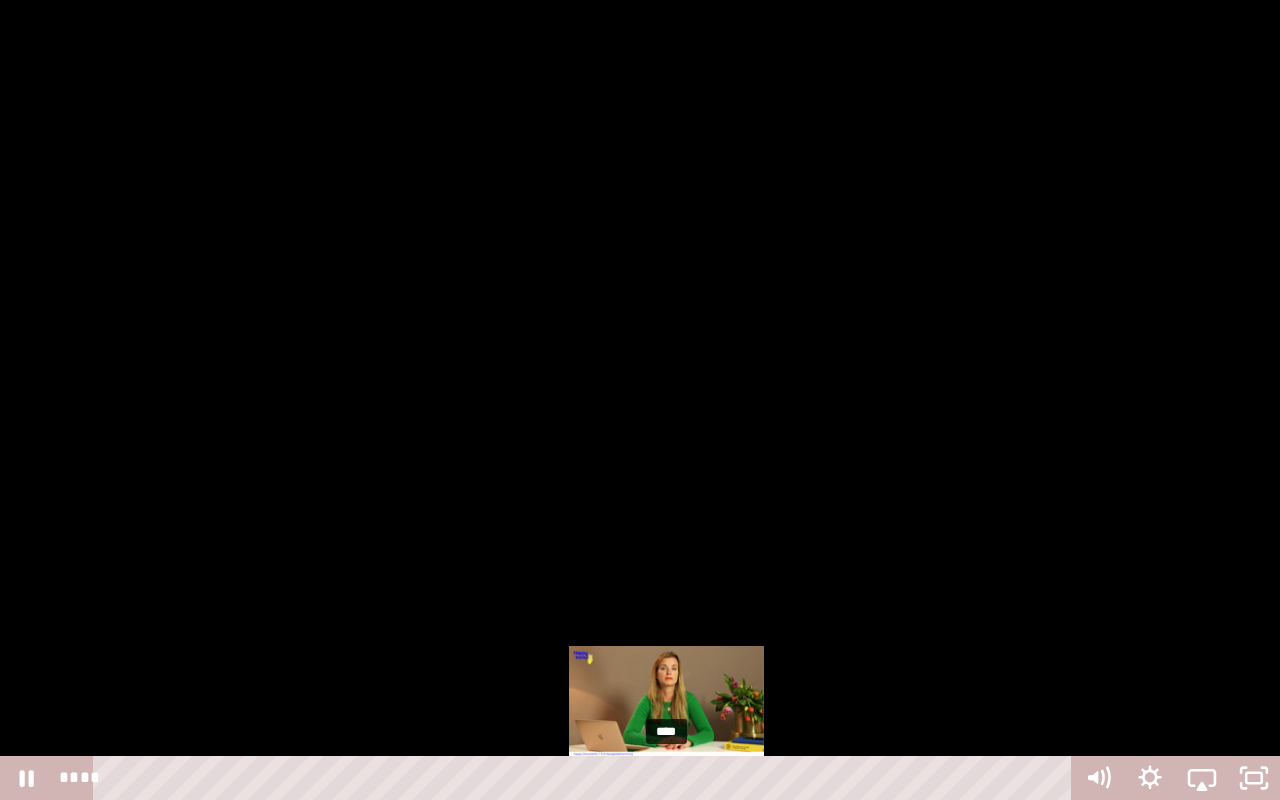 click on "****" at bounding box center [586, 778] 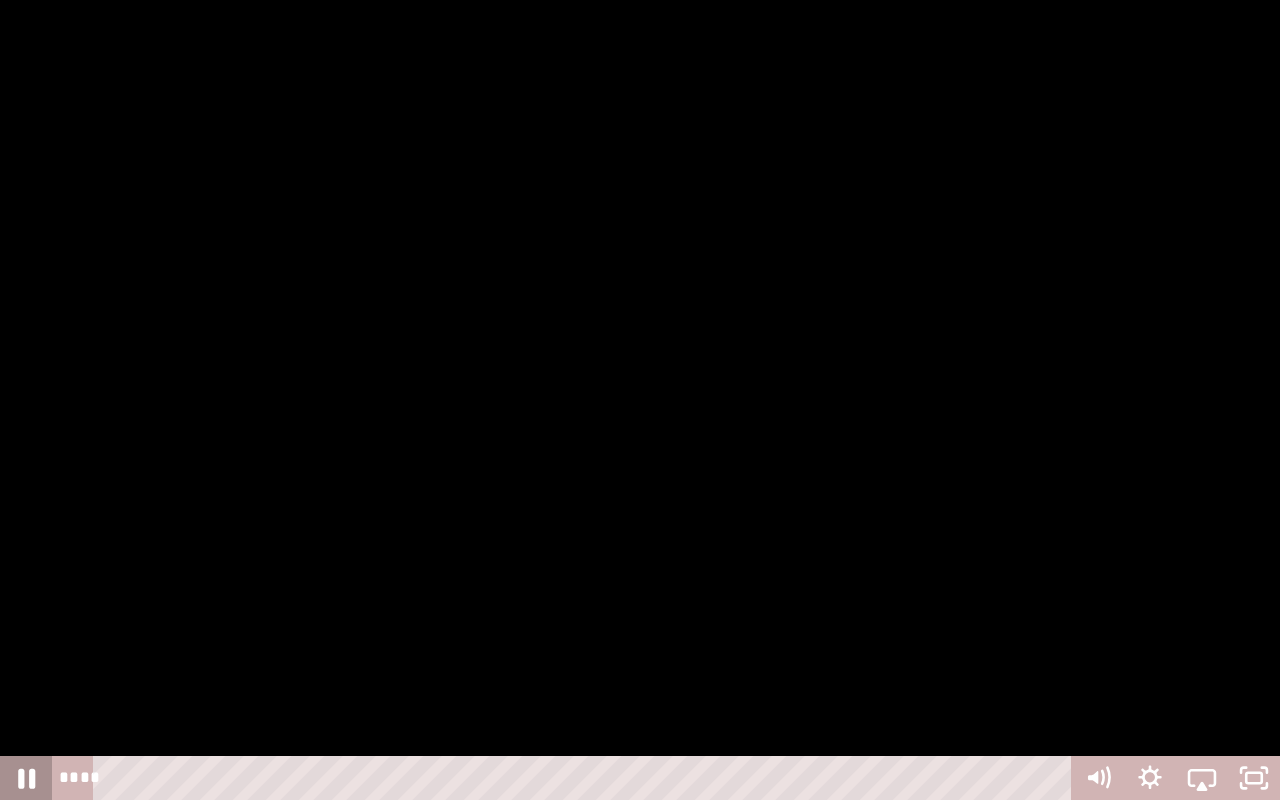 click 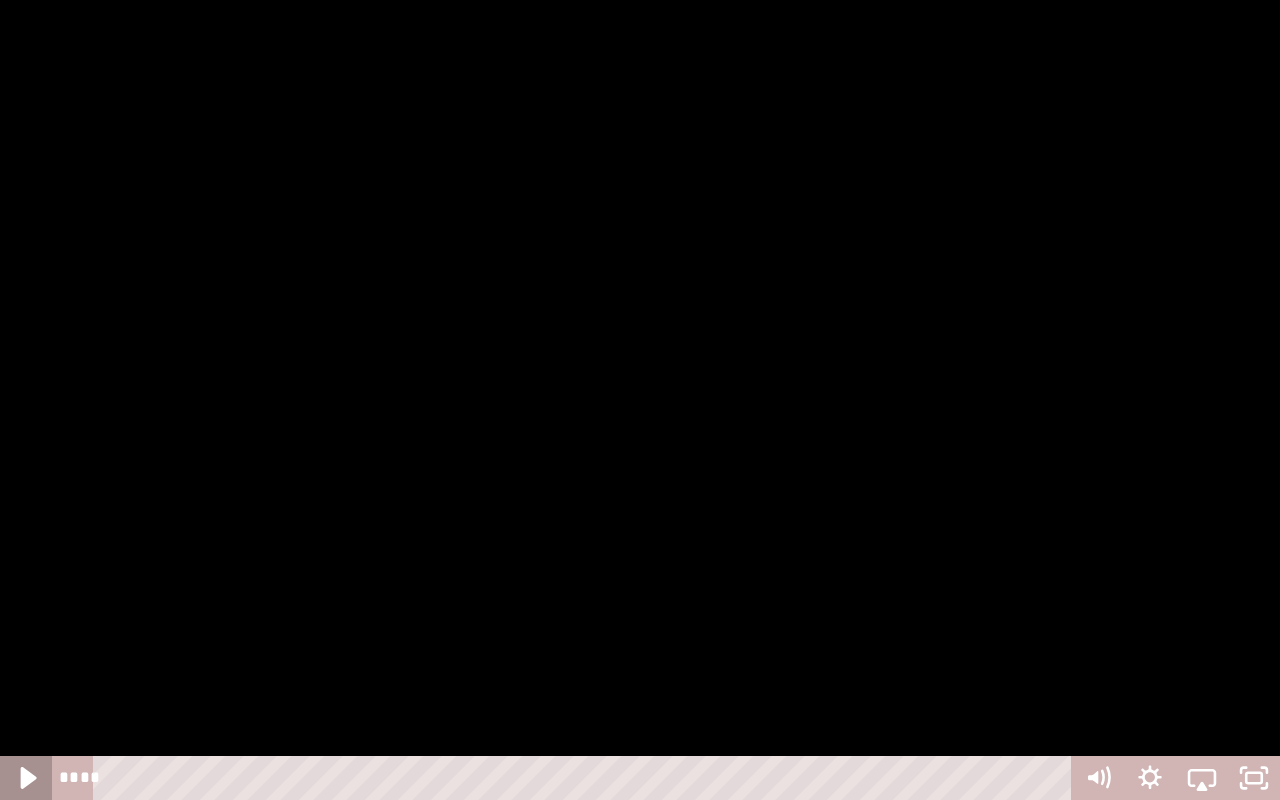 click 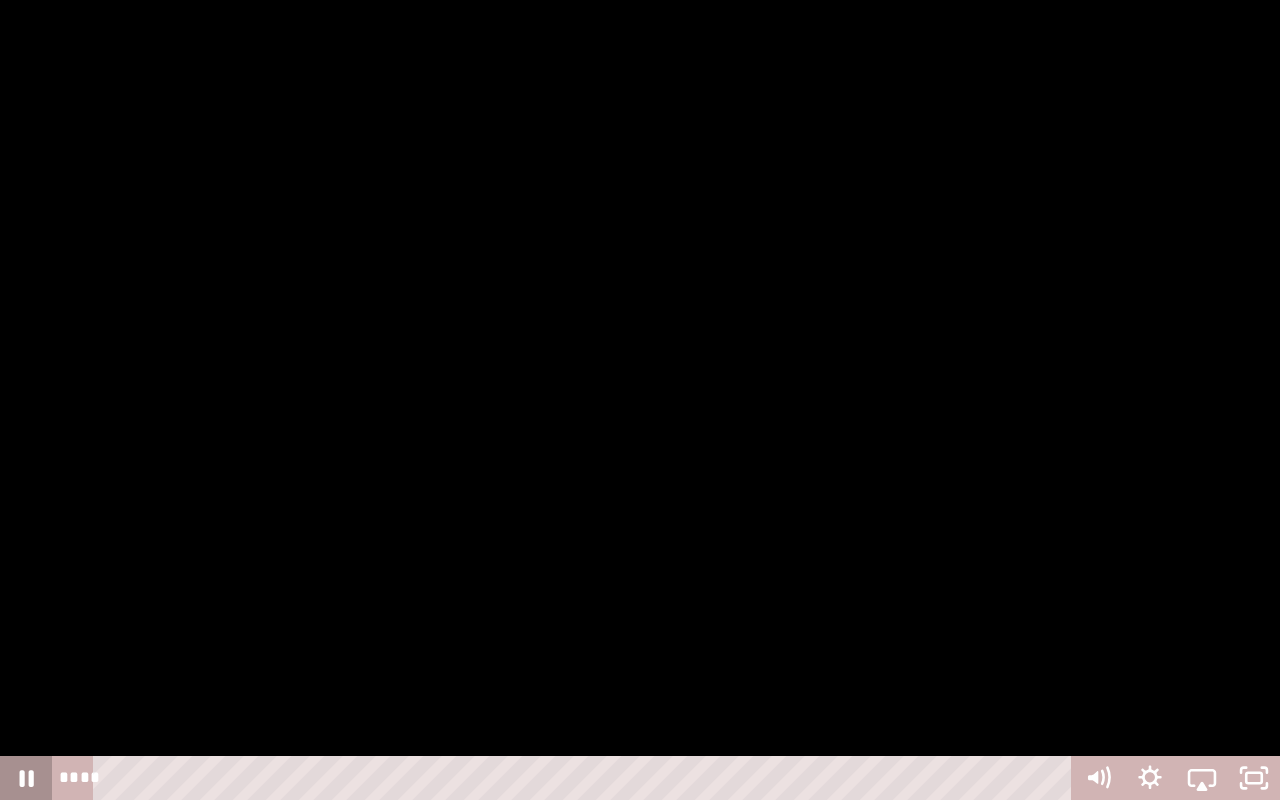 click 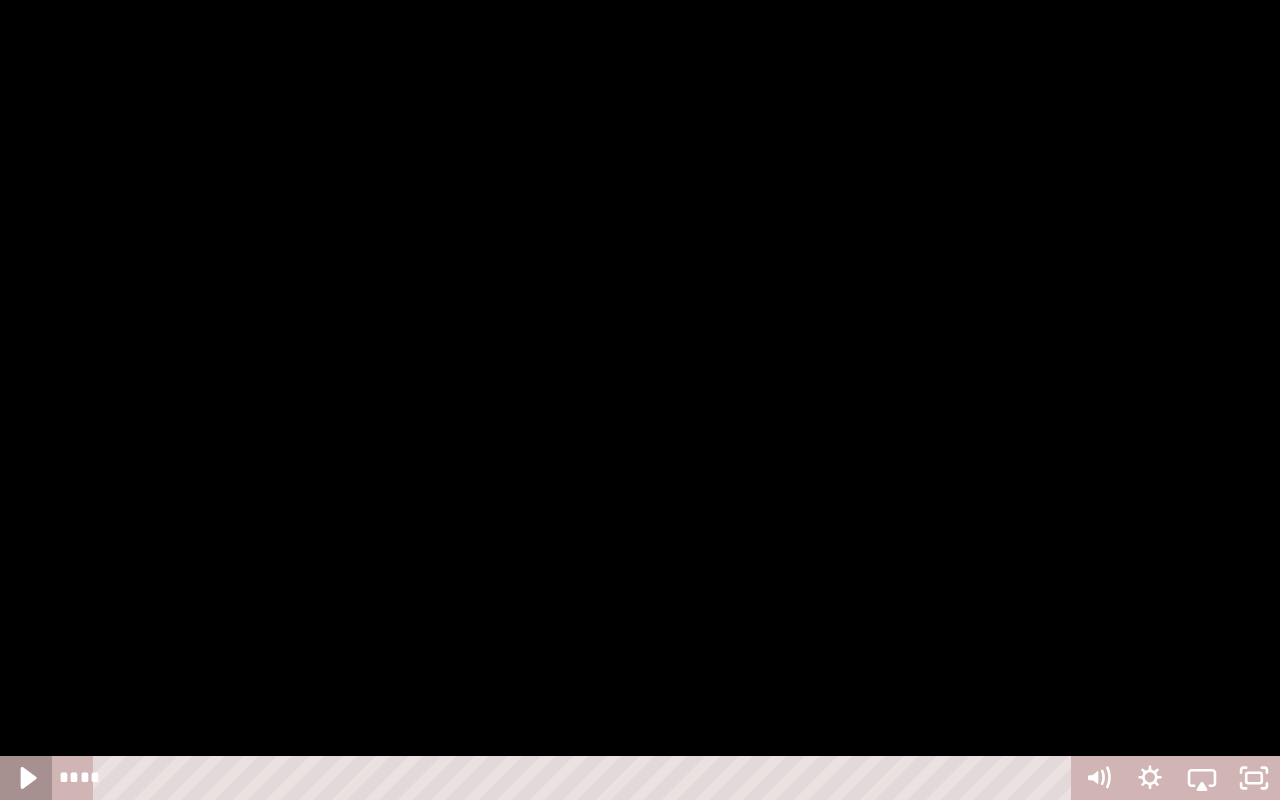click 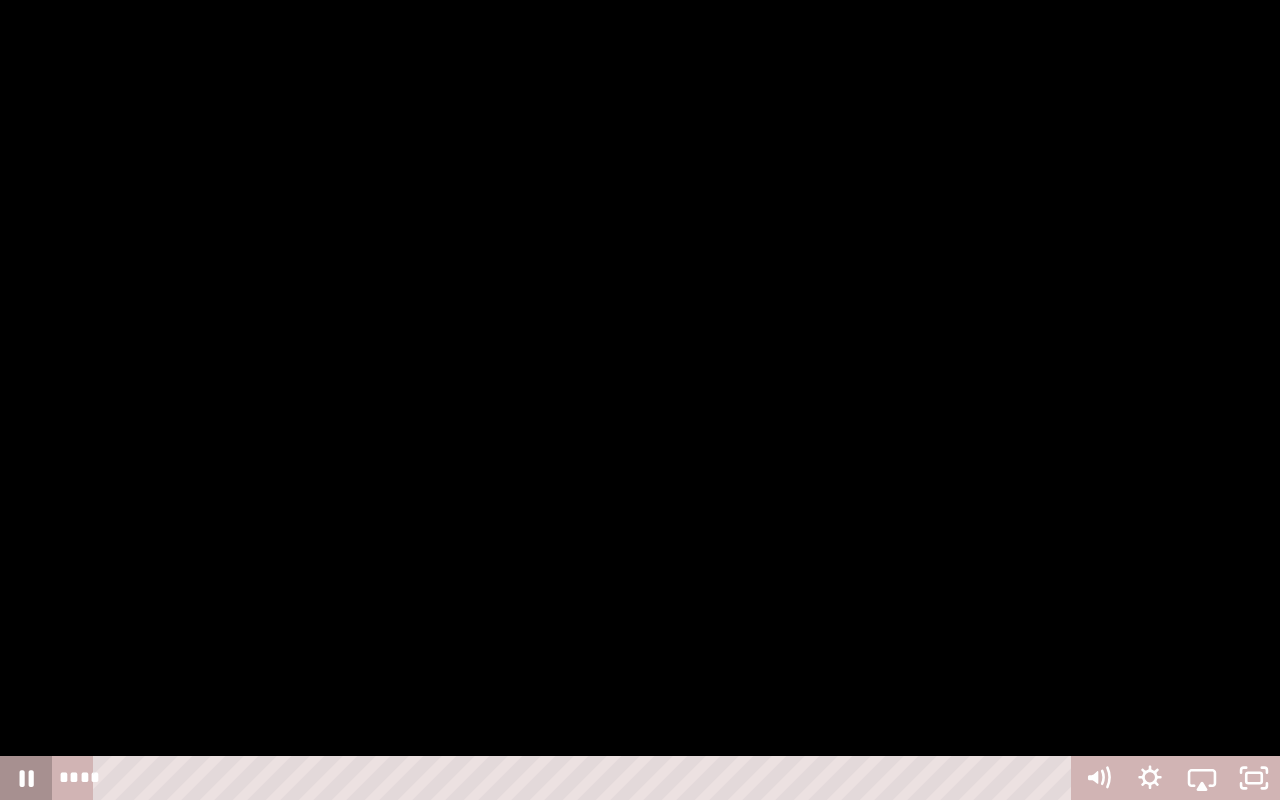 click 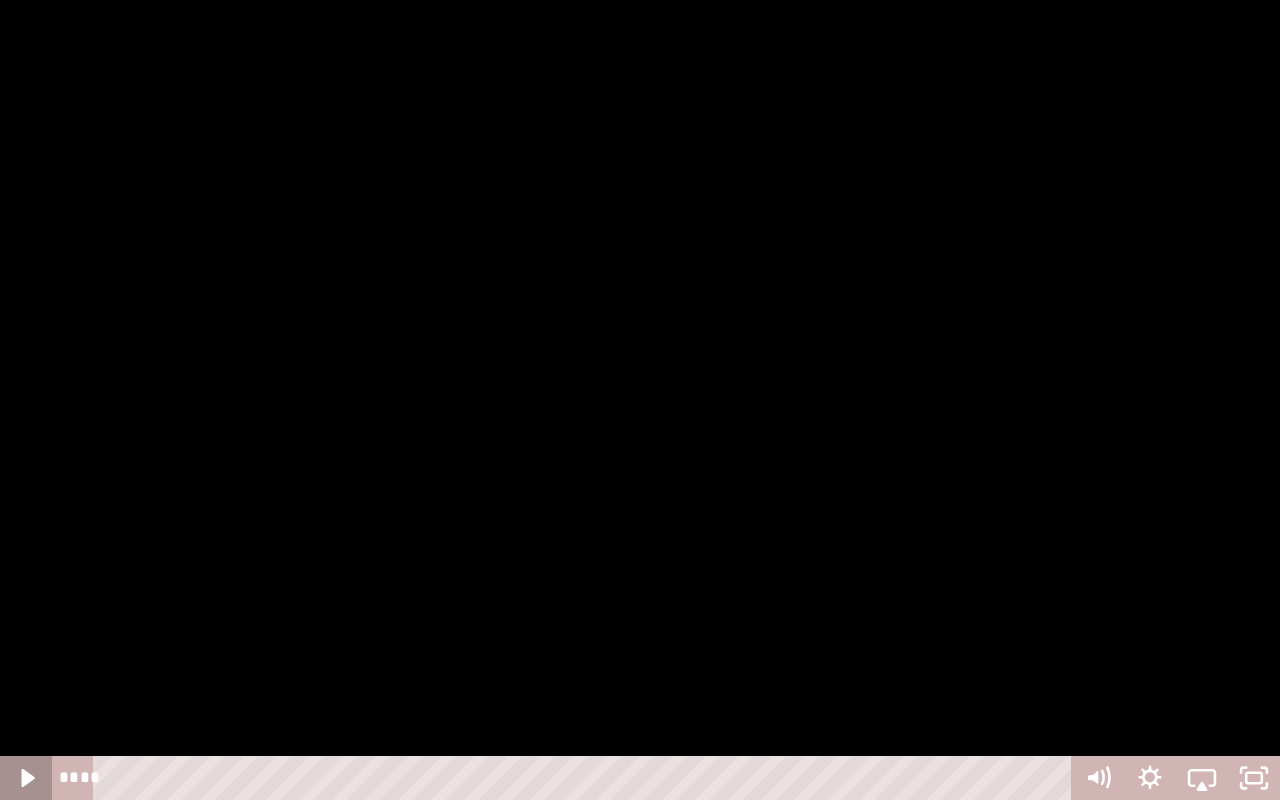 click 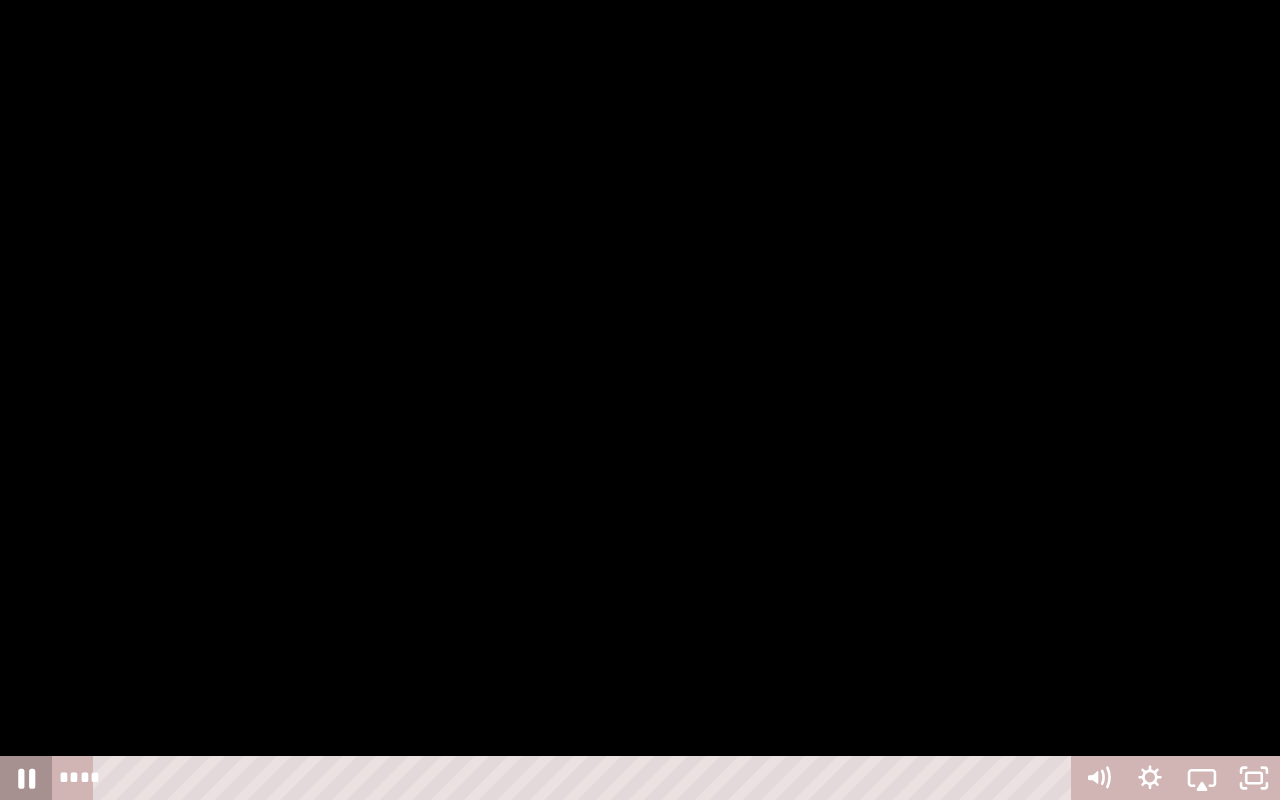 click 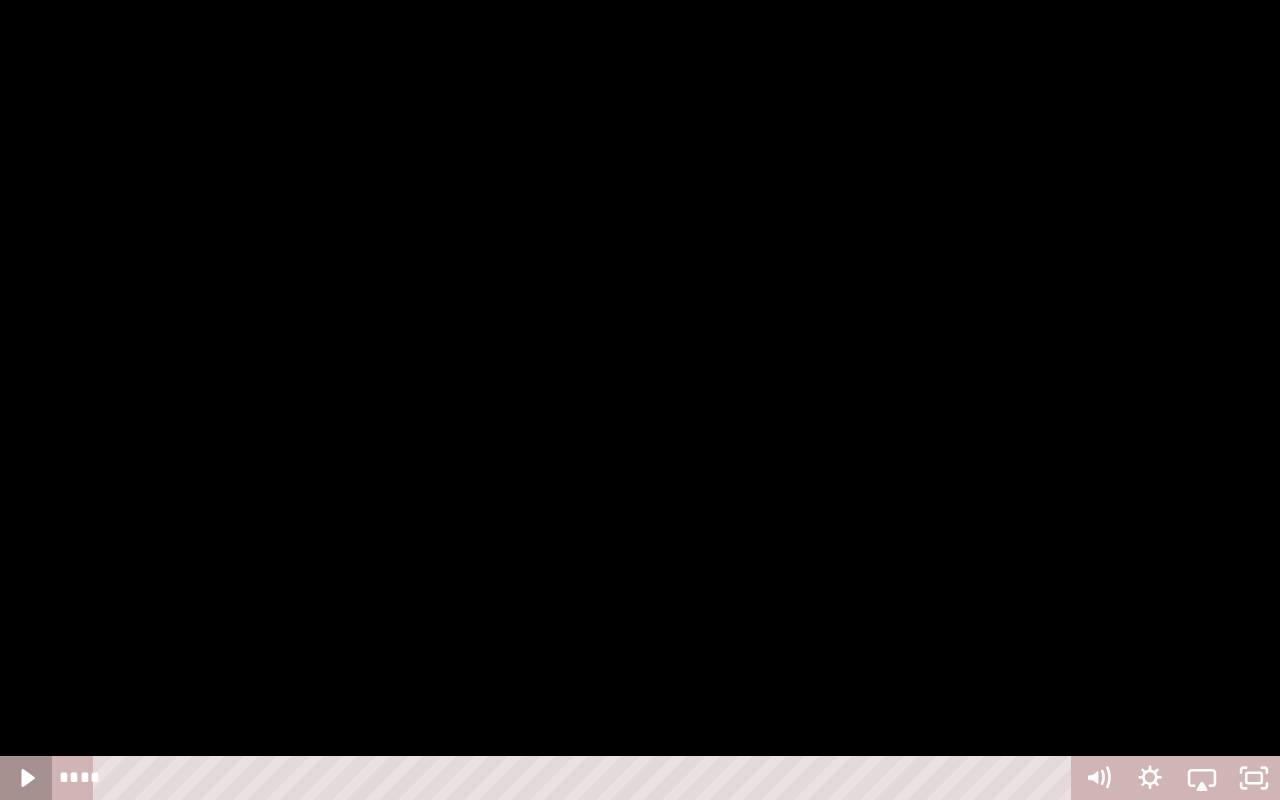 click 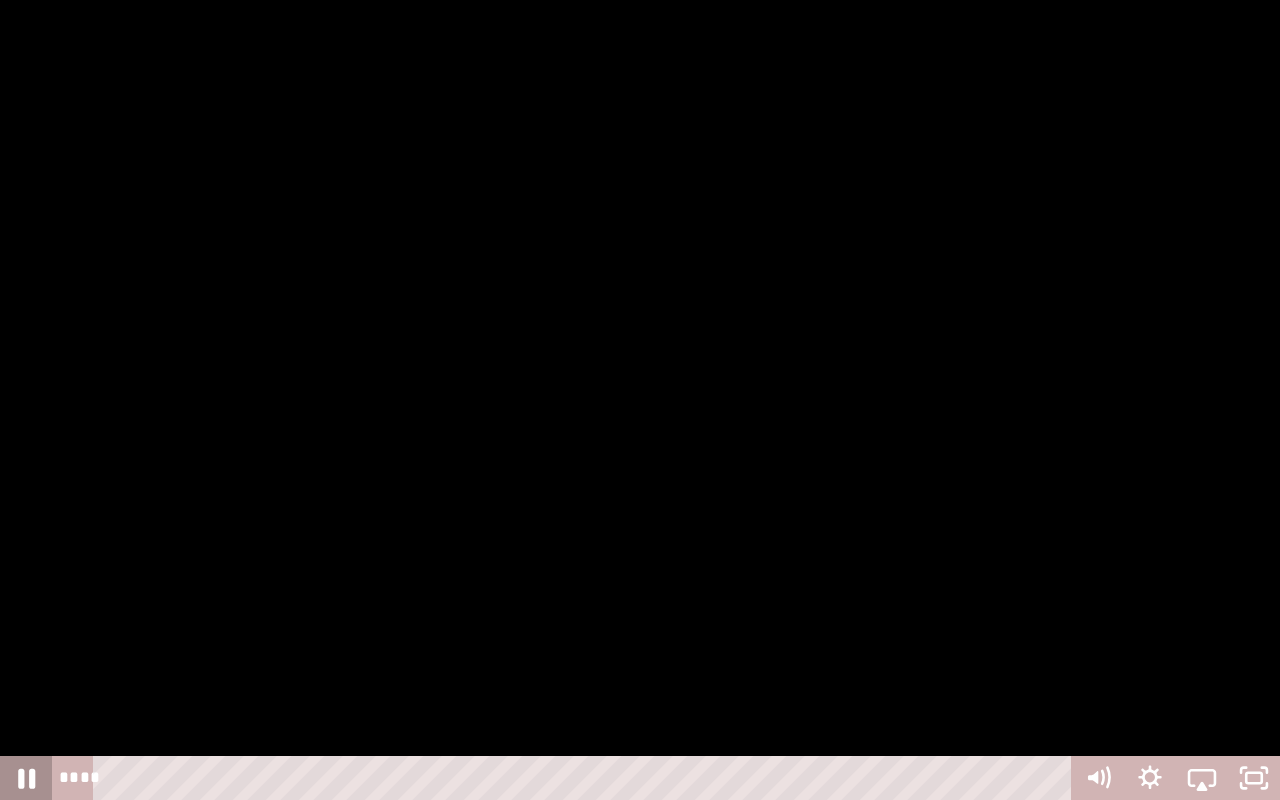 click 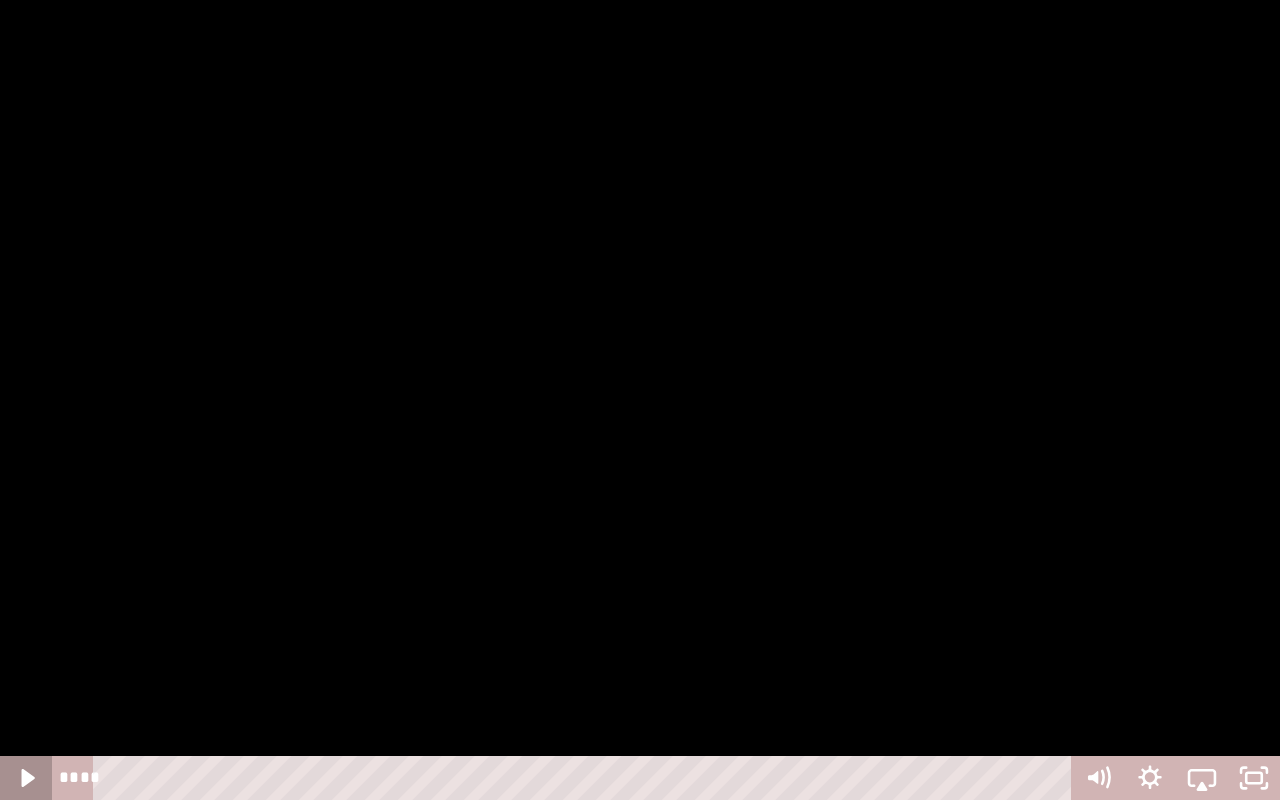 click 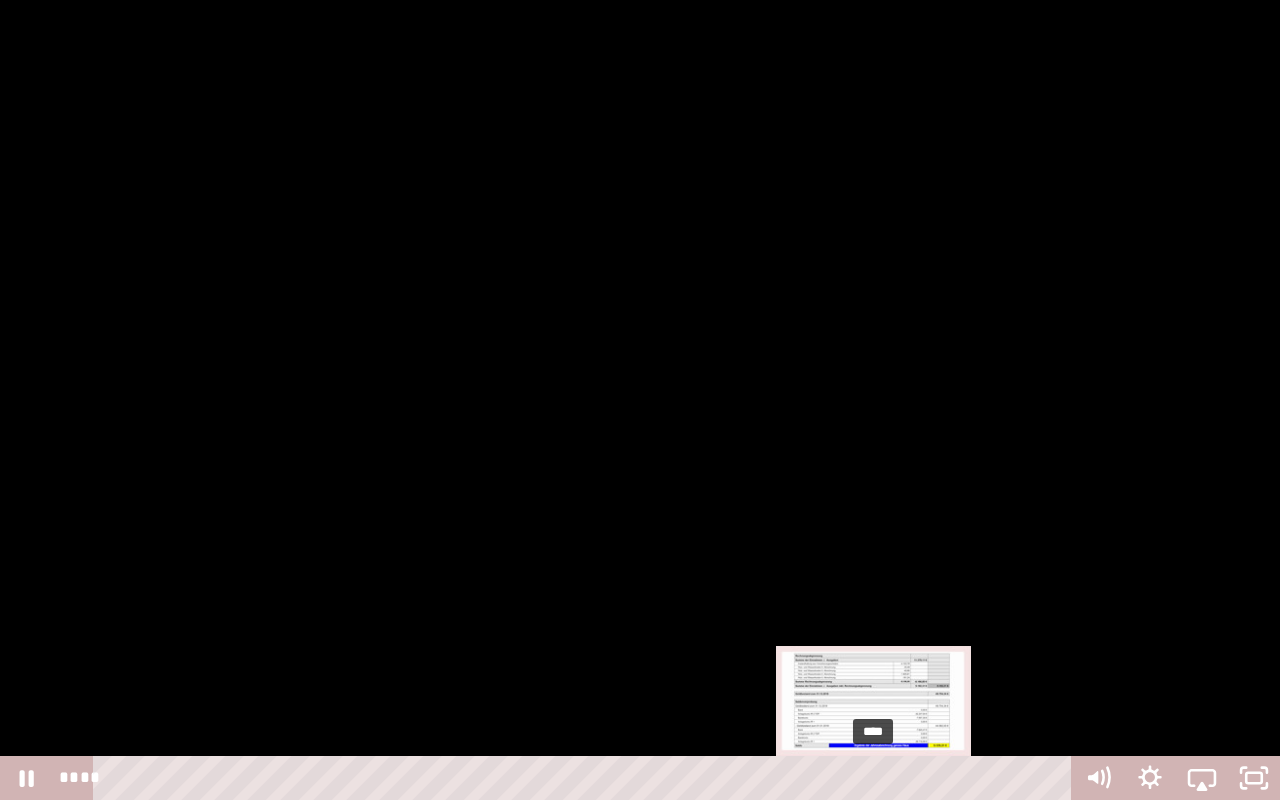 click on "****" at bounding box center [586, 778] 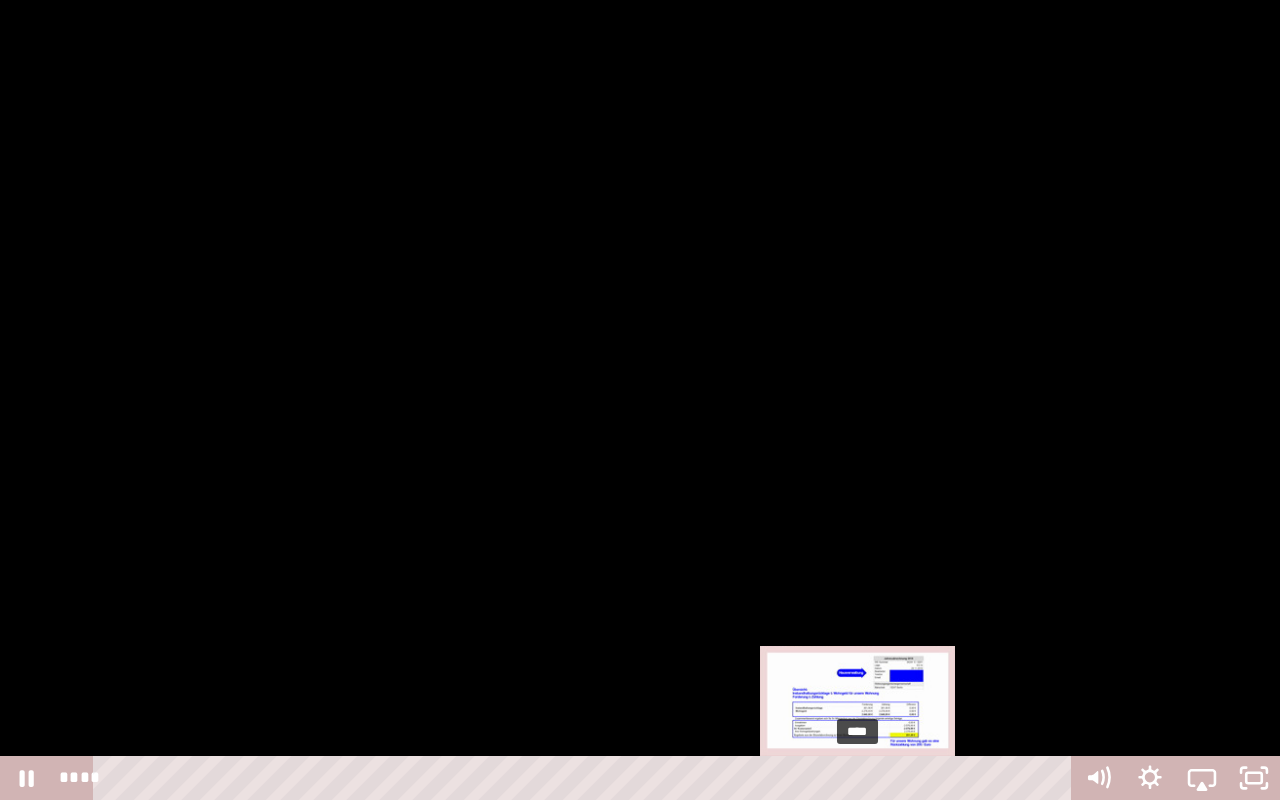 click on "****" at bounding box center [586, 778] 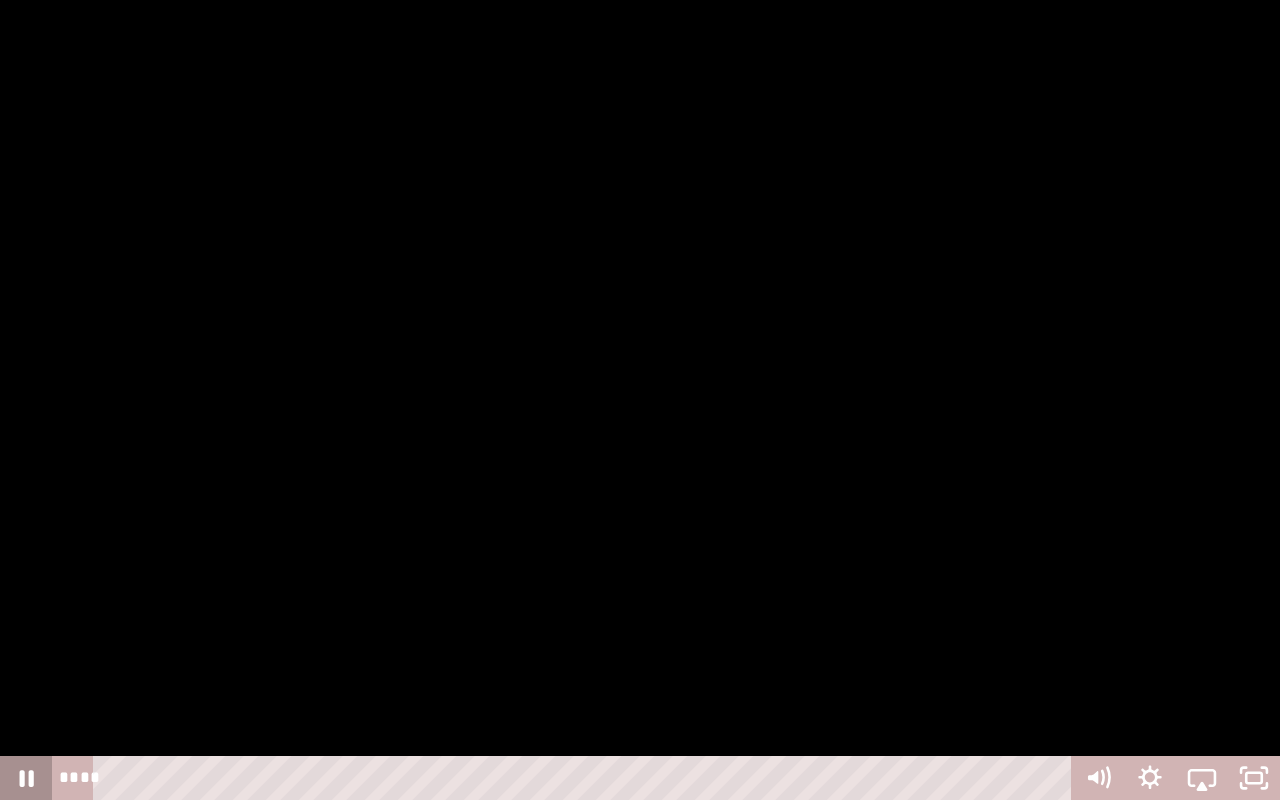 click 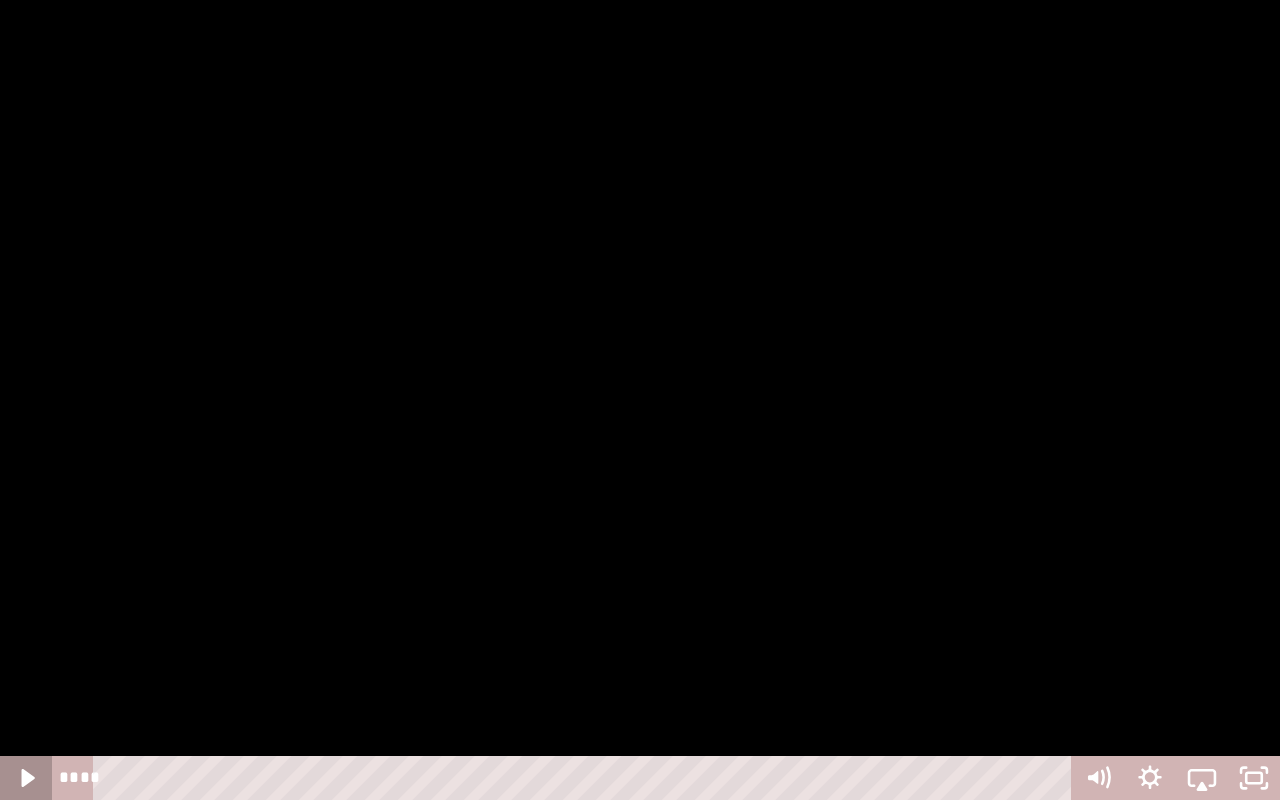 click 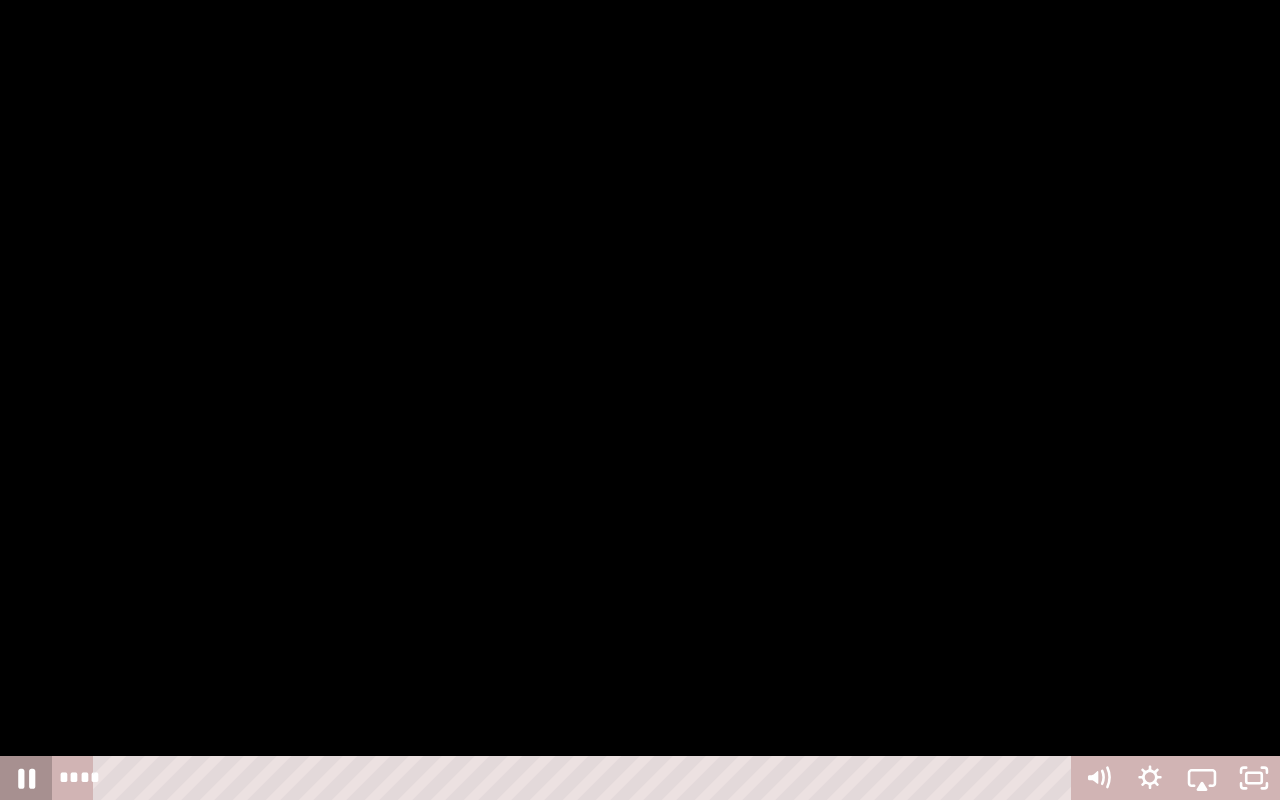 click 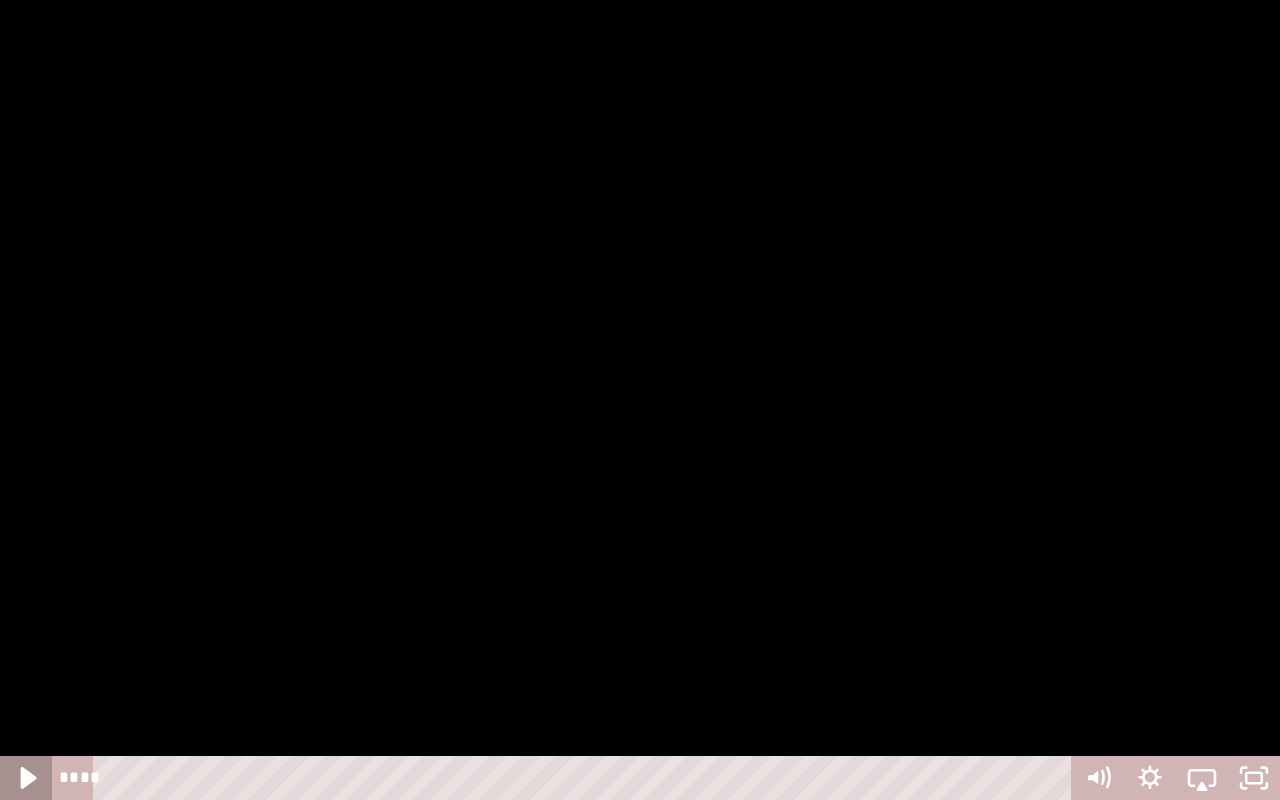 click 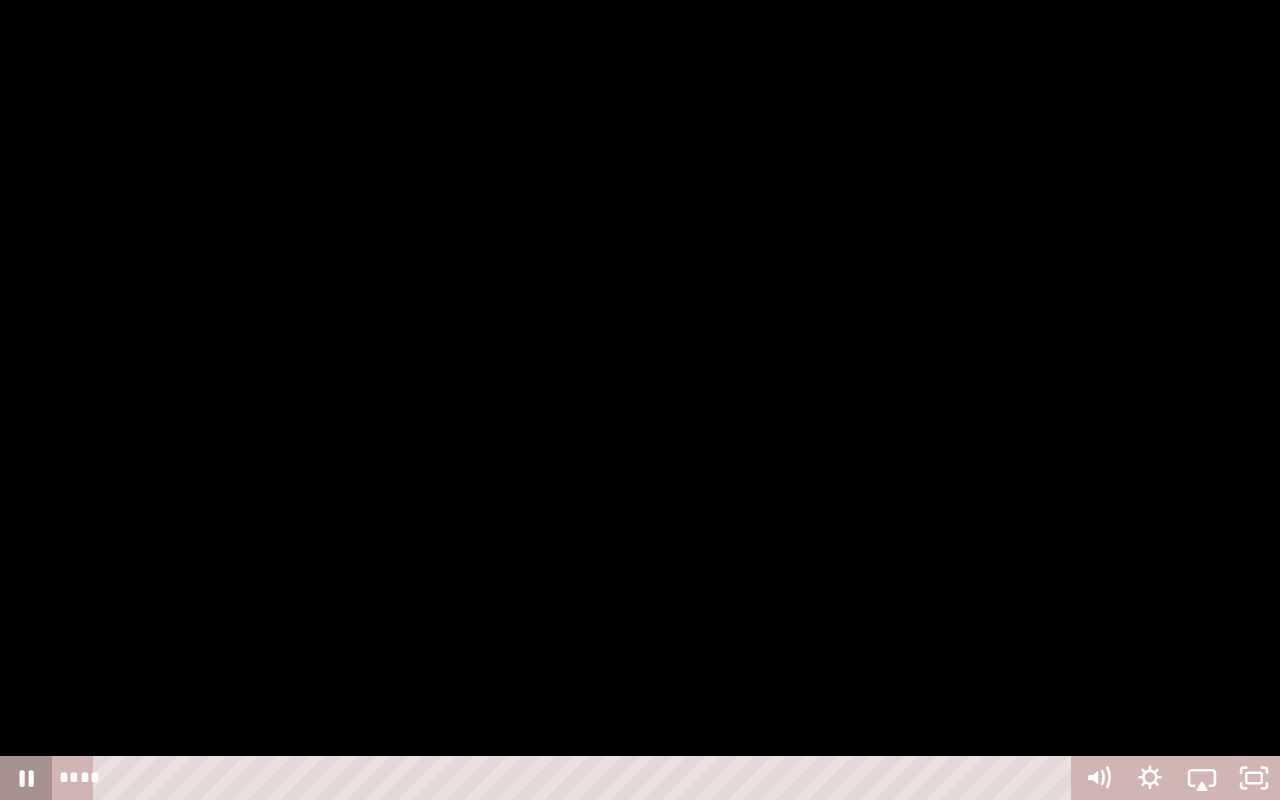 click 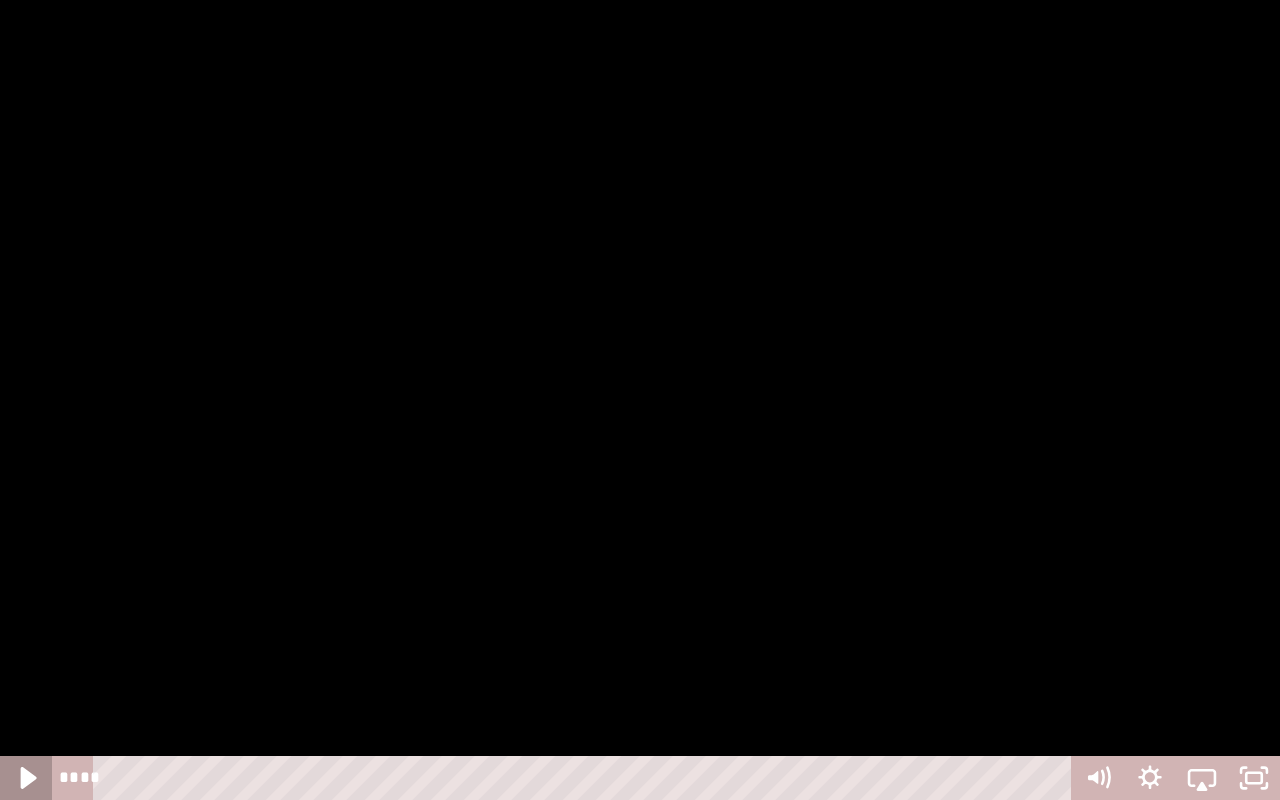 click 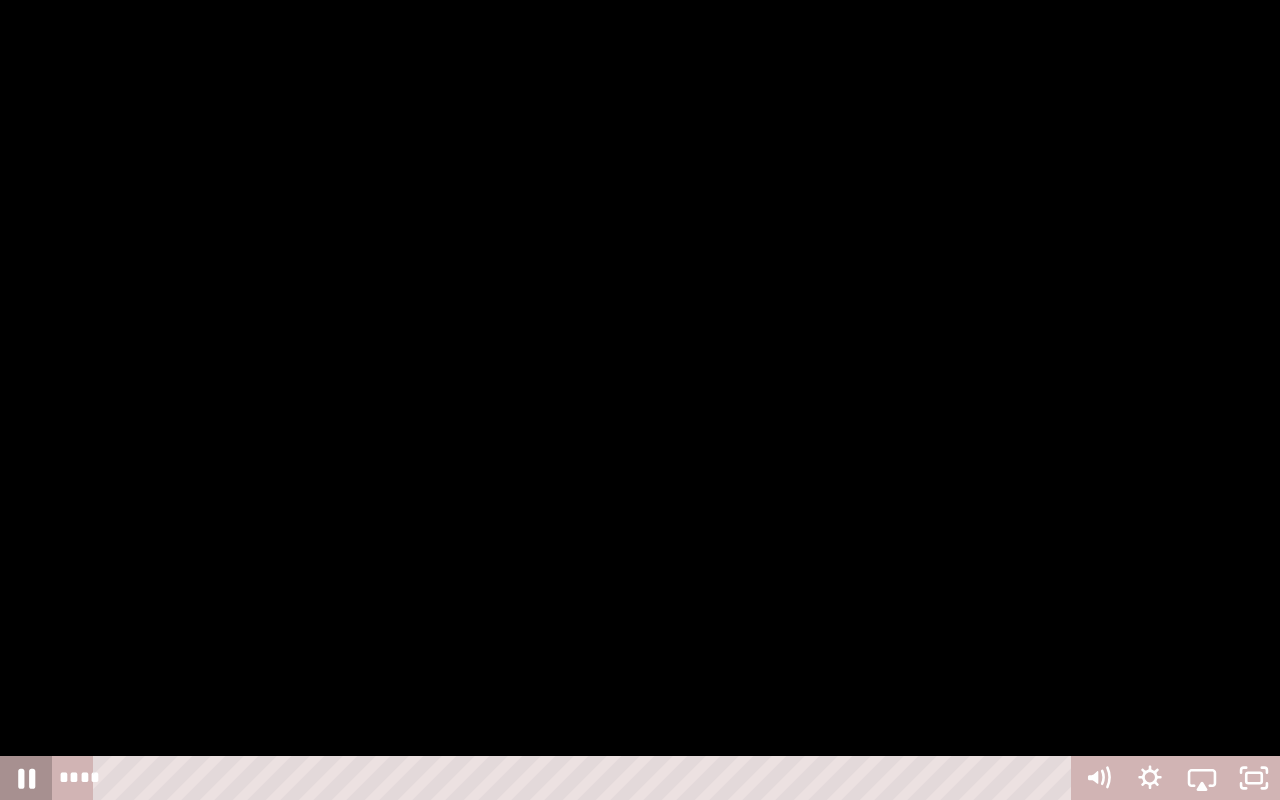 click 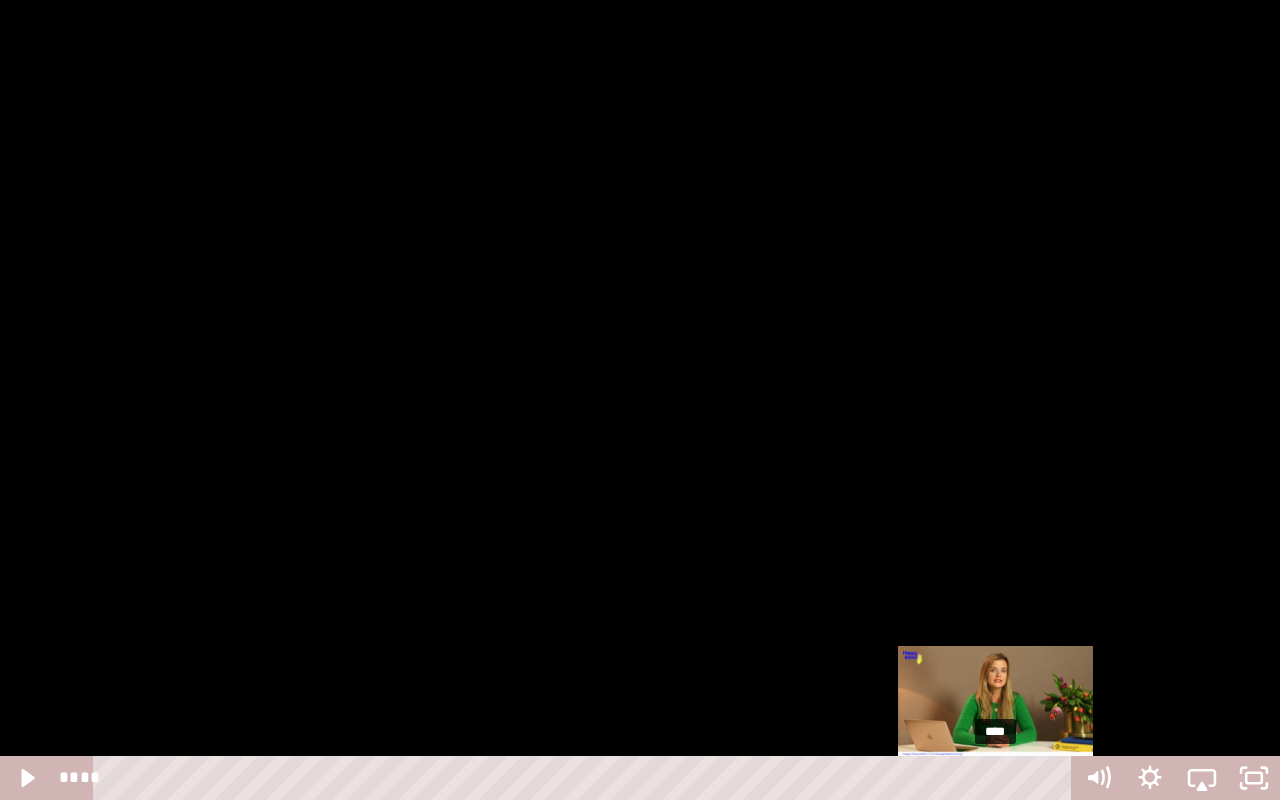 click on "****" at bounding box center (586, 778) 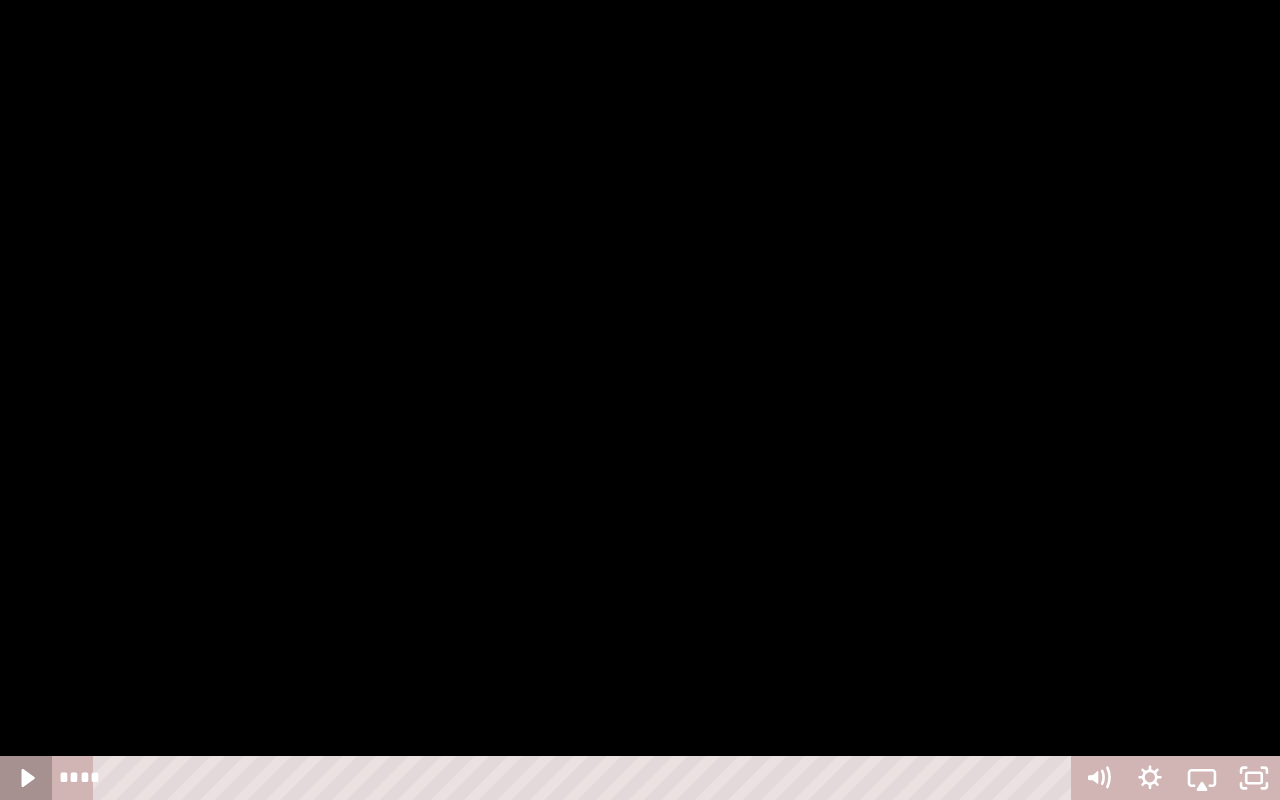 click 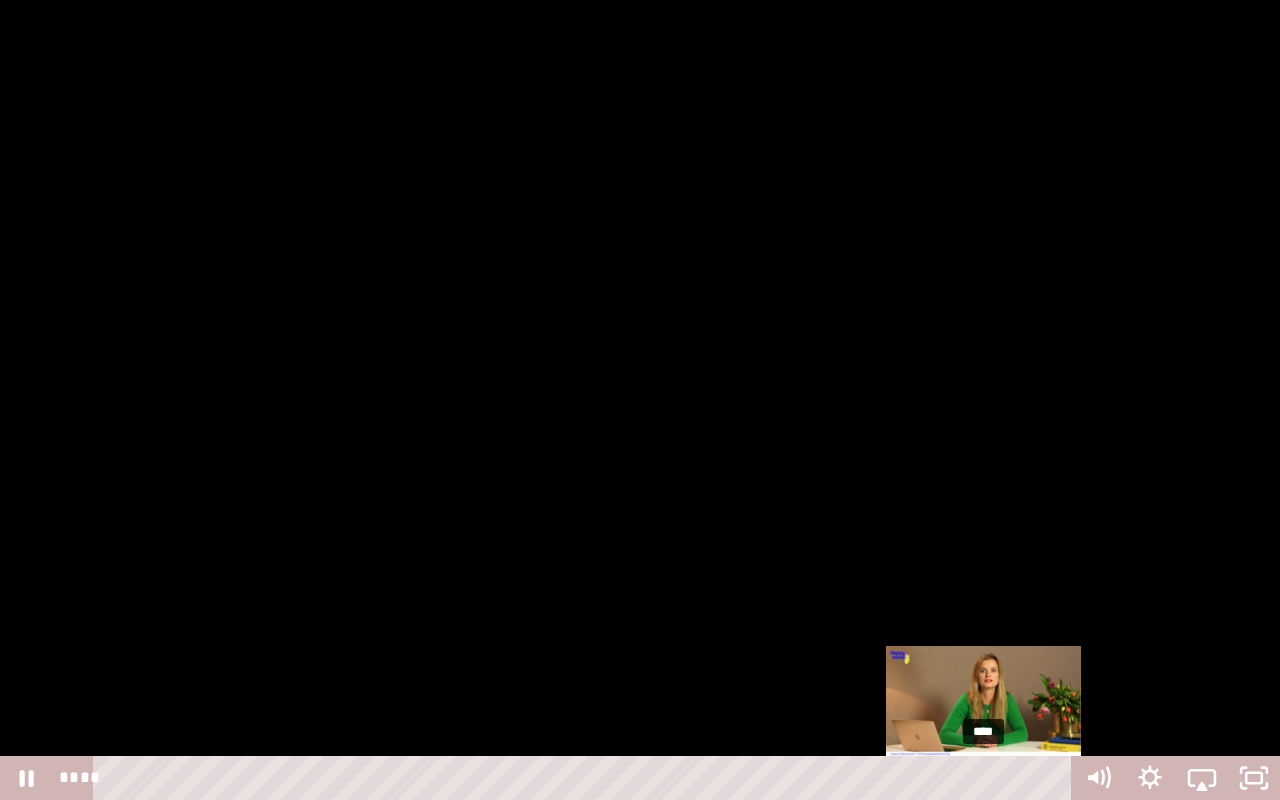 click on "****" at bounding box center [586, 778] 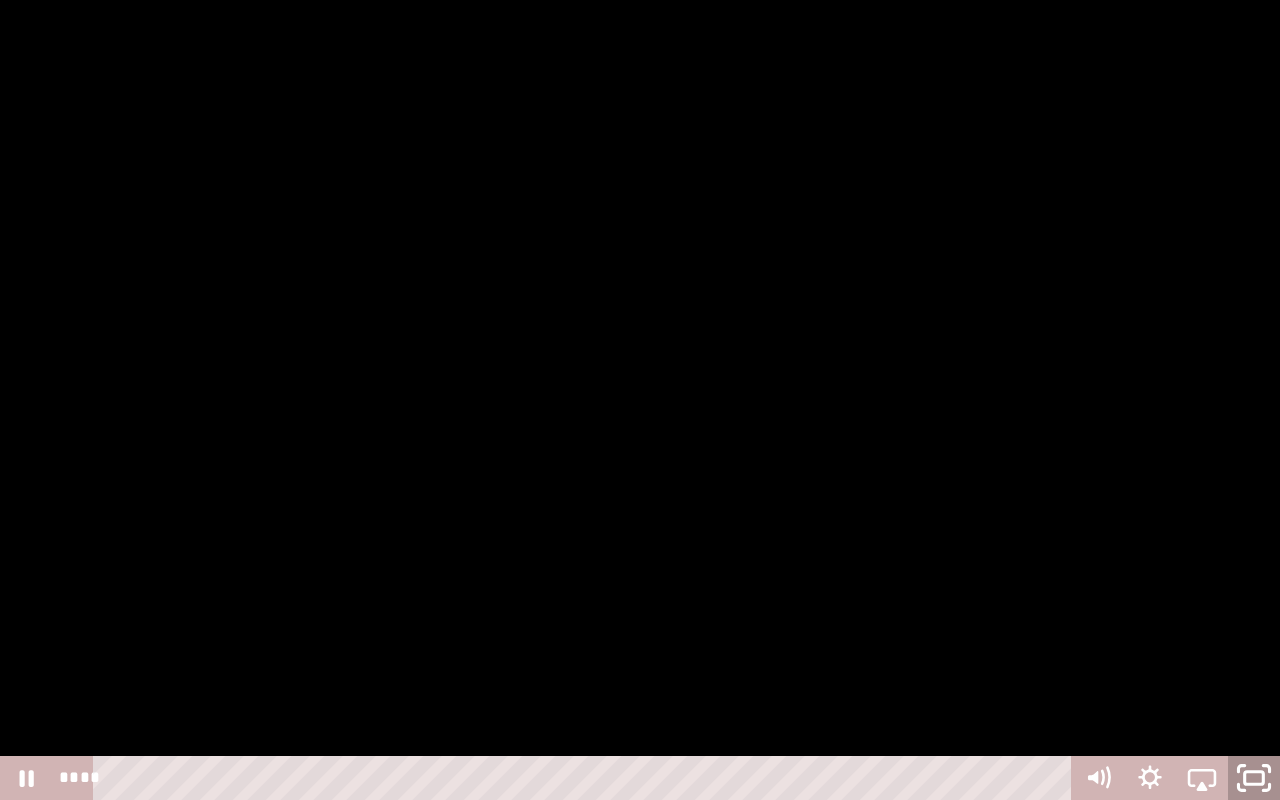 click 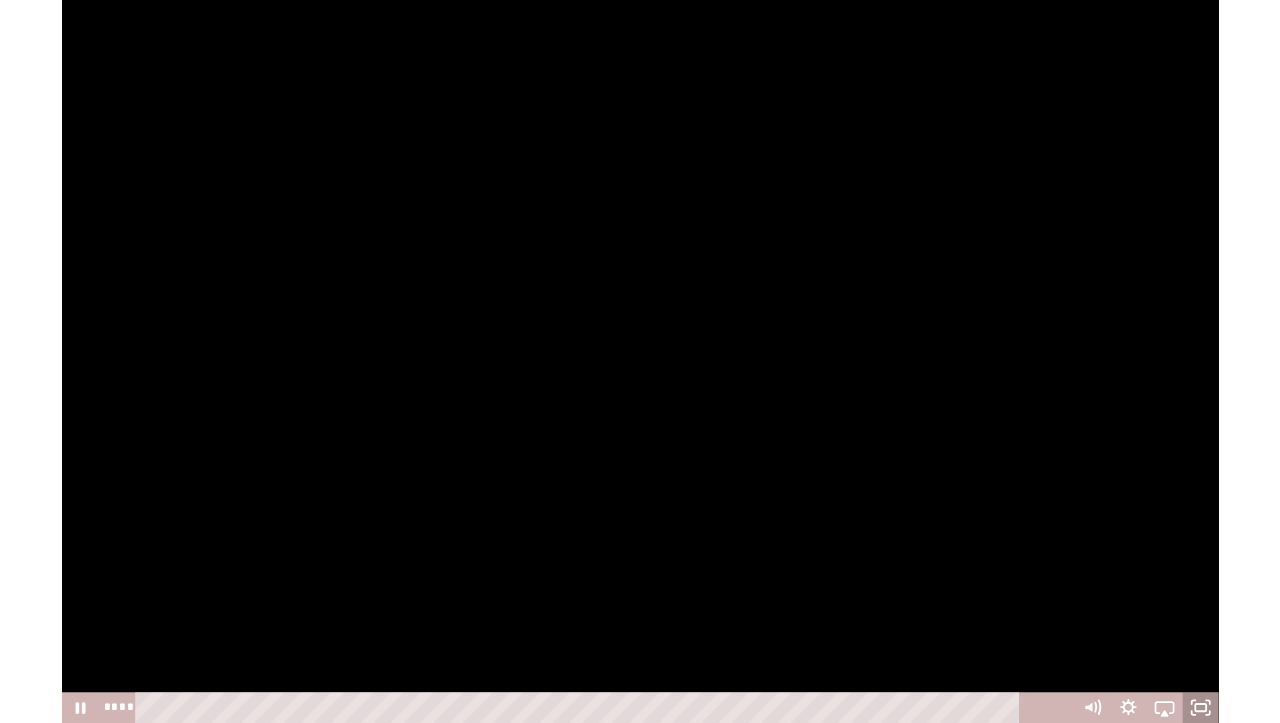 scroll, scrollTop: 225, scrollLeft: 0, axis: vertical 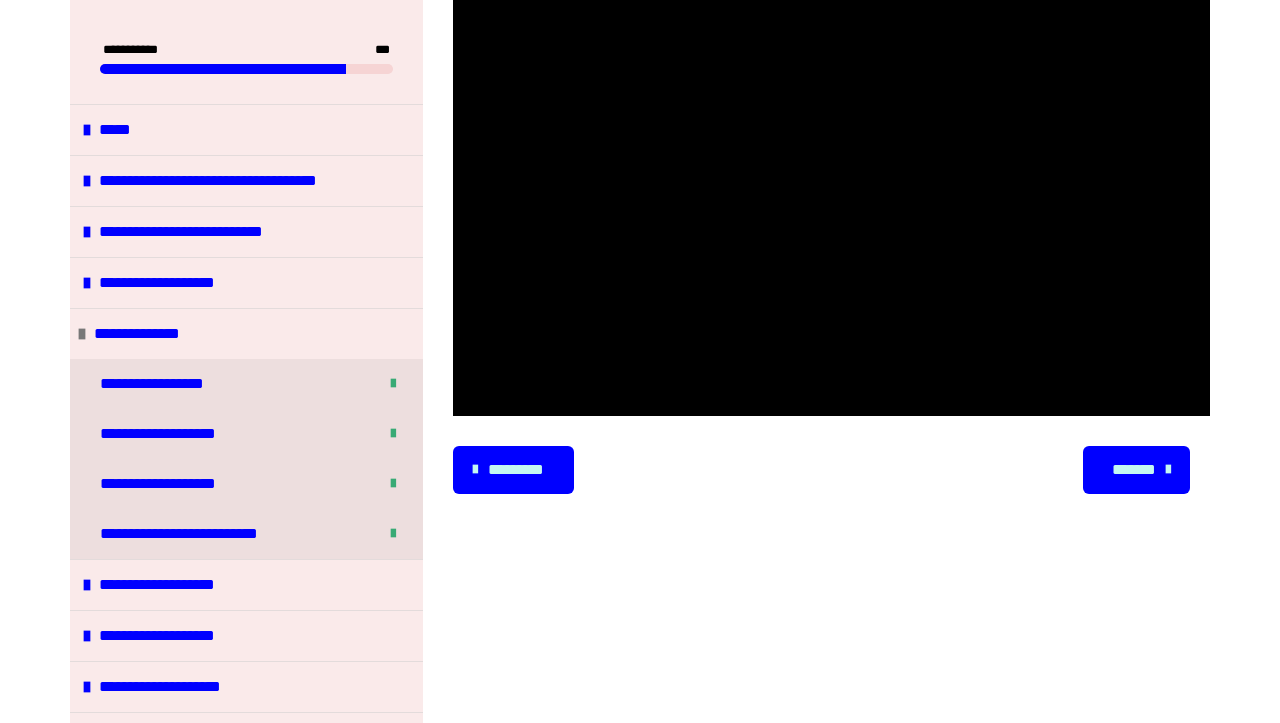 click on "*******" at bounding box center [1134, 470] 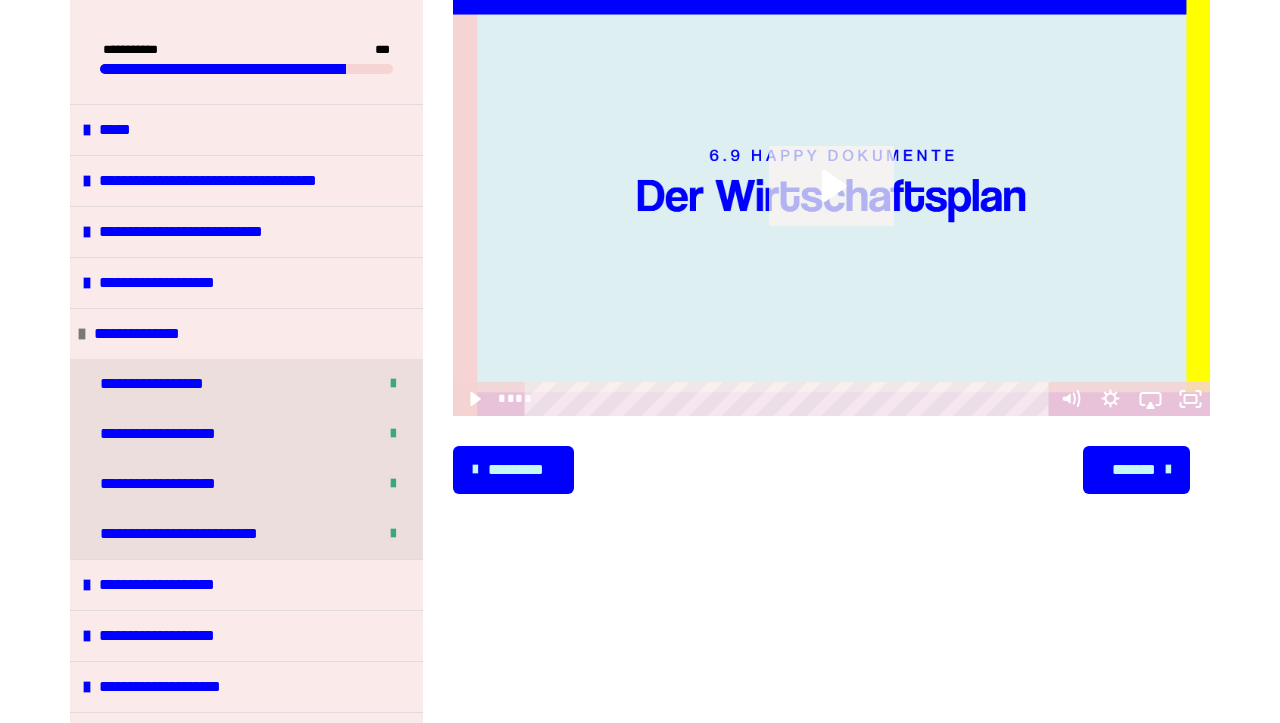click 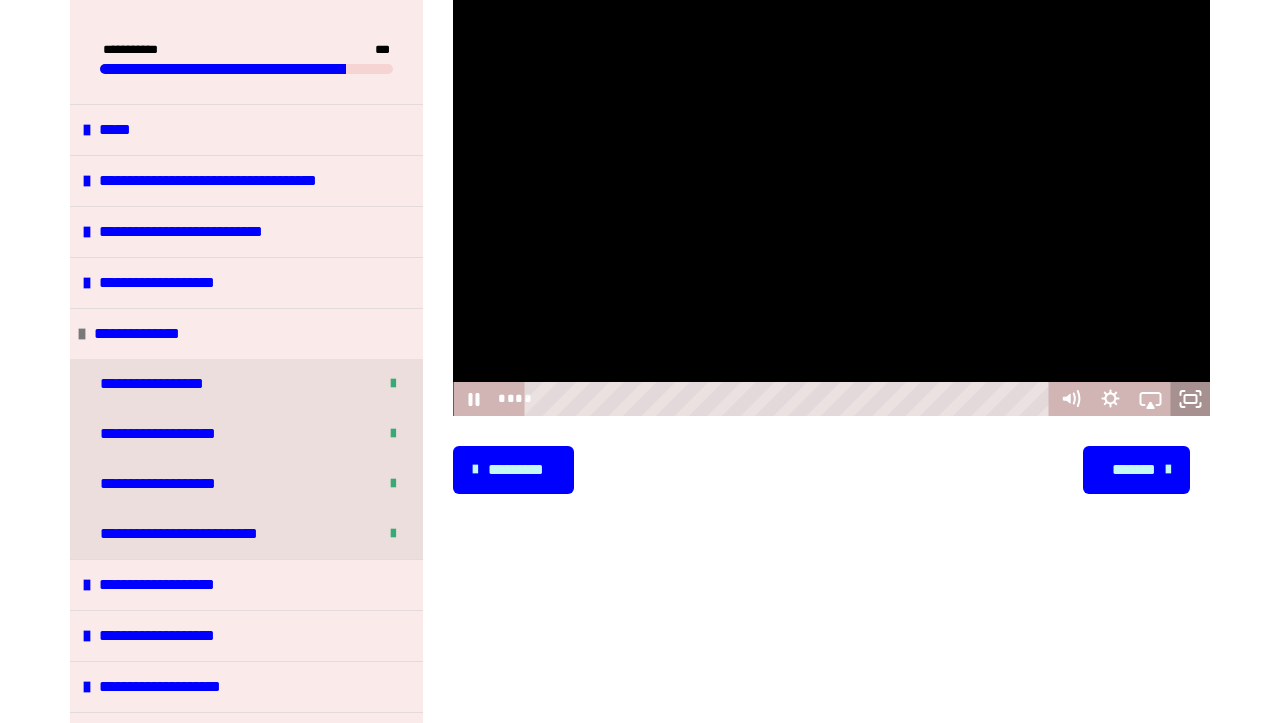 click 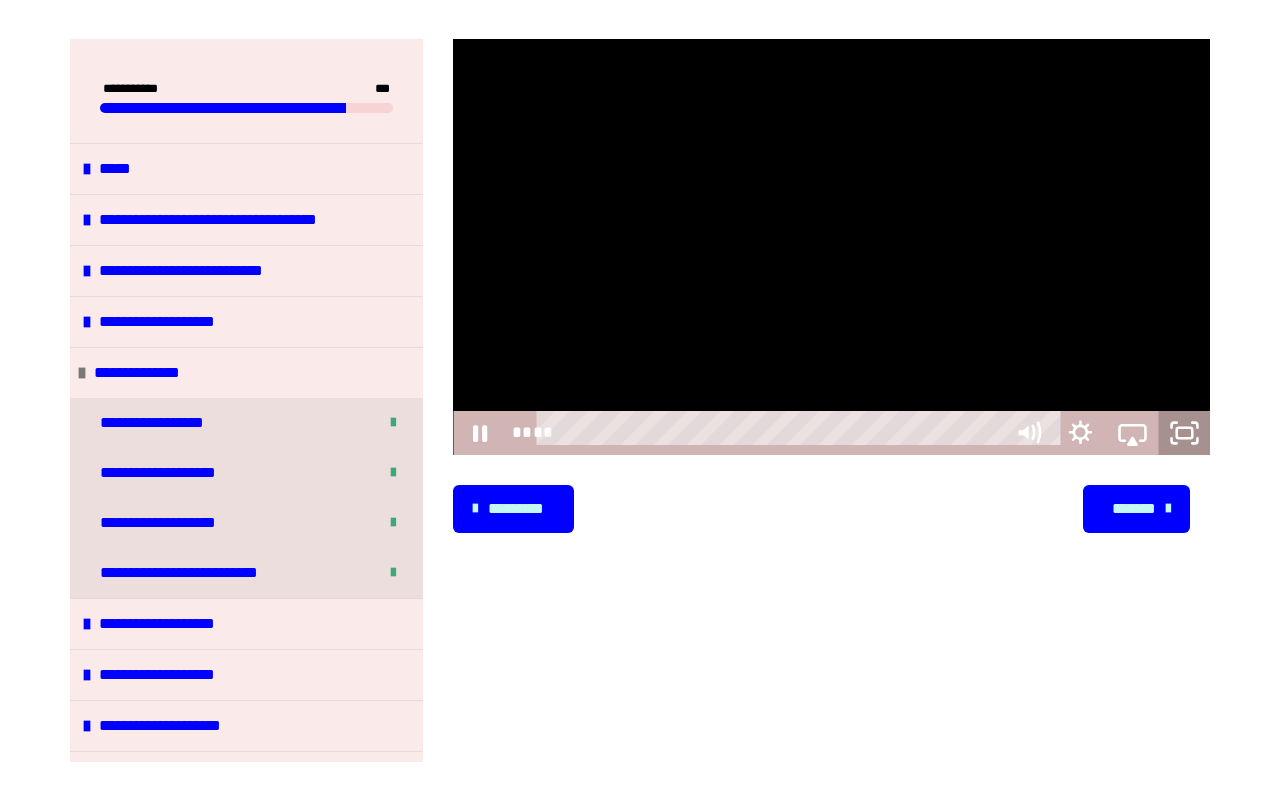 scroll, scrollTop: 0, scrollLeft: 0, axis: both 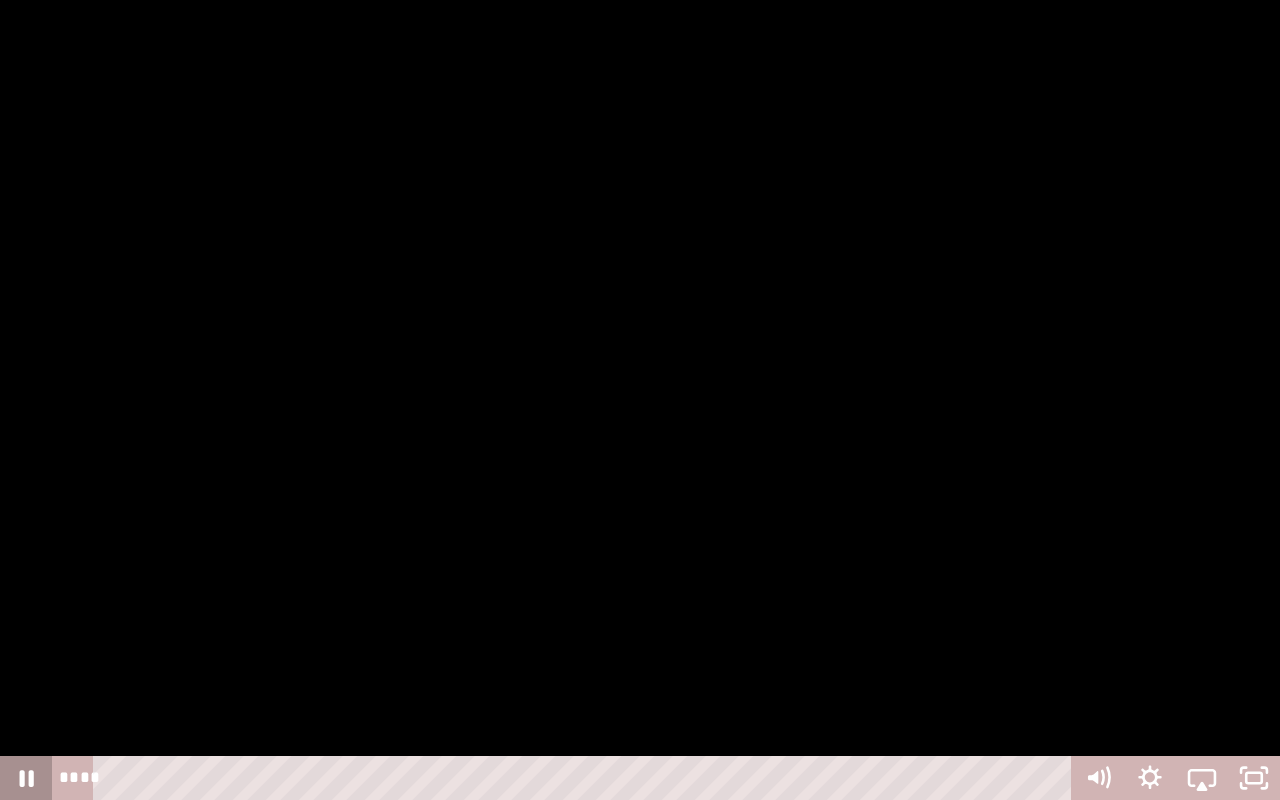 click 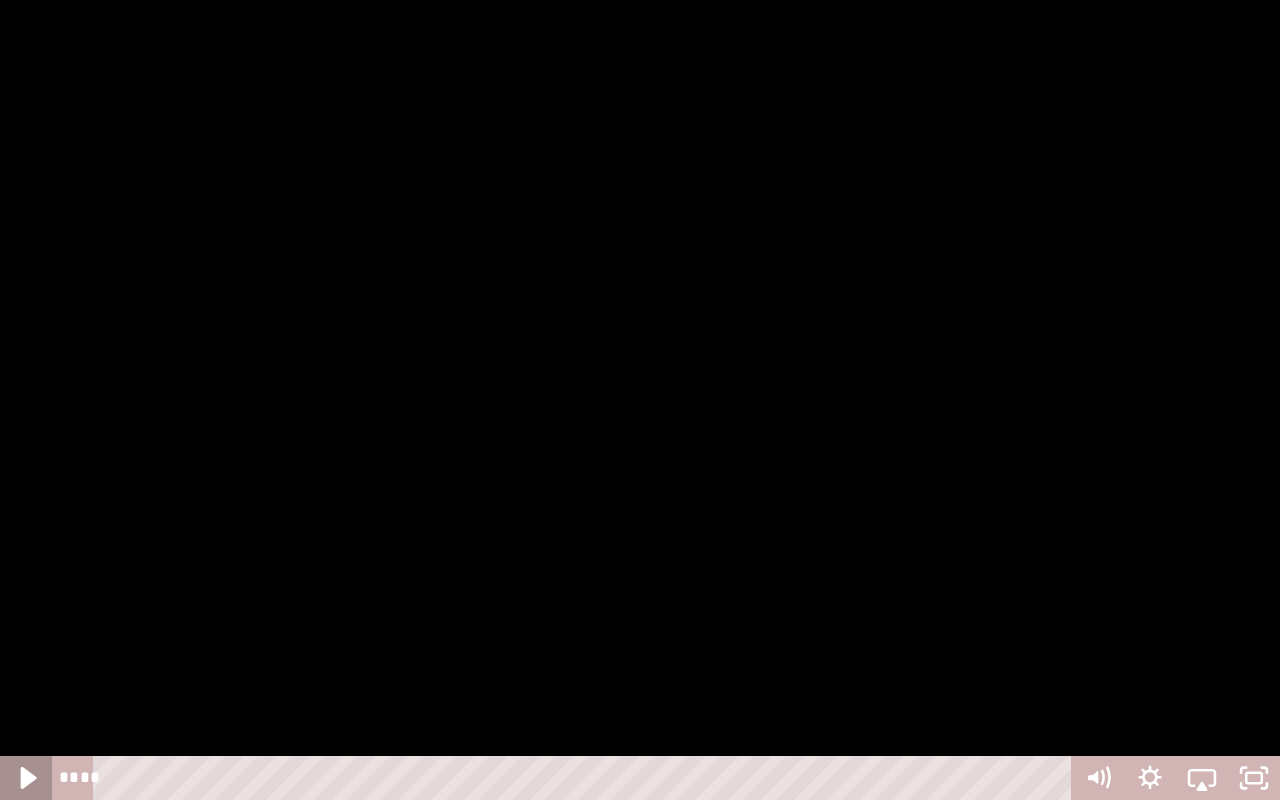 click 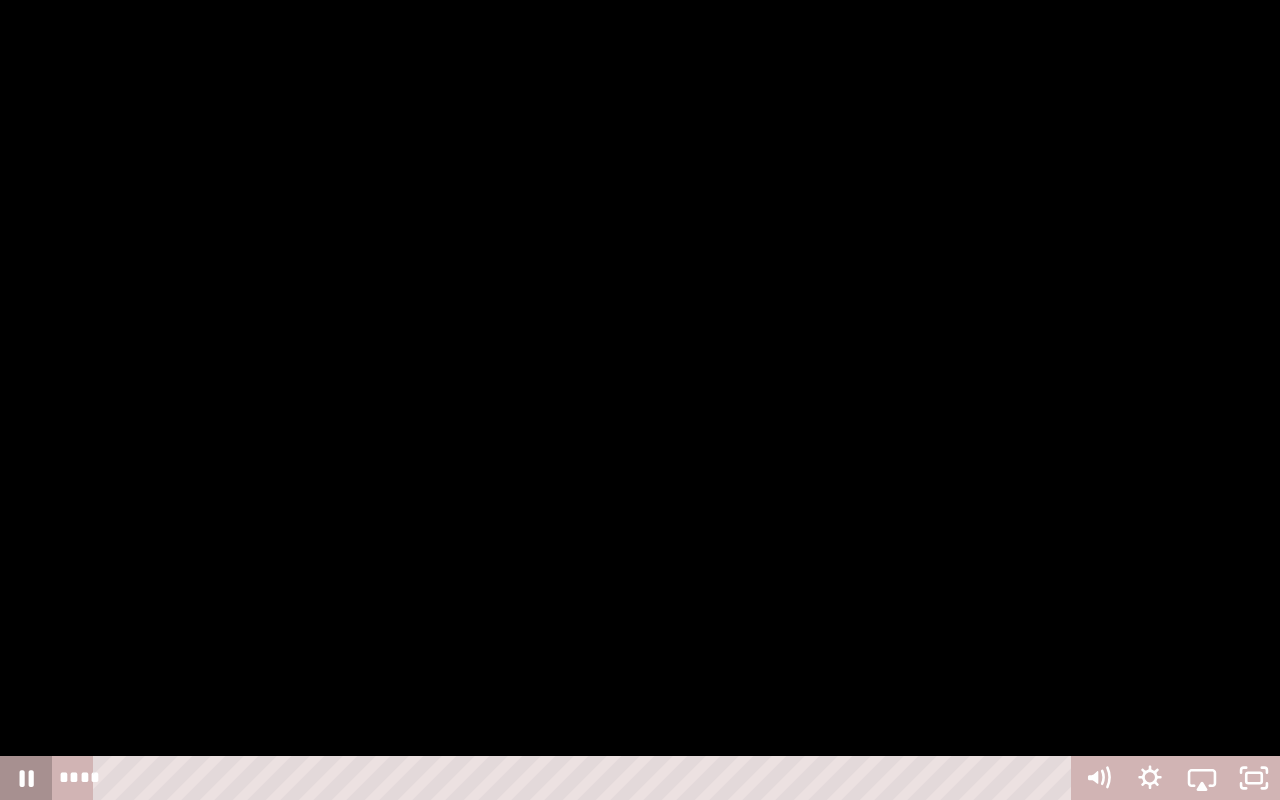 click 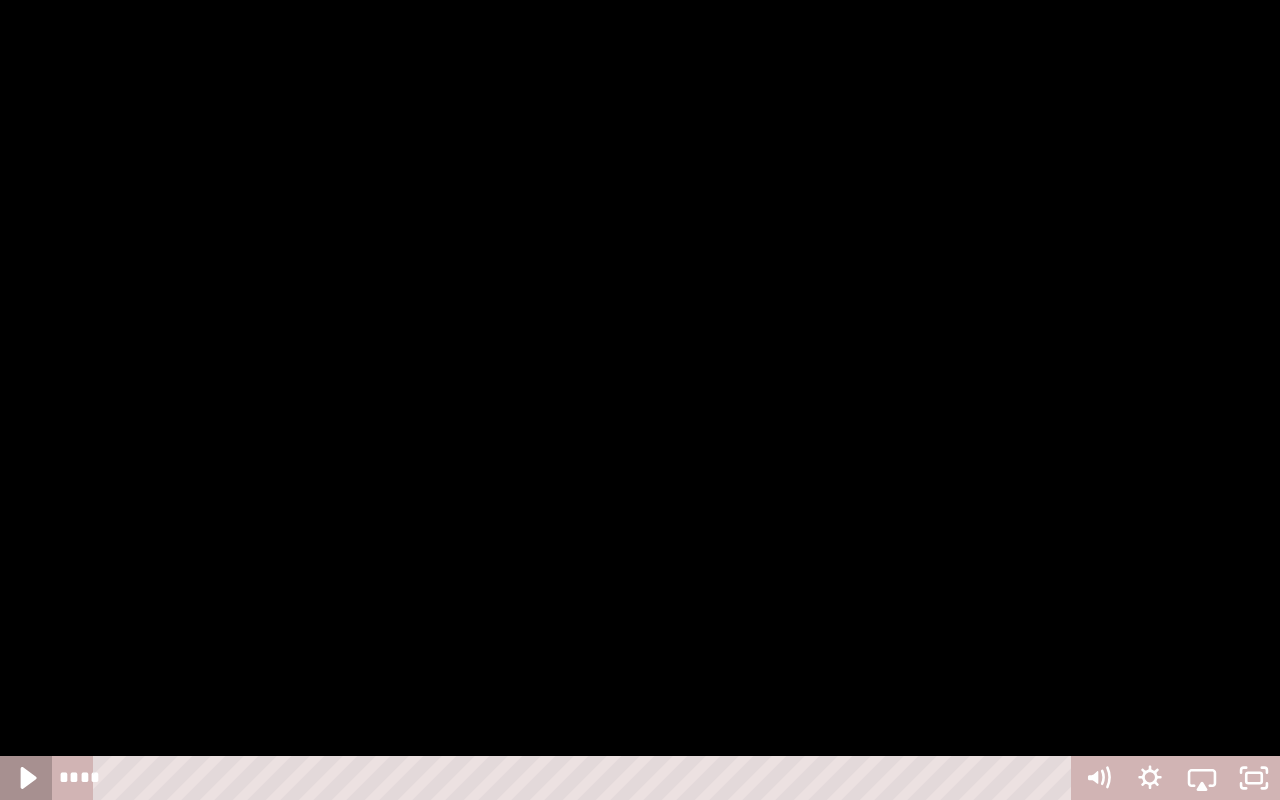 click 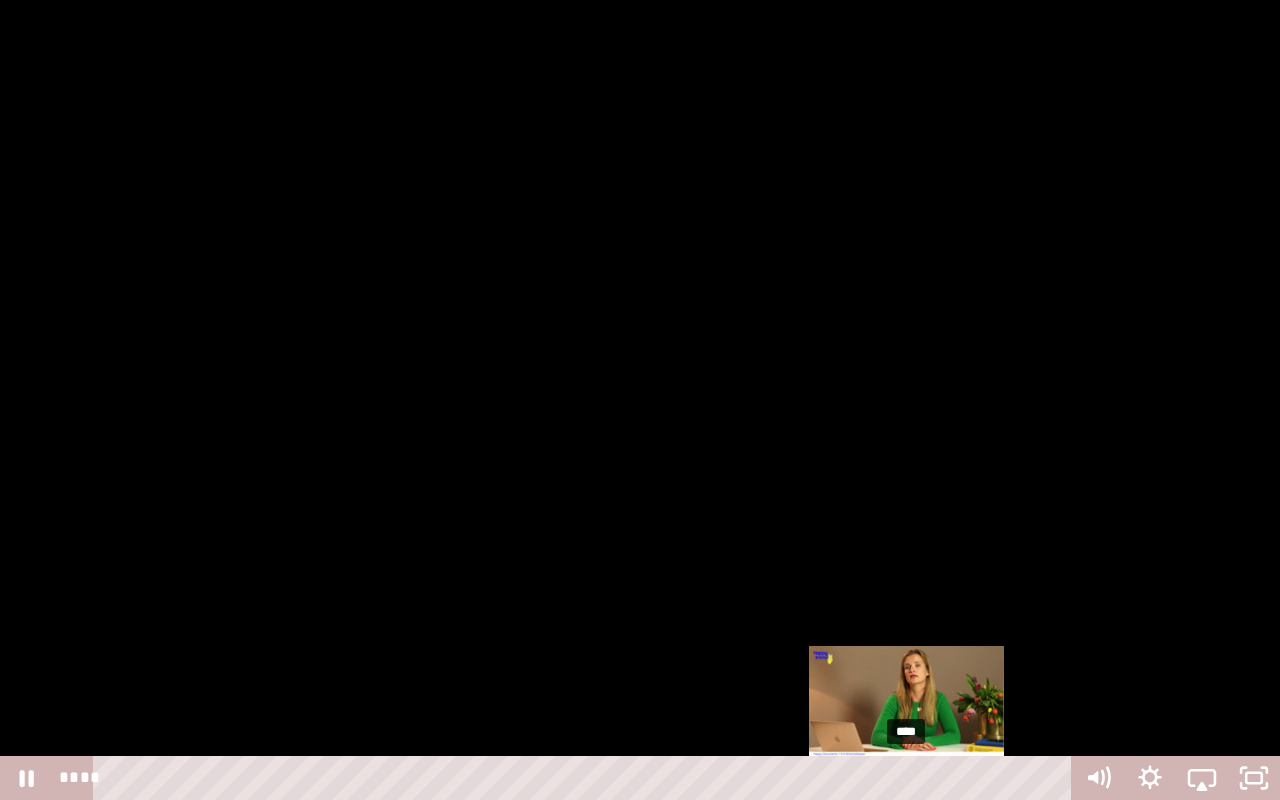click on "****" at bounding box center (586, 778) 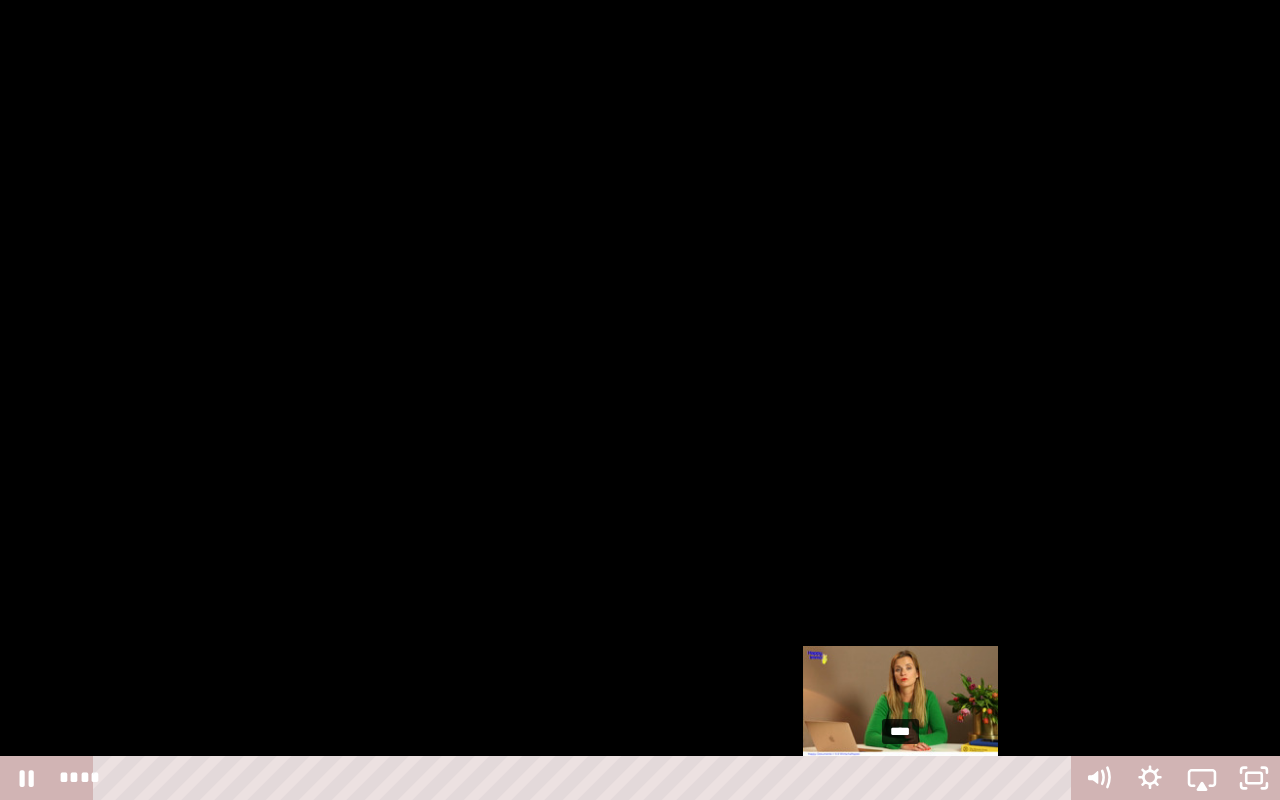click on "****" at bounding box center (586, 778) 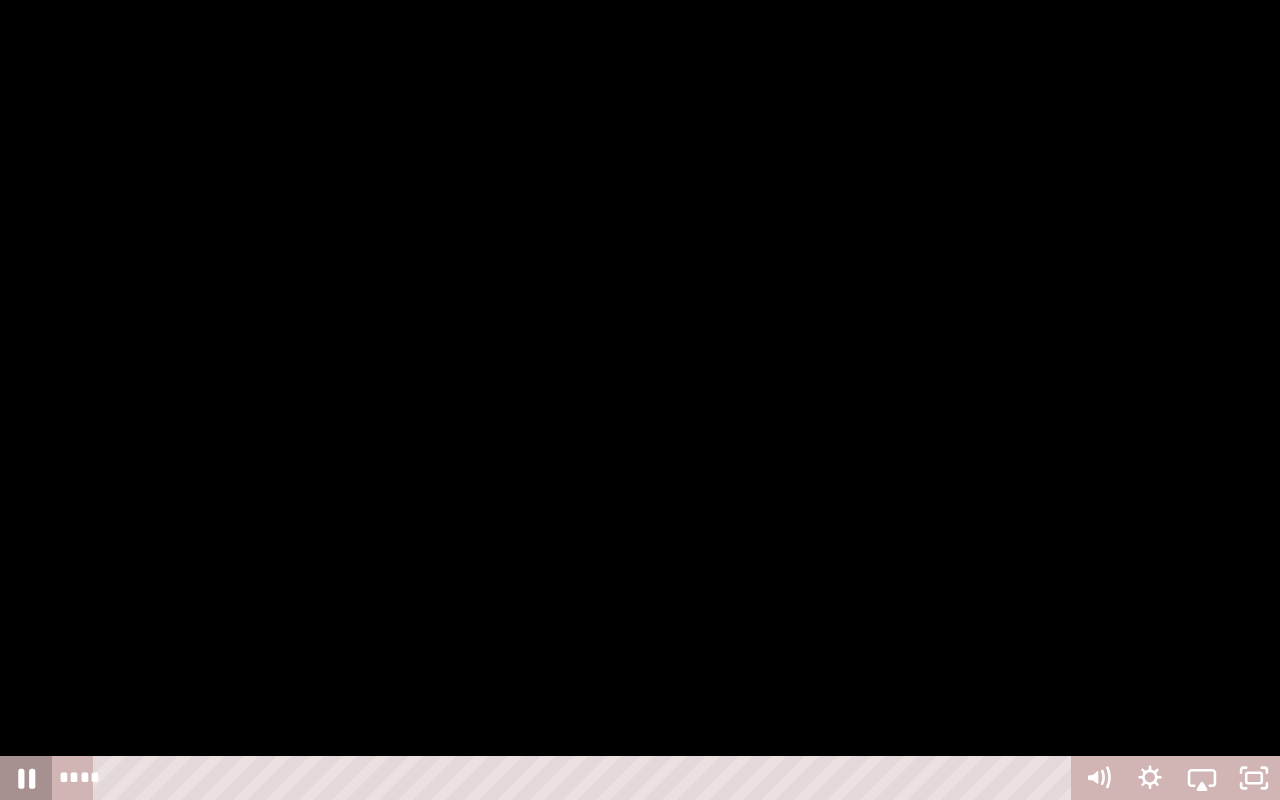 click 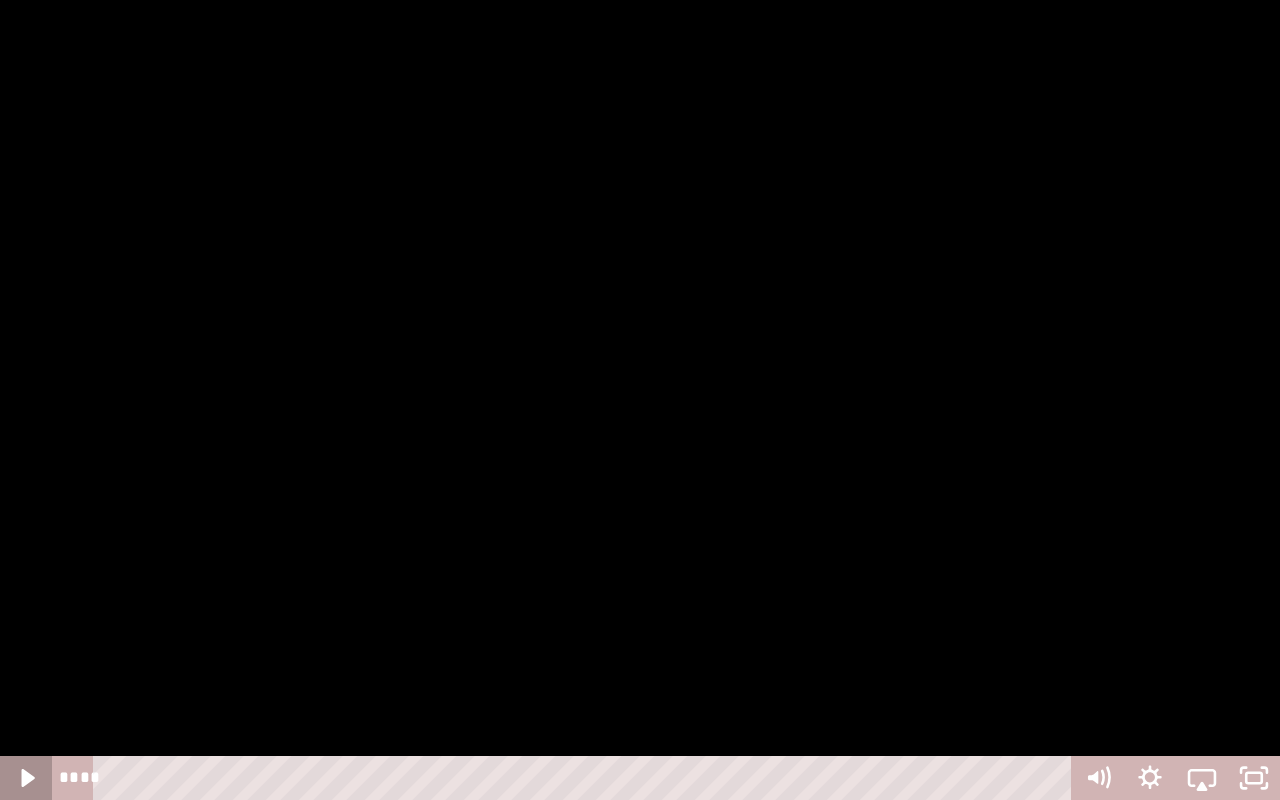 click 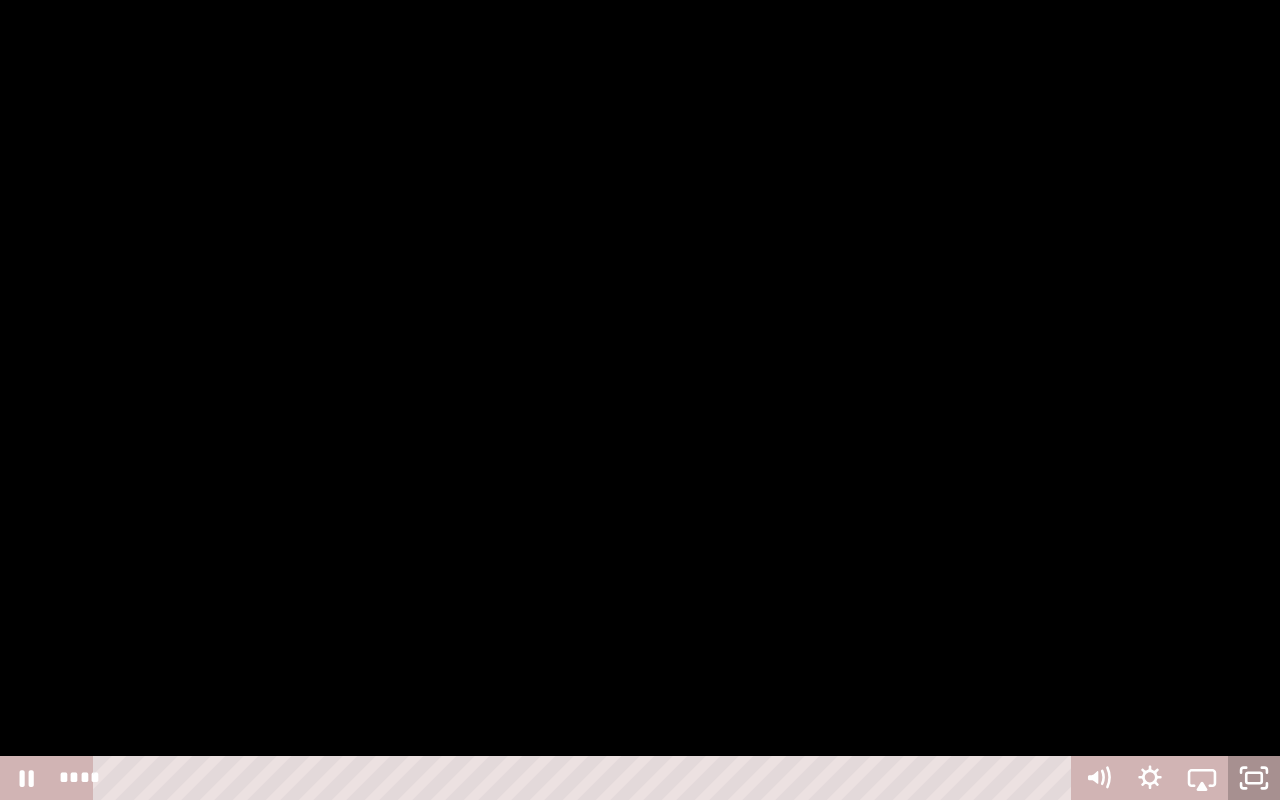 click 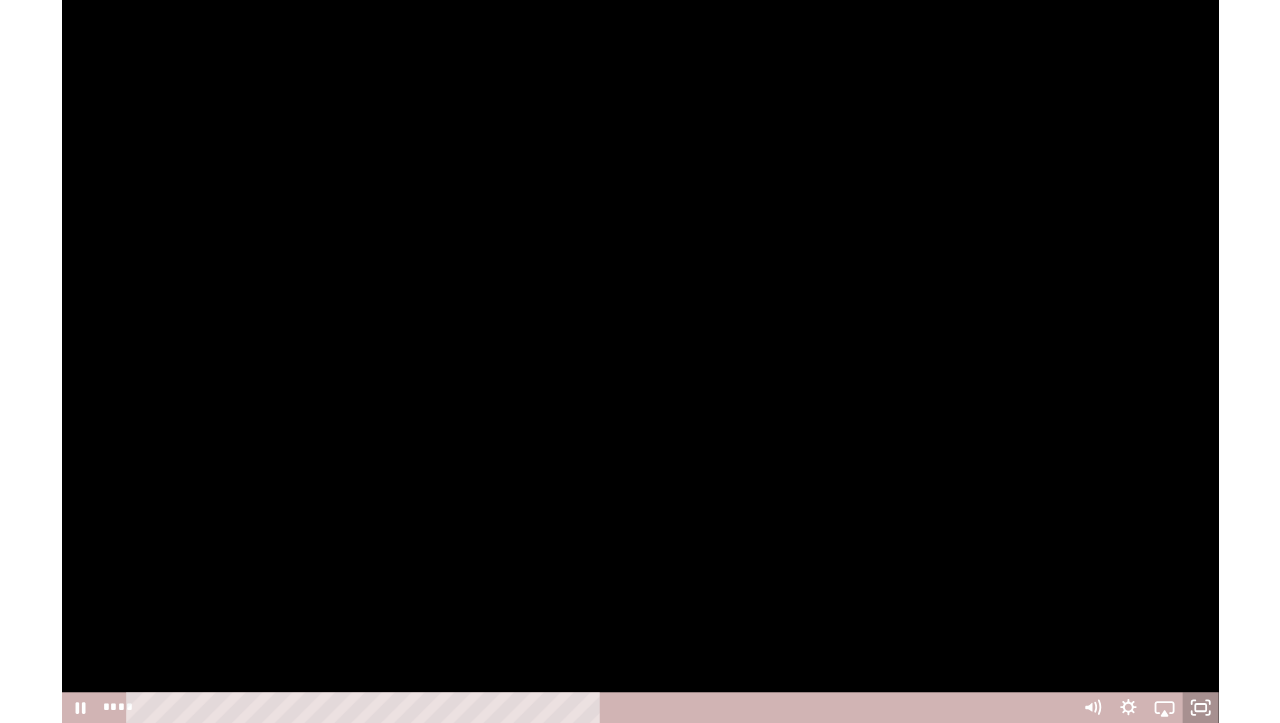 scroll, scrollTop: 225, scrollLeft: 0, axis: vertical 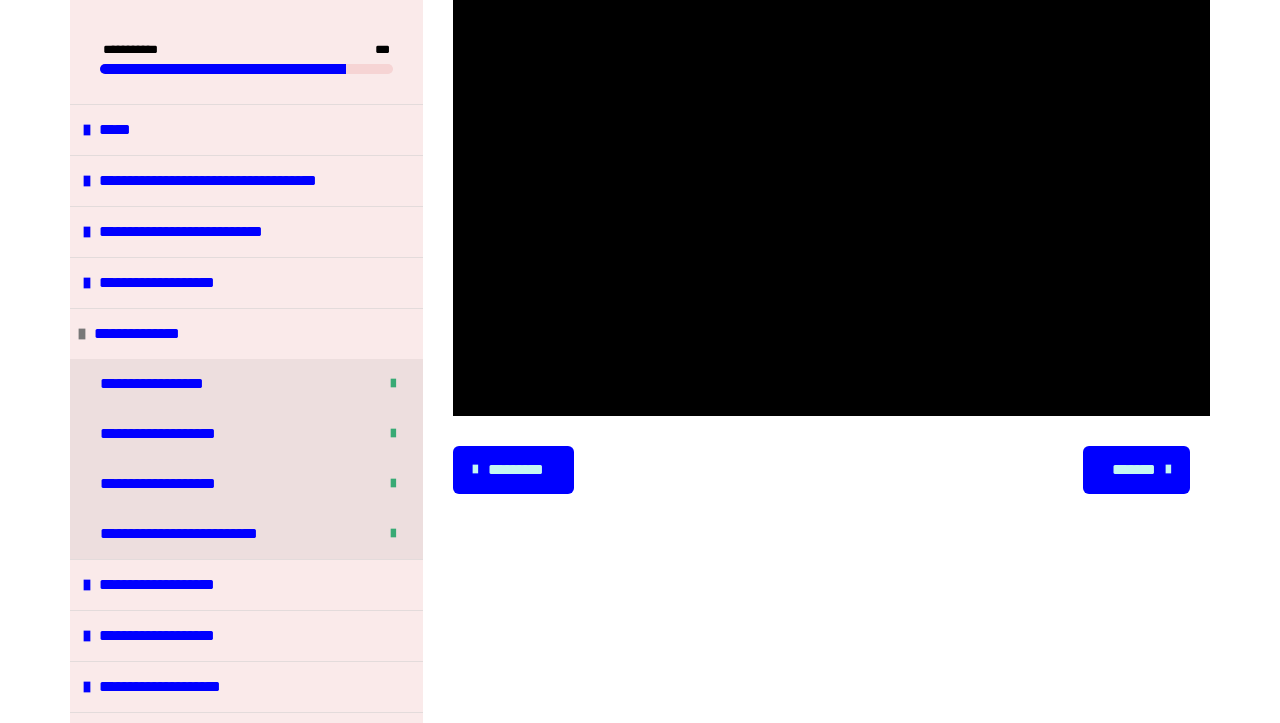 click on "*******" at bounding box center [1134, 470] 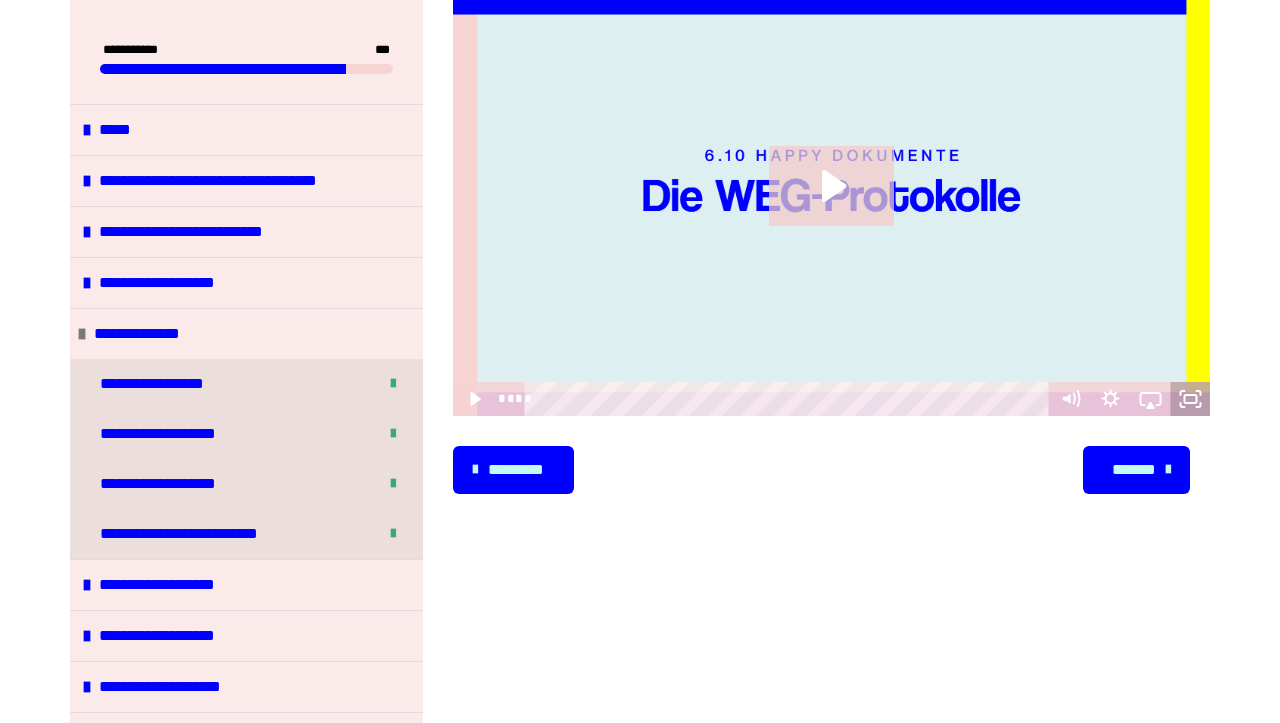 click 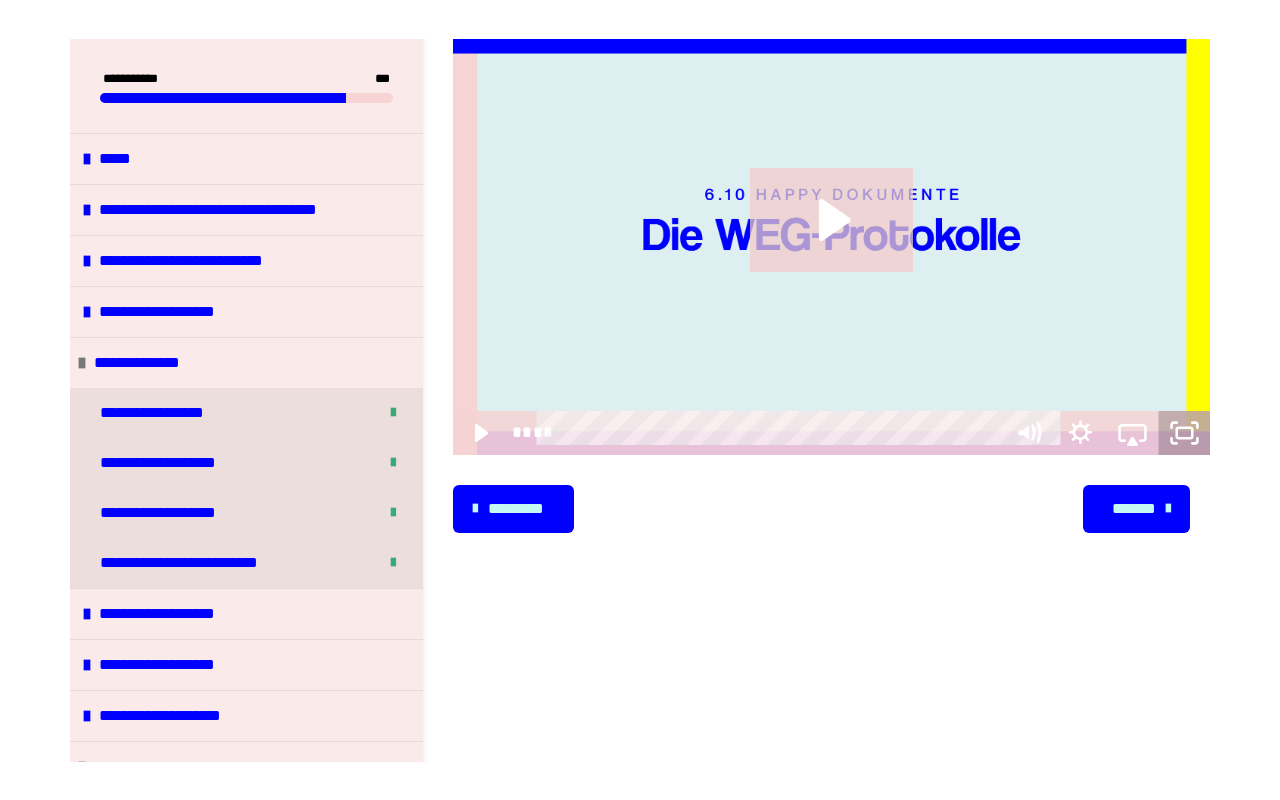 scroll, scrollTop: 0, scrollLeft: 0, axis: both 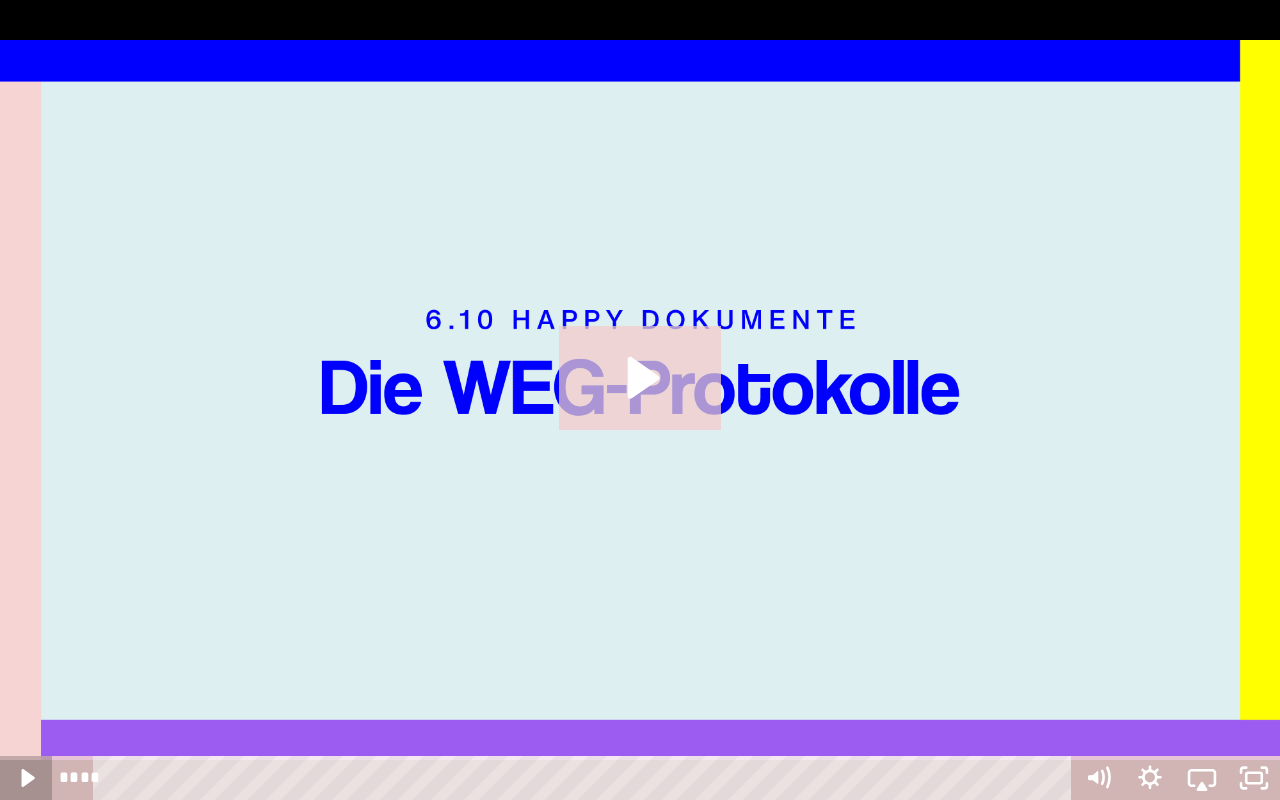 click 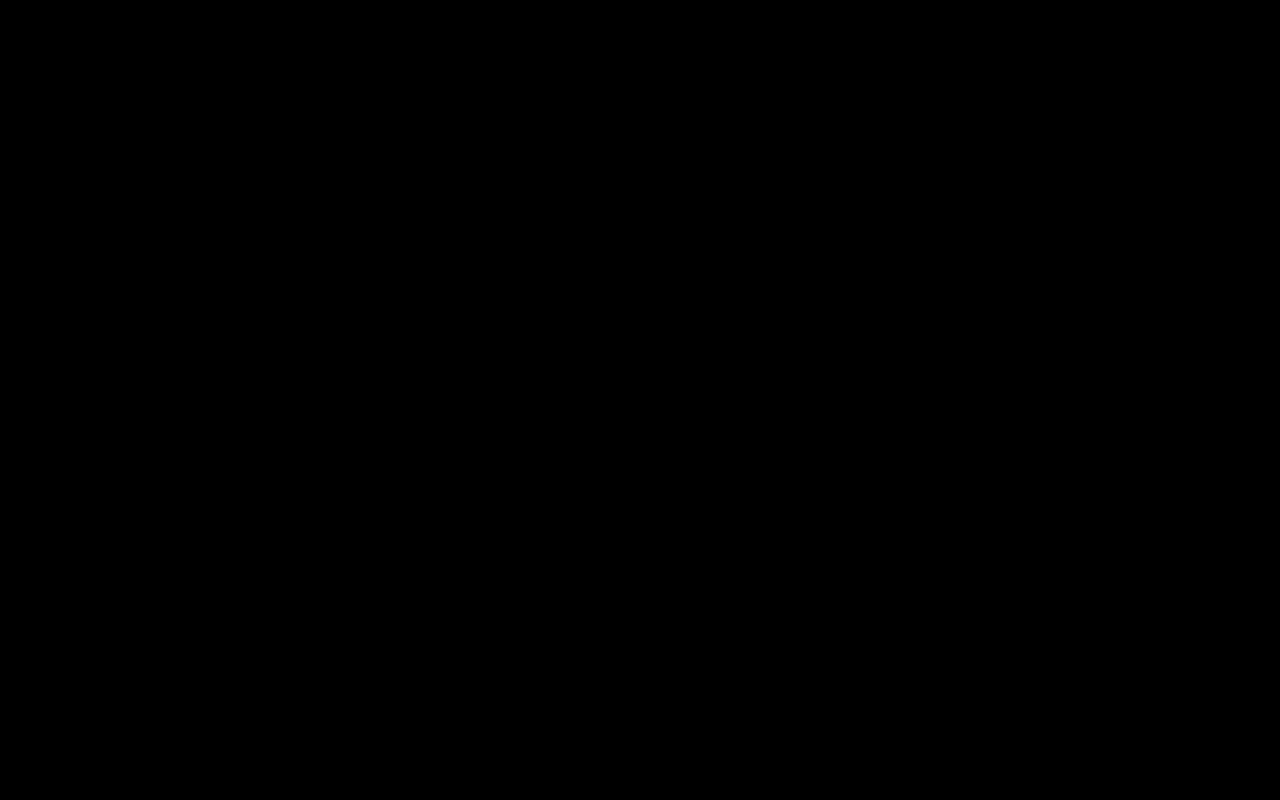 click at bounding box center (640, 400) 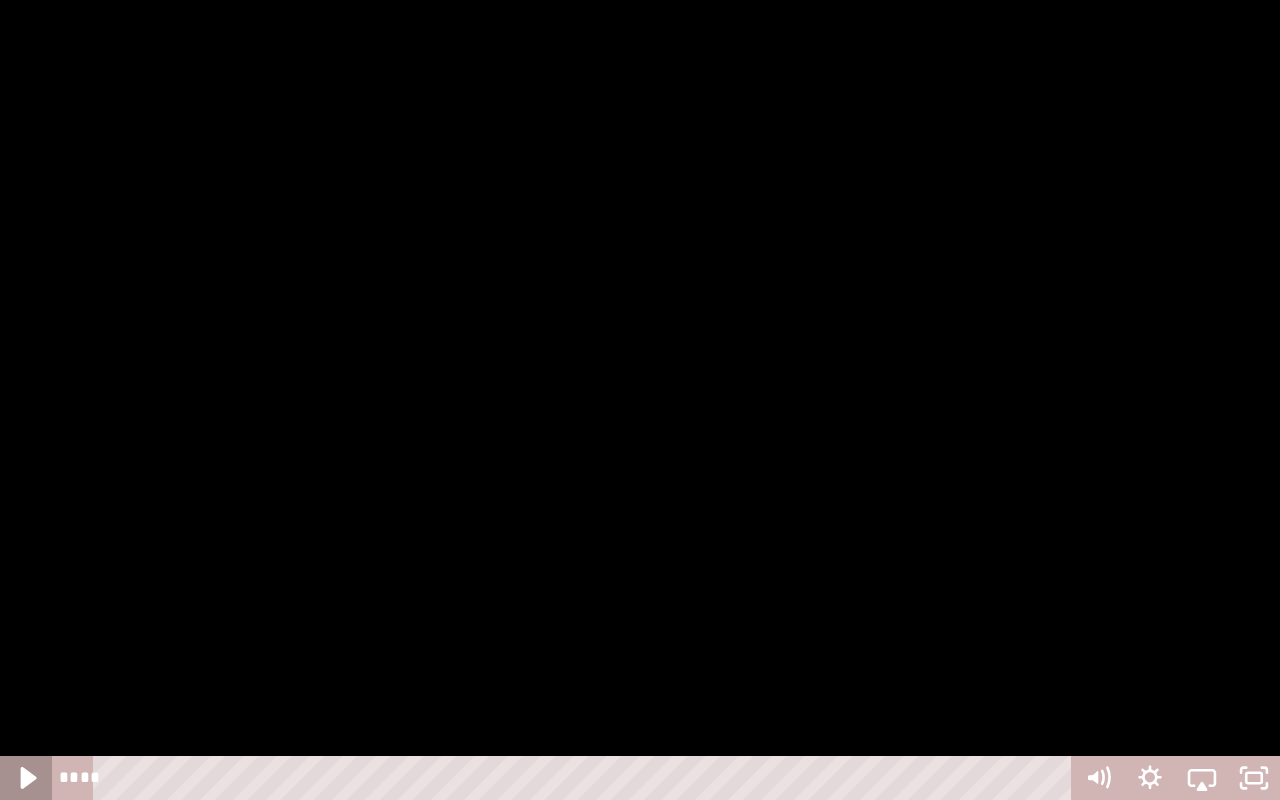 click 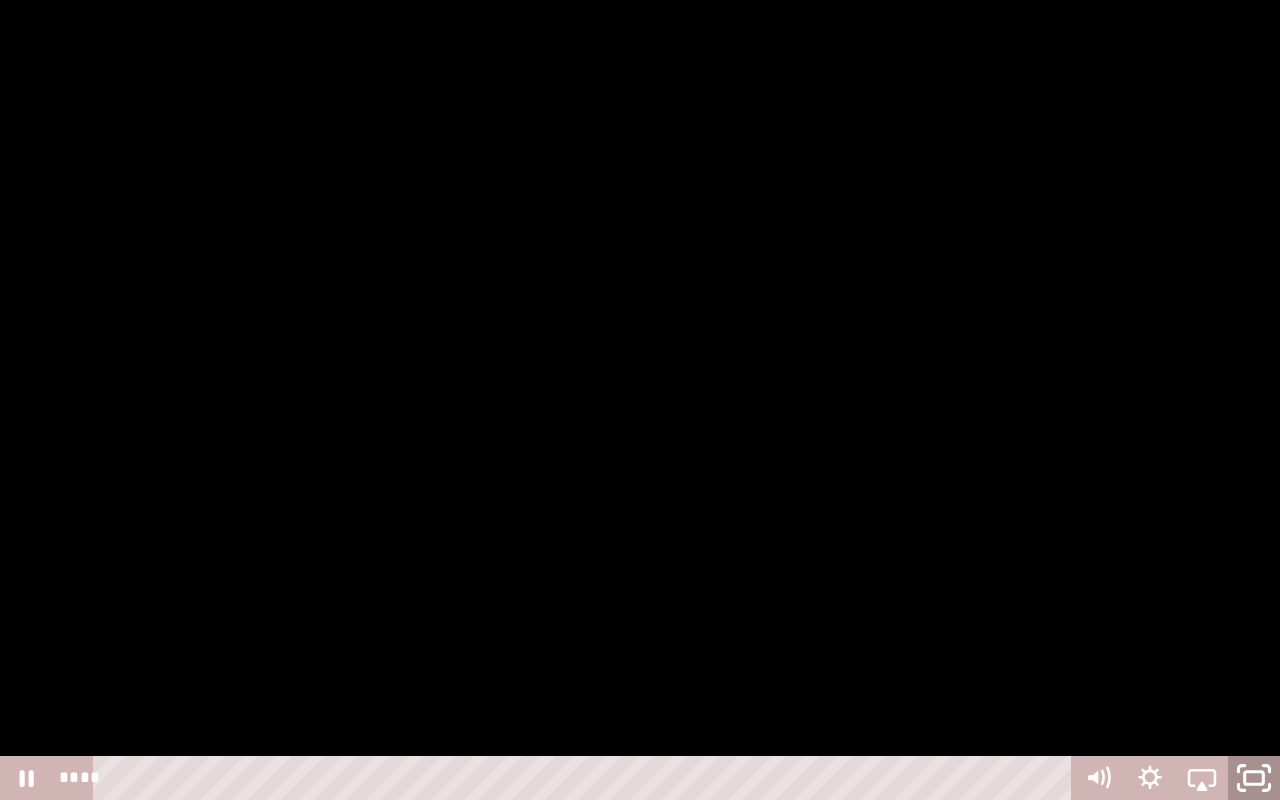 click 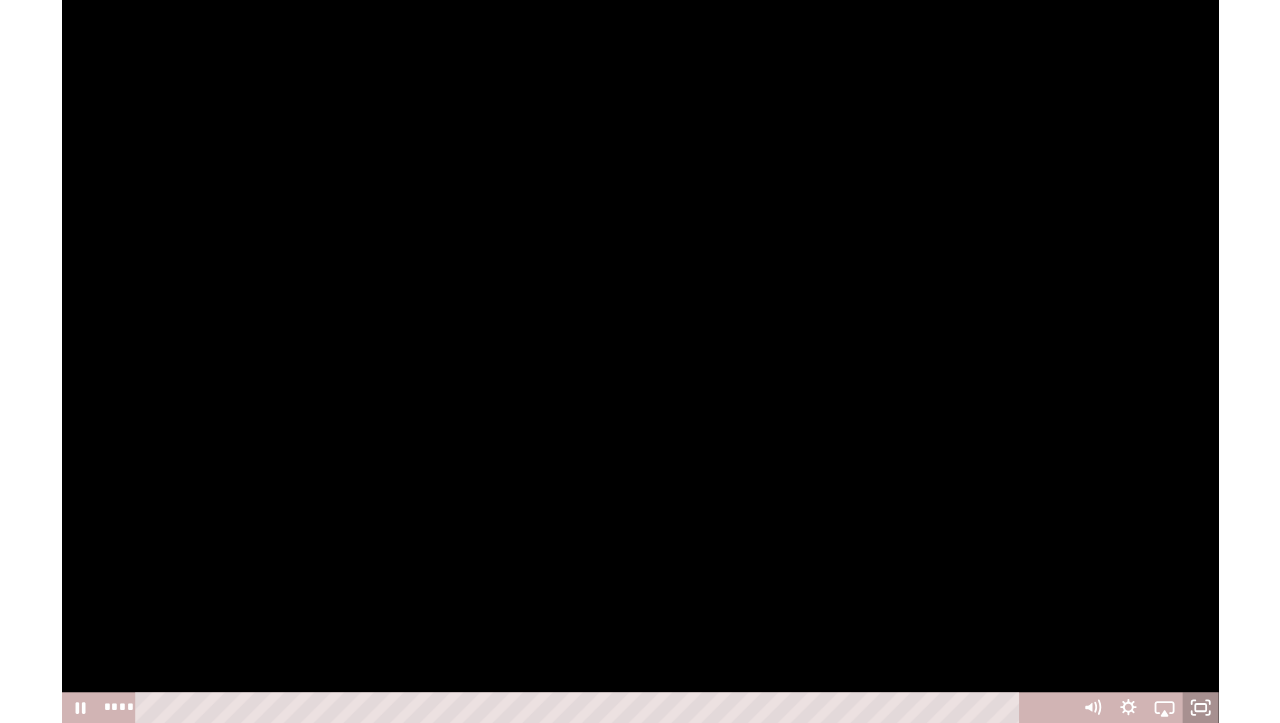 scroll, scrollTop: 225, scrollLeft: 0, axis: vertical 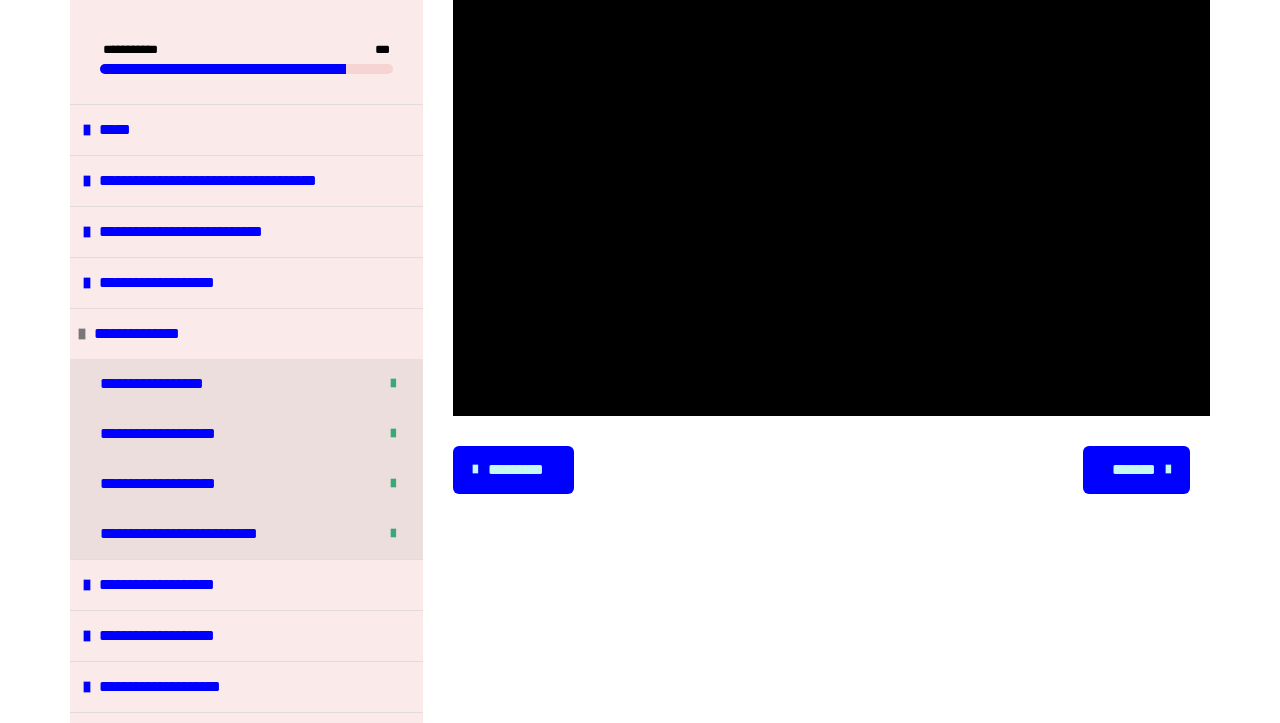 click on "*******" at bounding box center (1134, 470) 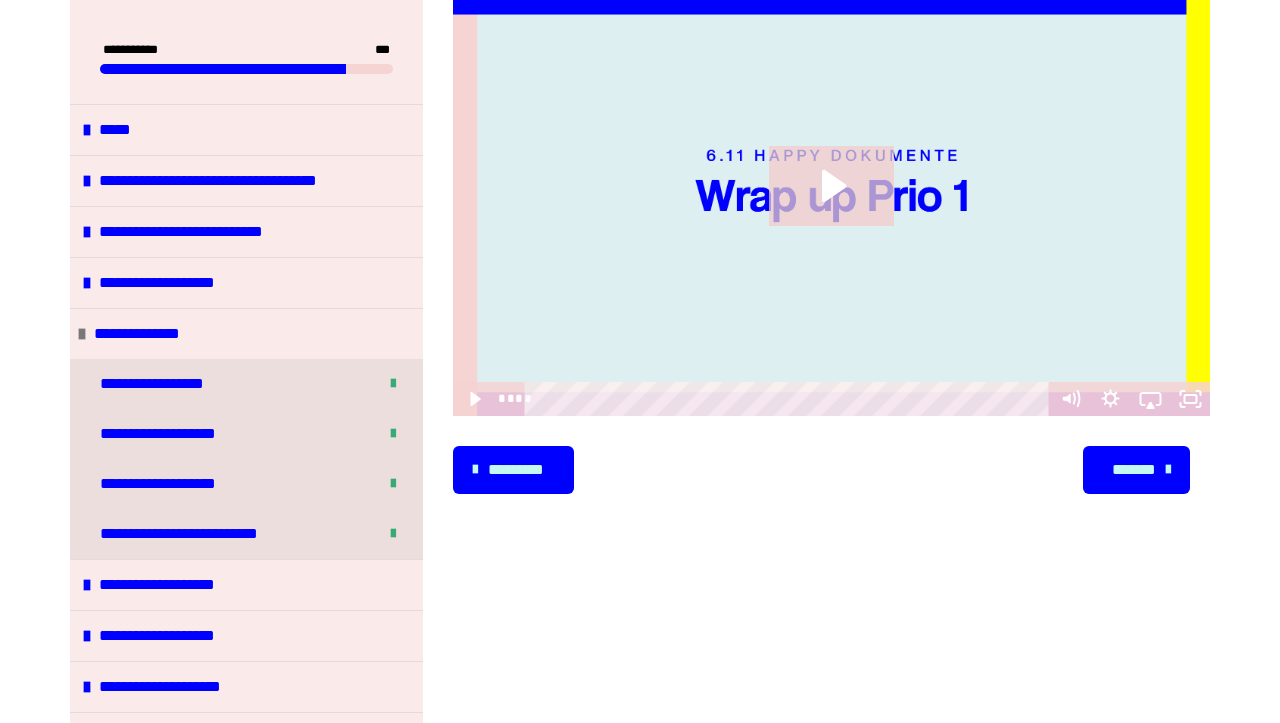 click on "*******" at bounding box center [1134, 470] 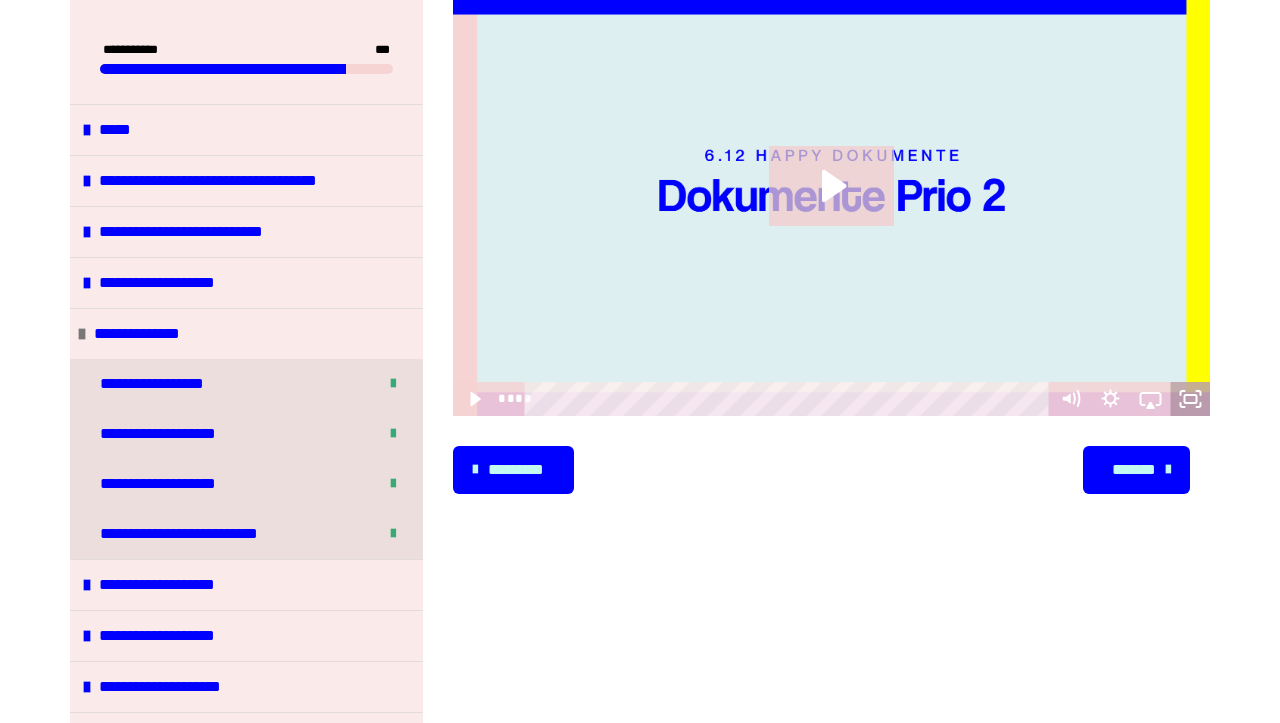 click 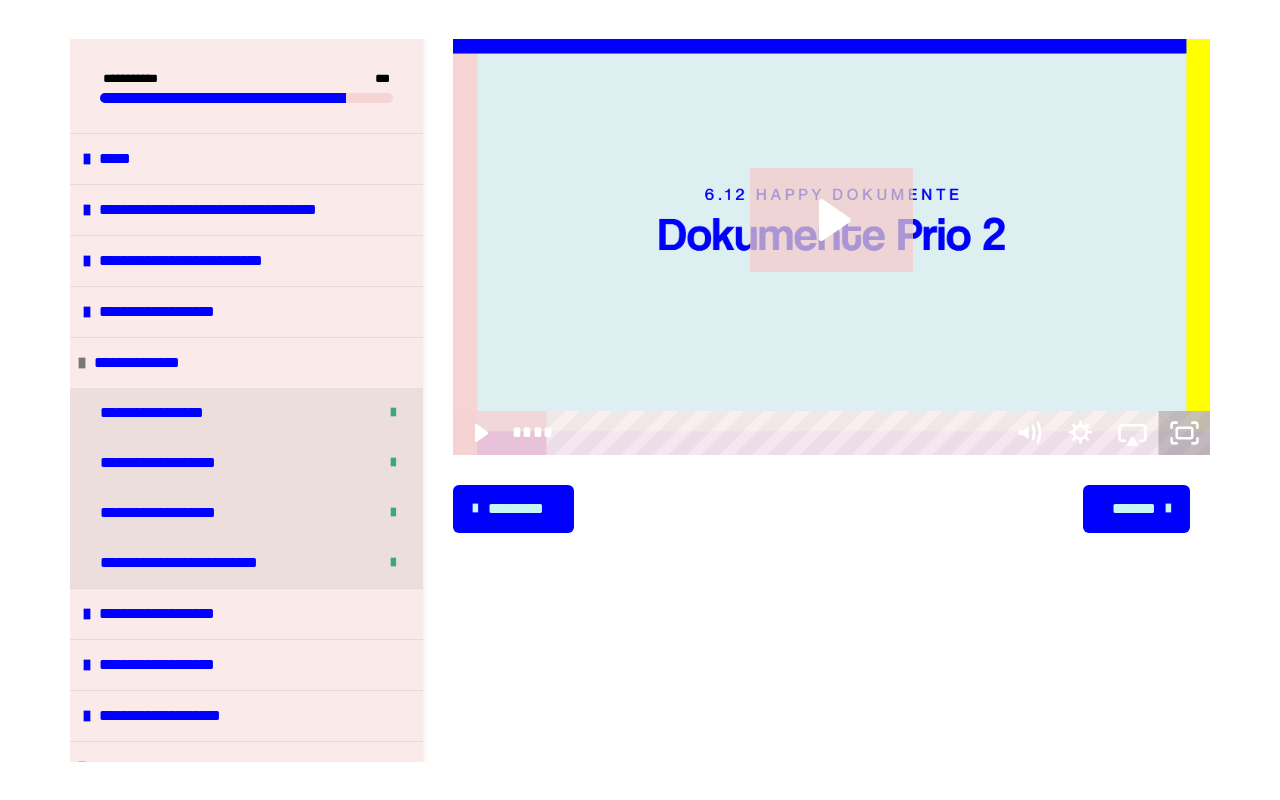 scroll, scrollTop: 0, scrollLeft: 0, axis: both 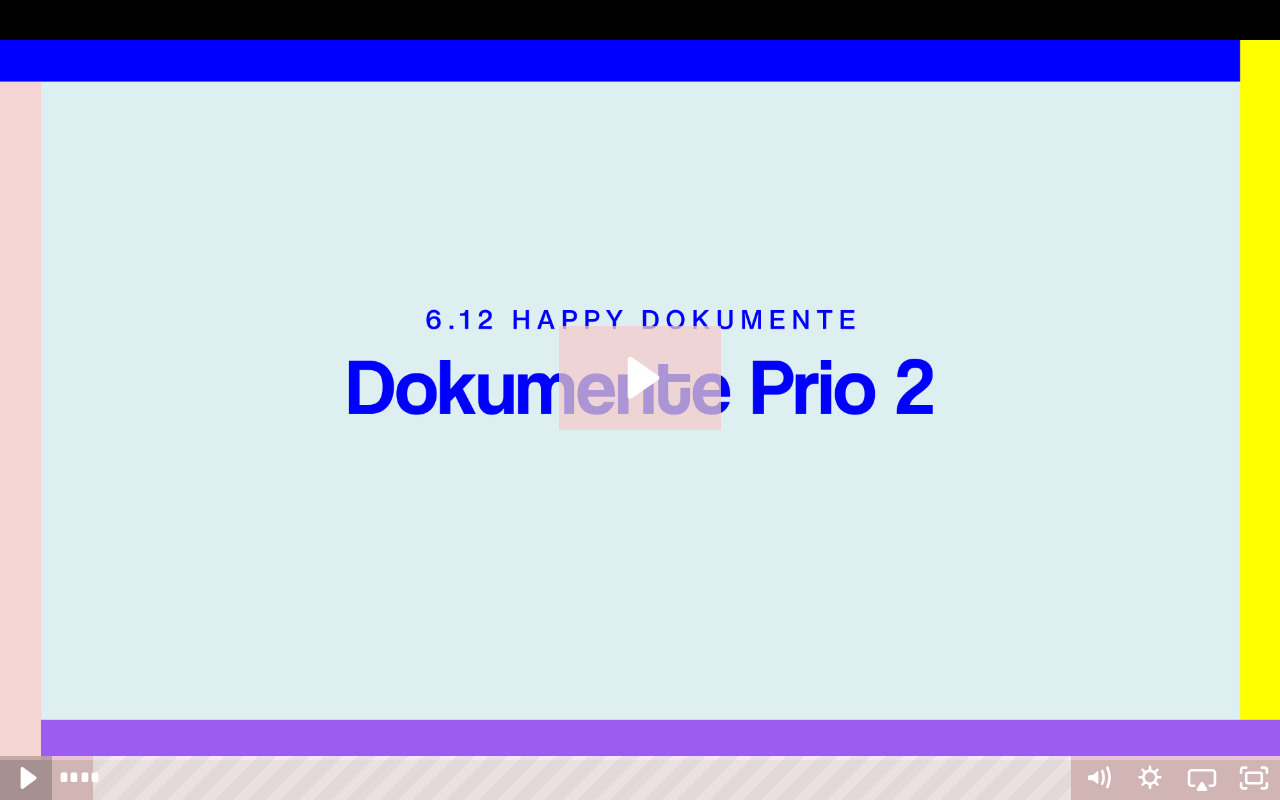 click 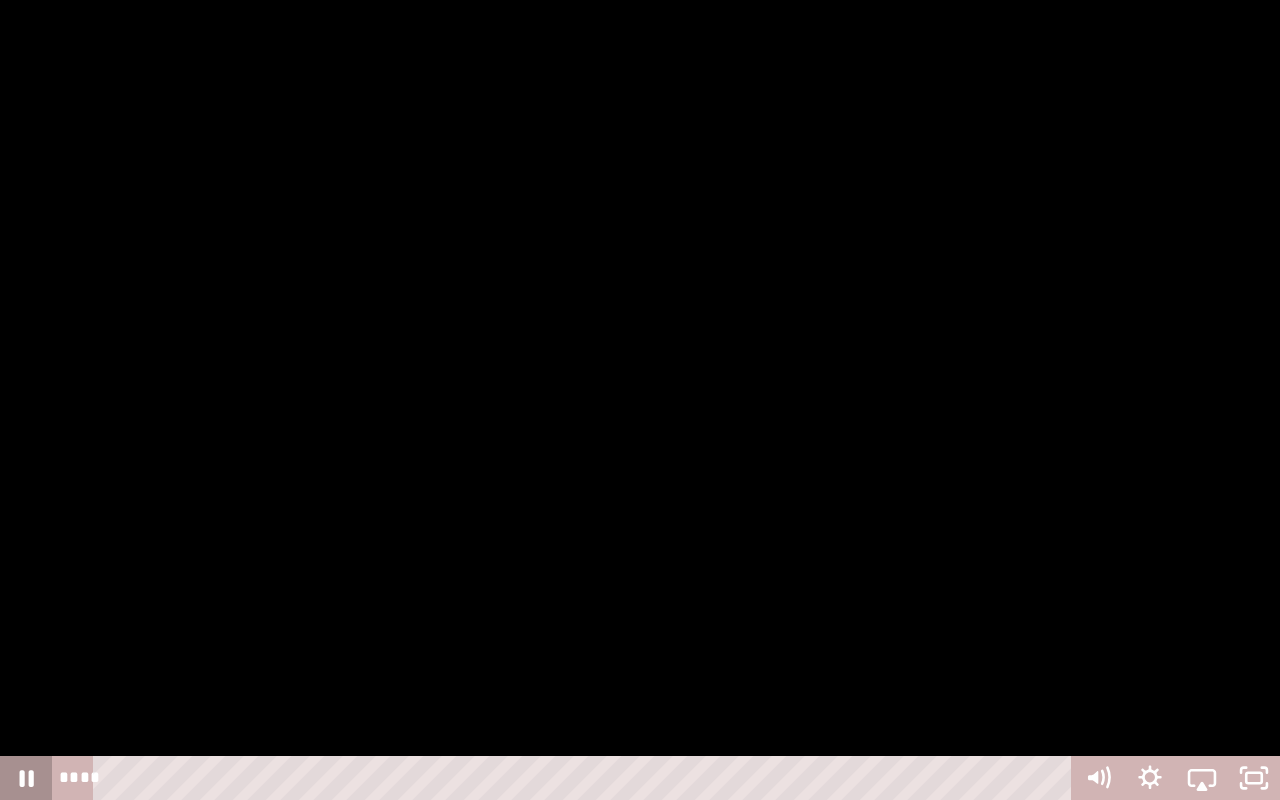 click 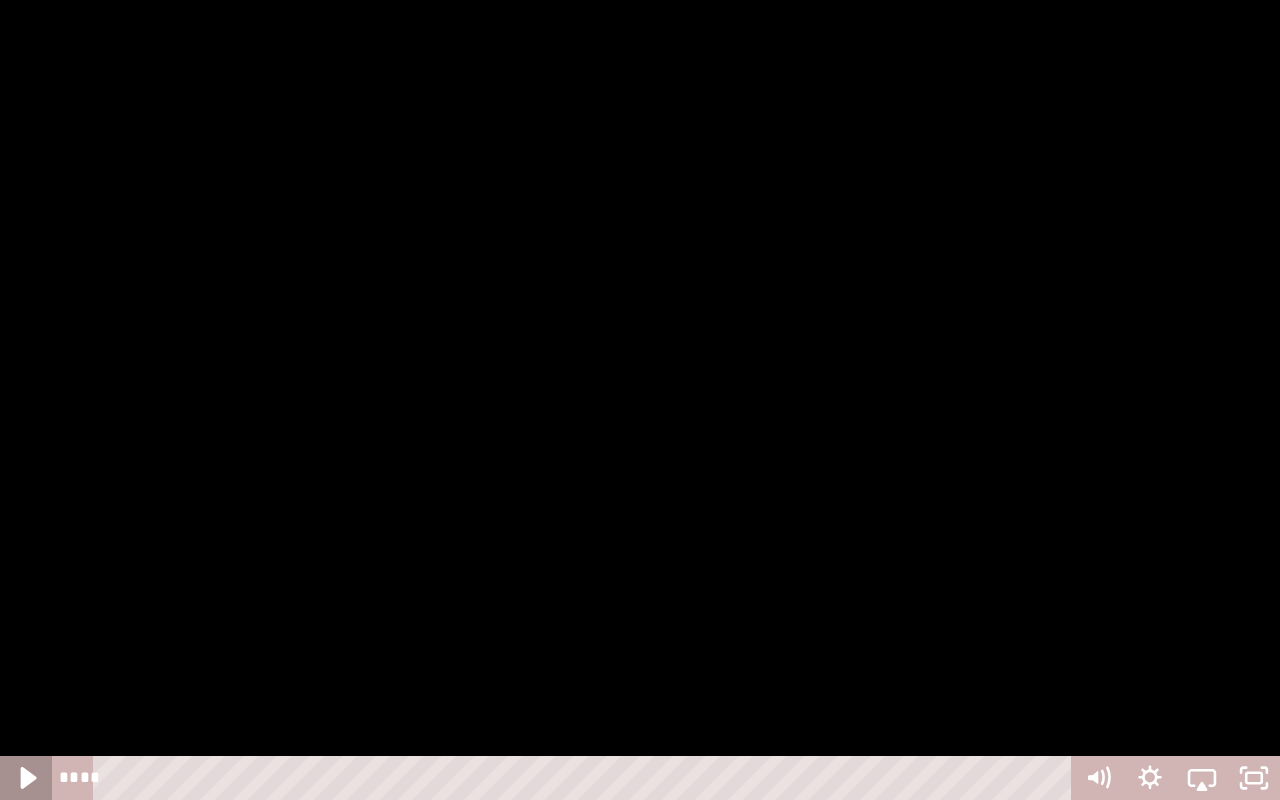 click 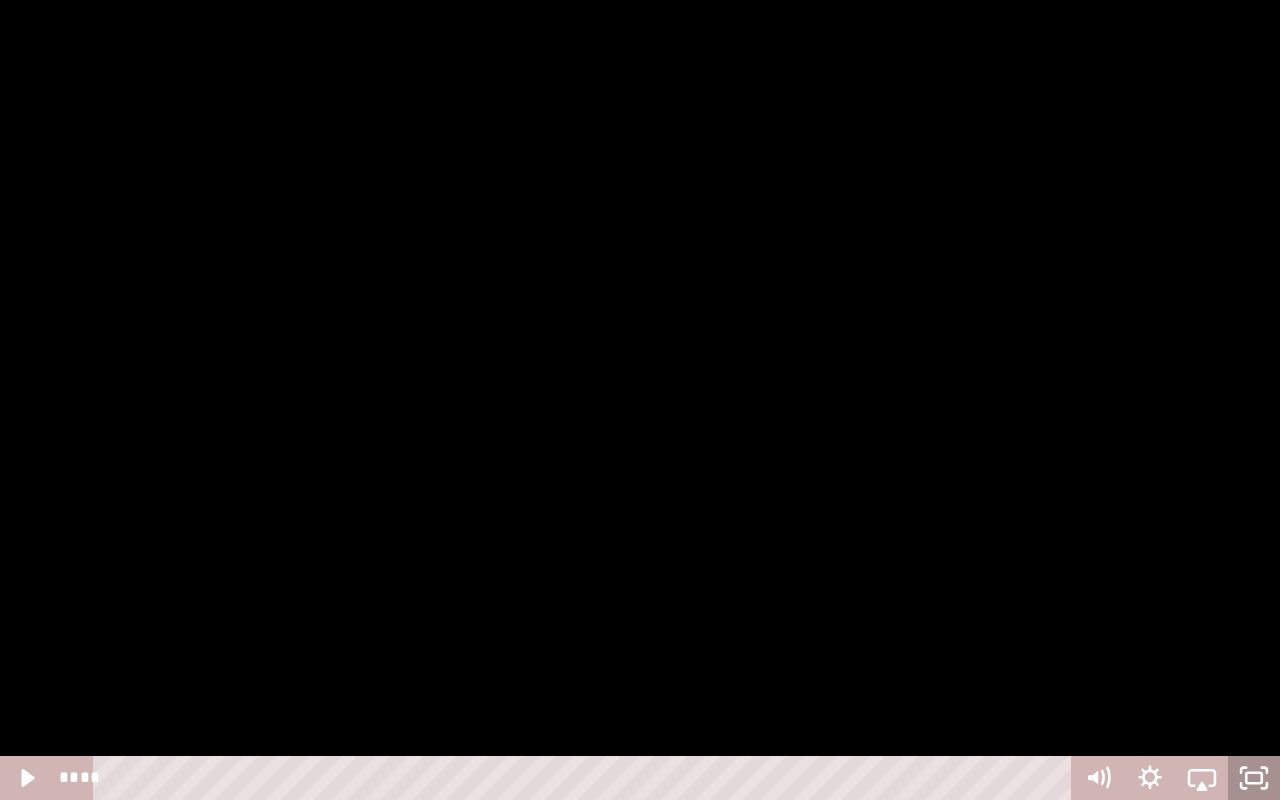 click 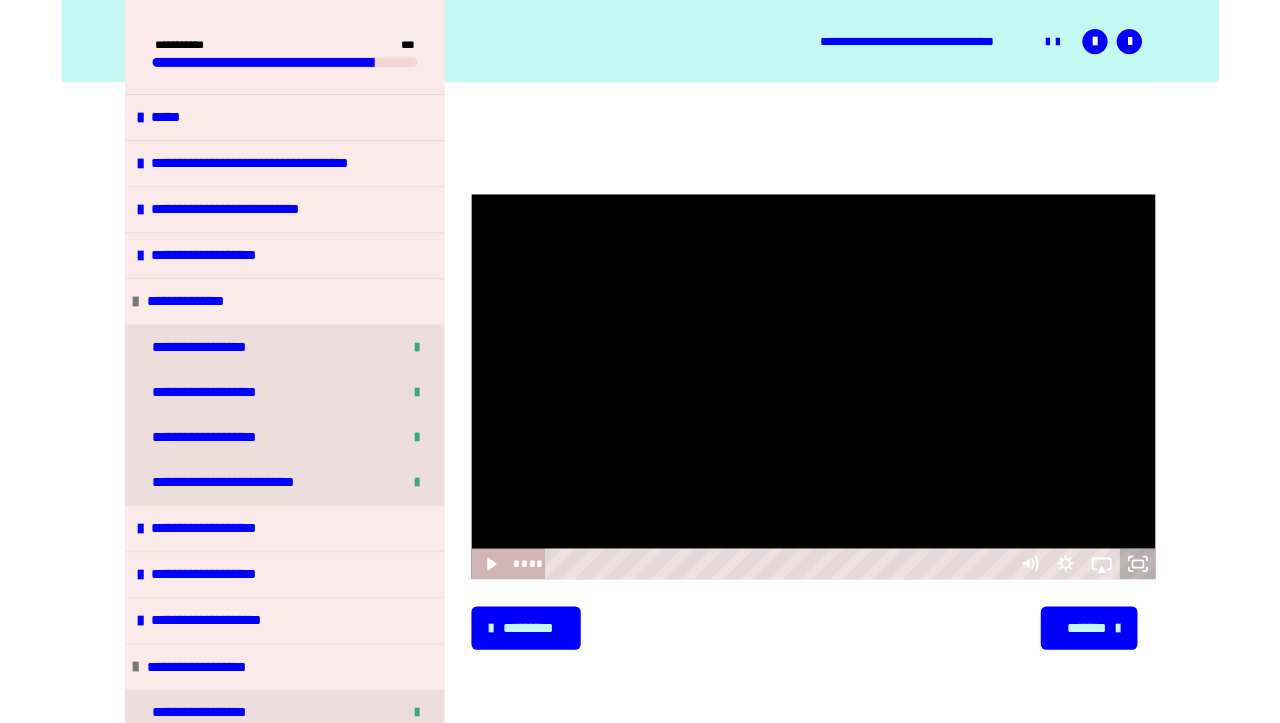 scroll, scrollTop: 225, scrollLeft: 0, axis: vertical 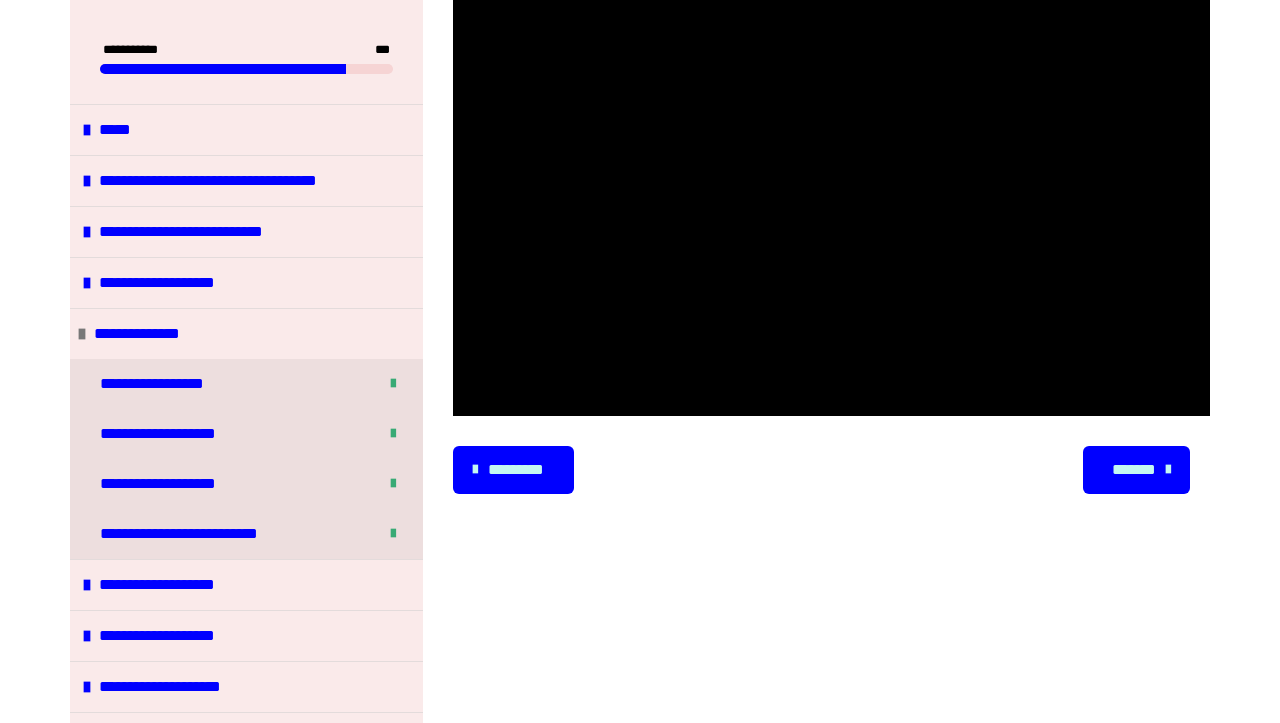 click on "*******" at bounding box center [1134, 470] 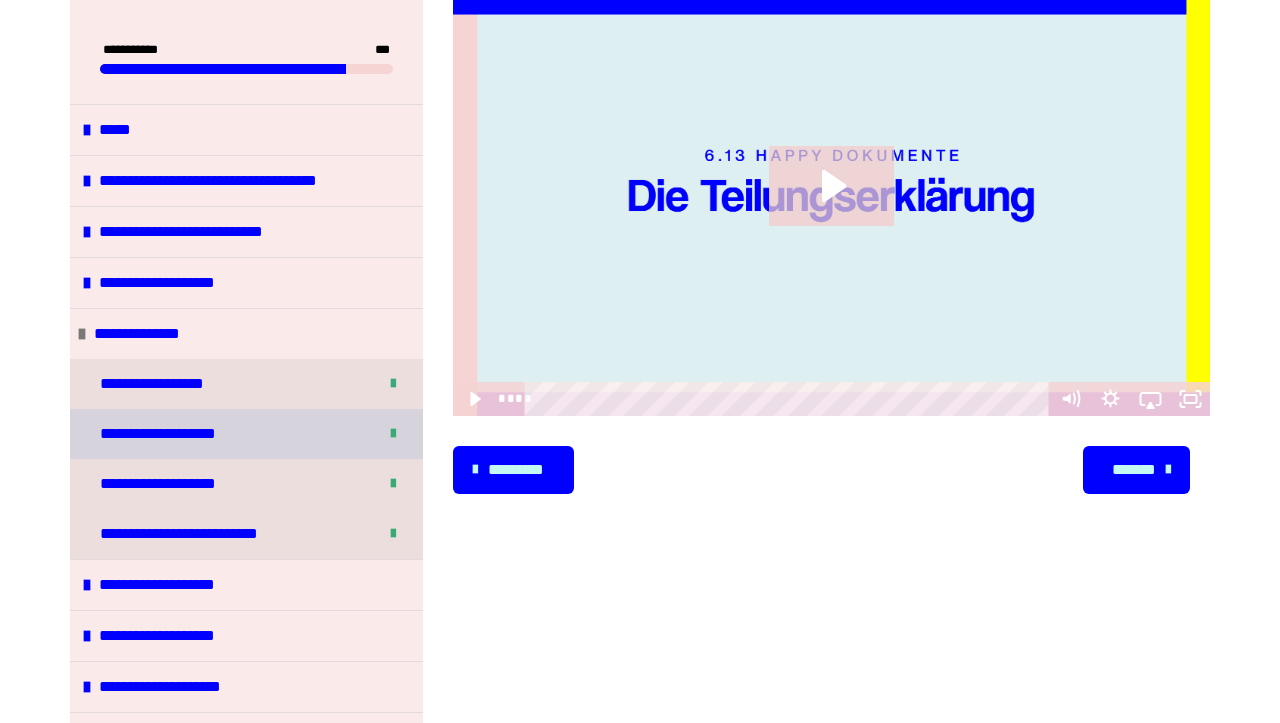 click on "**********" at bounding box center [159, 434] 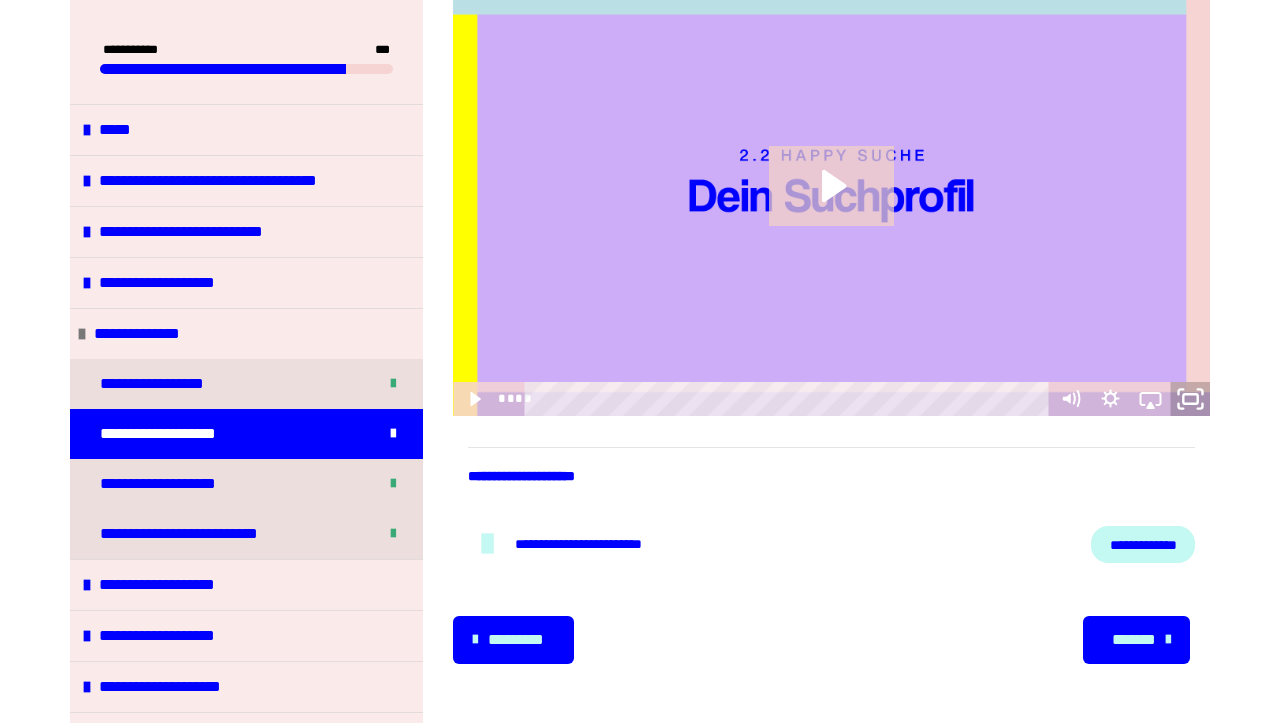 click 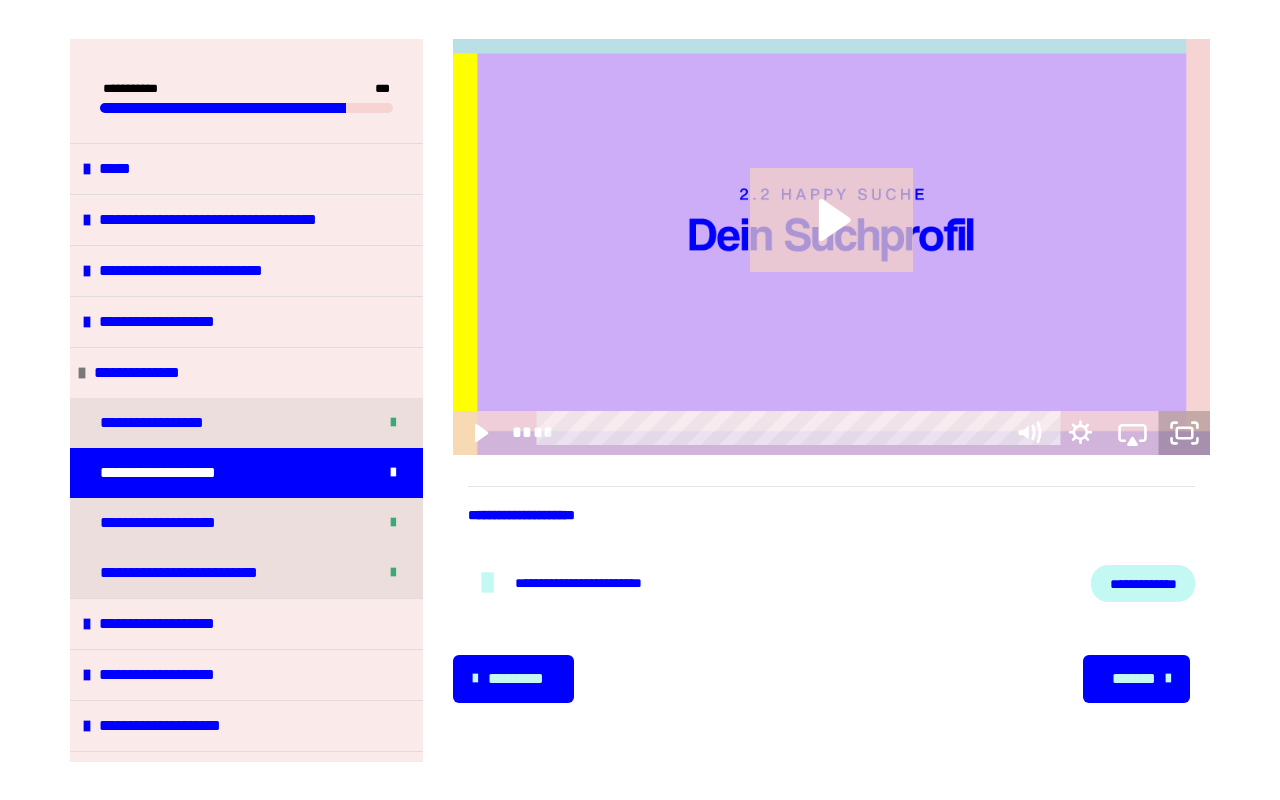 scroll, scrollTop: 0, scrollLeft: 0, axis: both 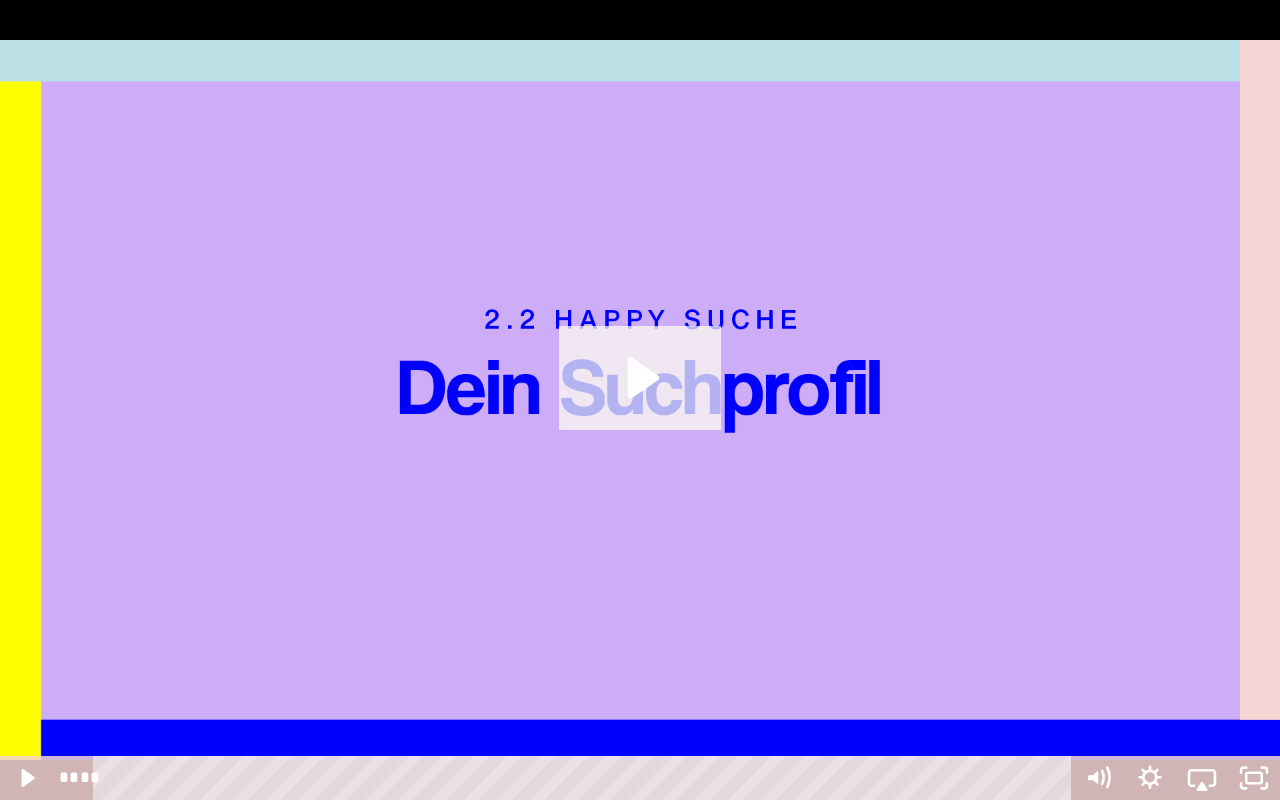 click 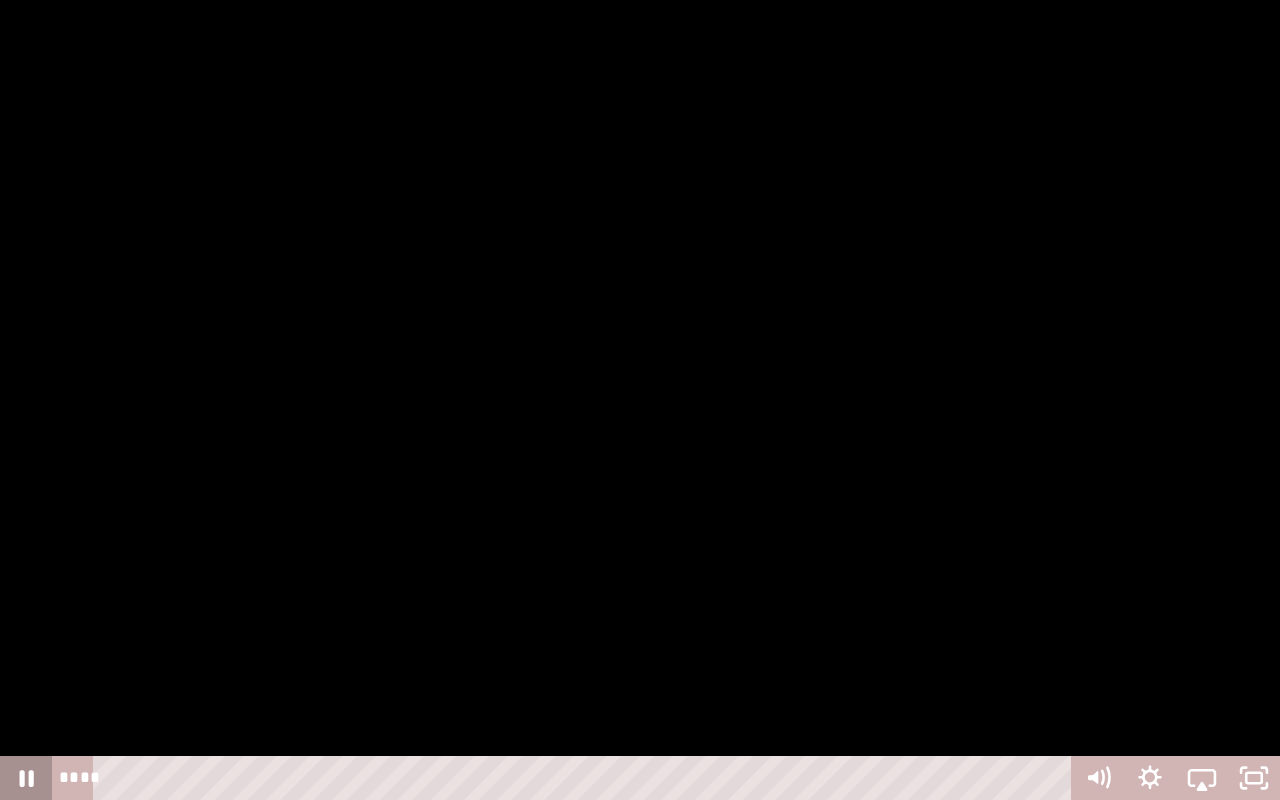 click 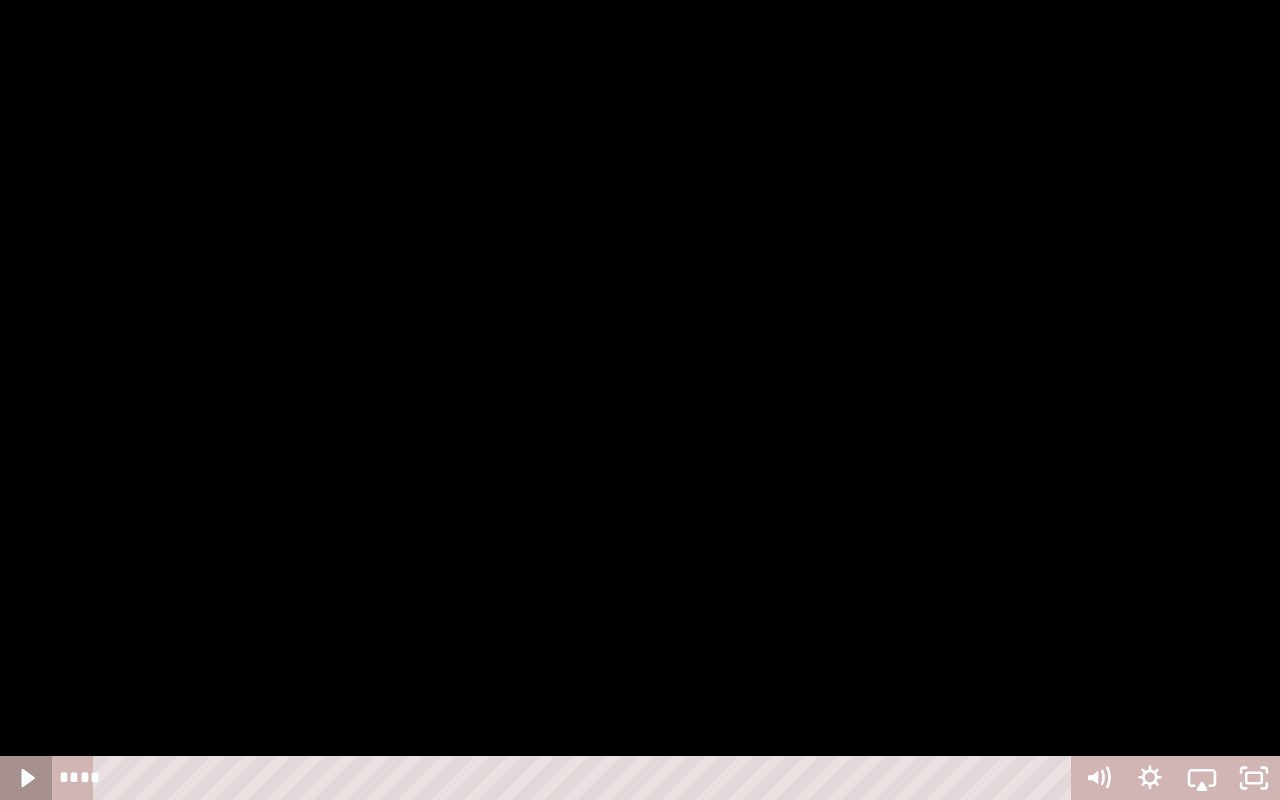 click 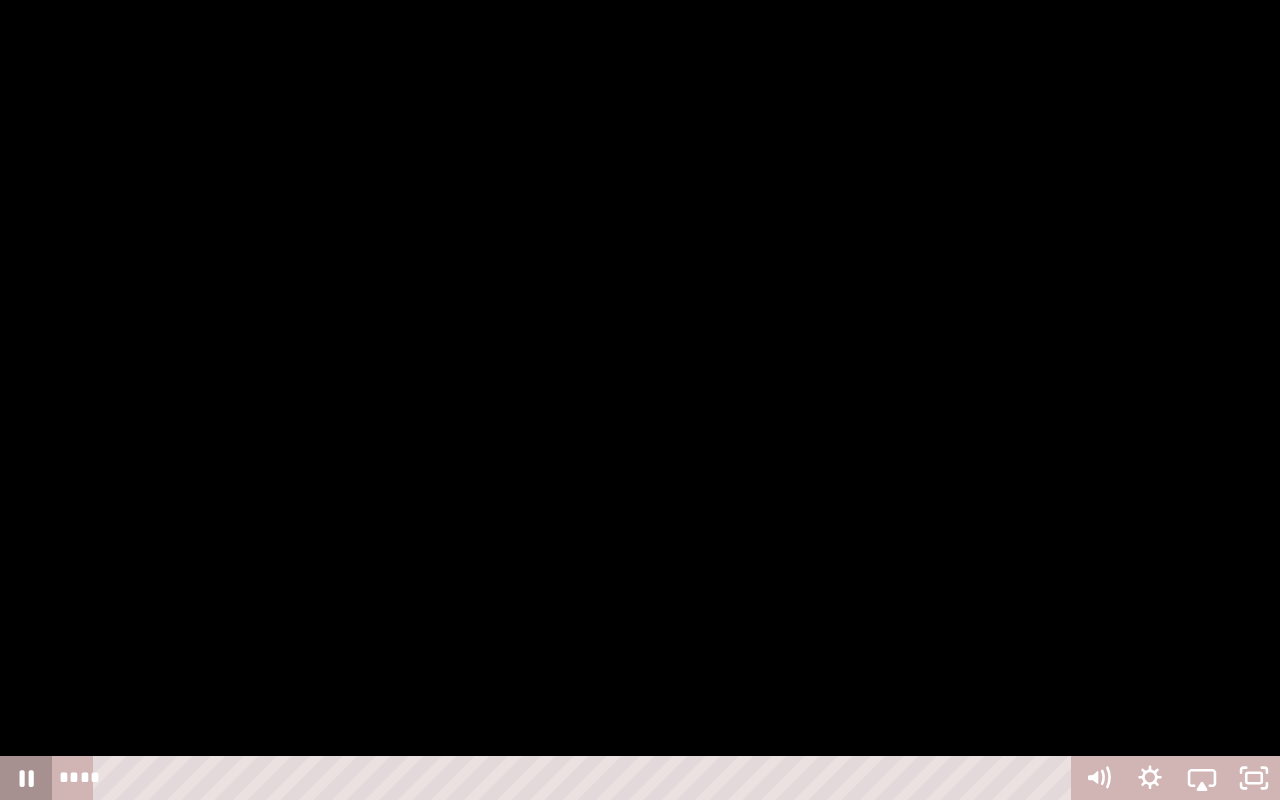 click 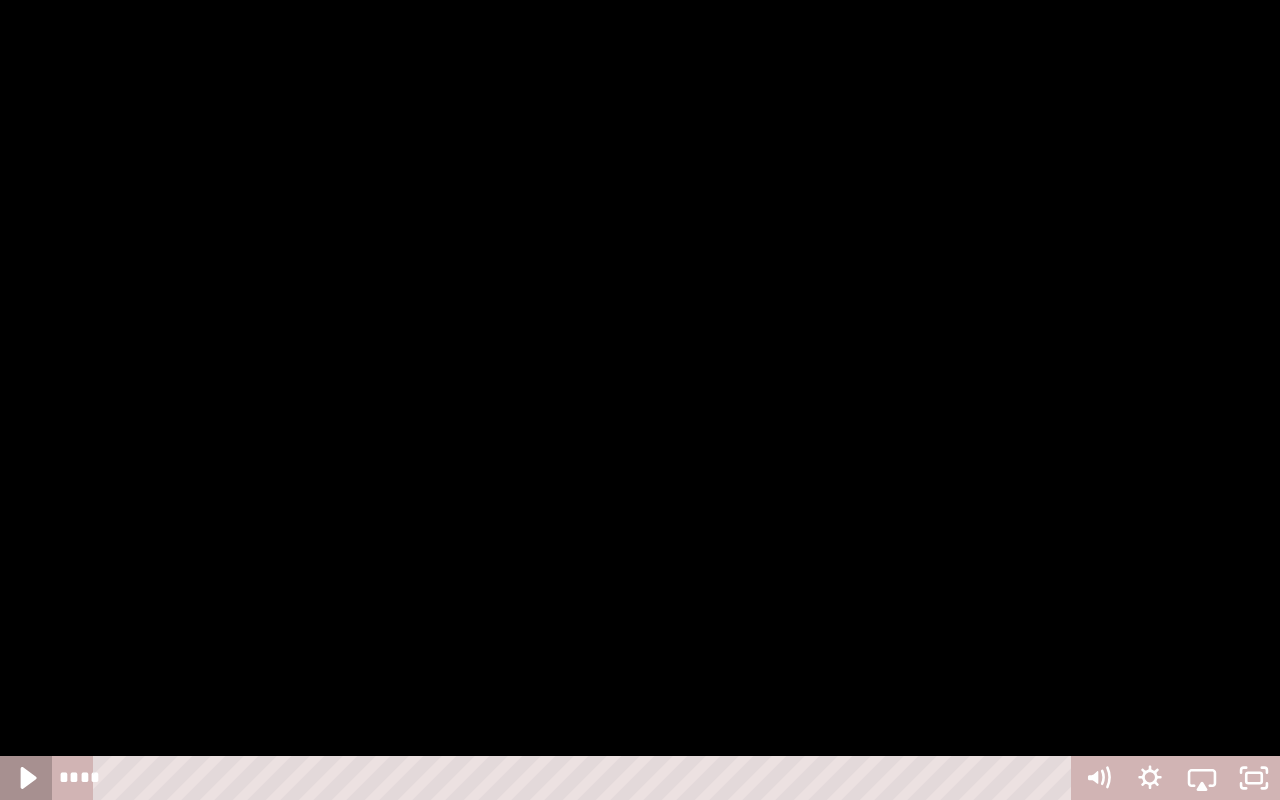 click 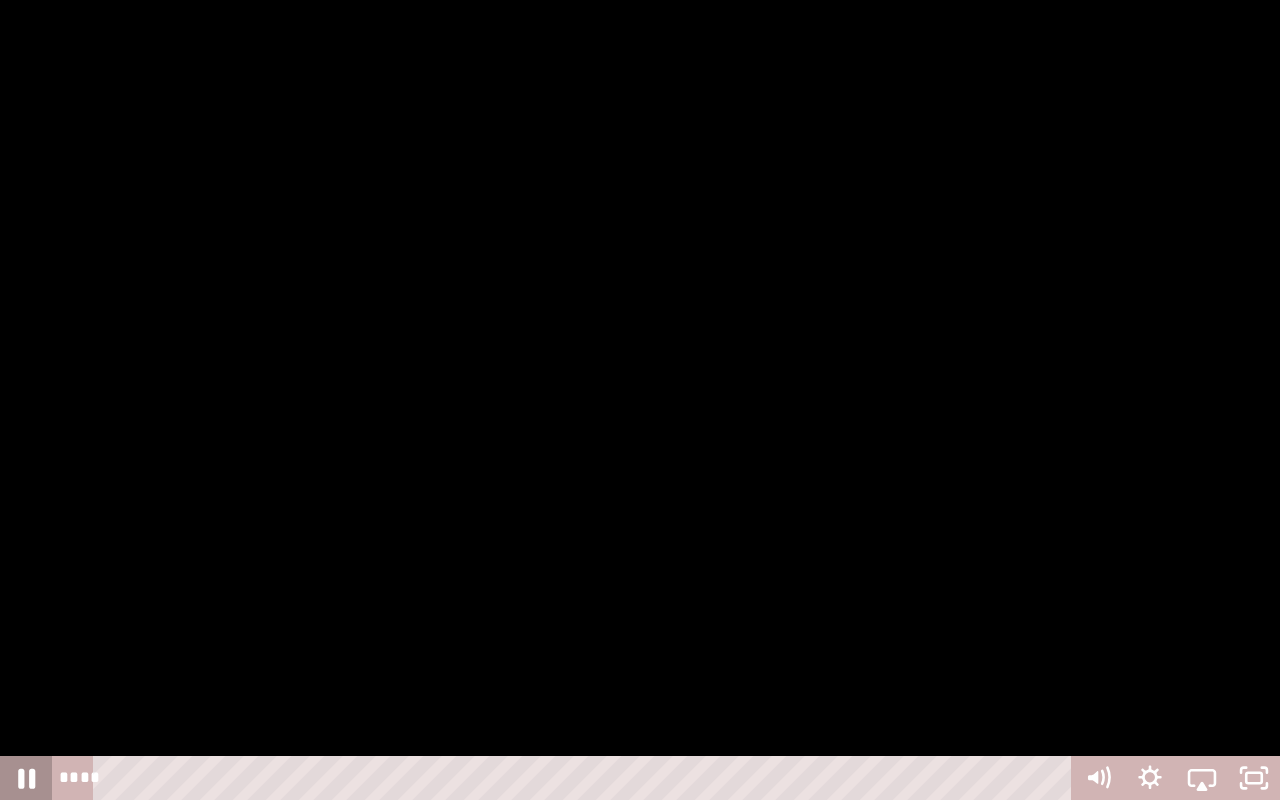 click 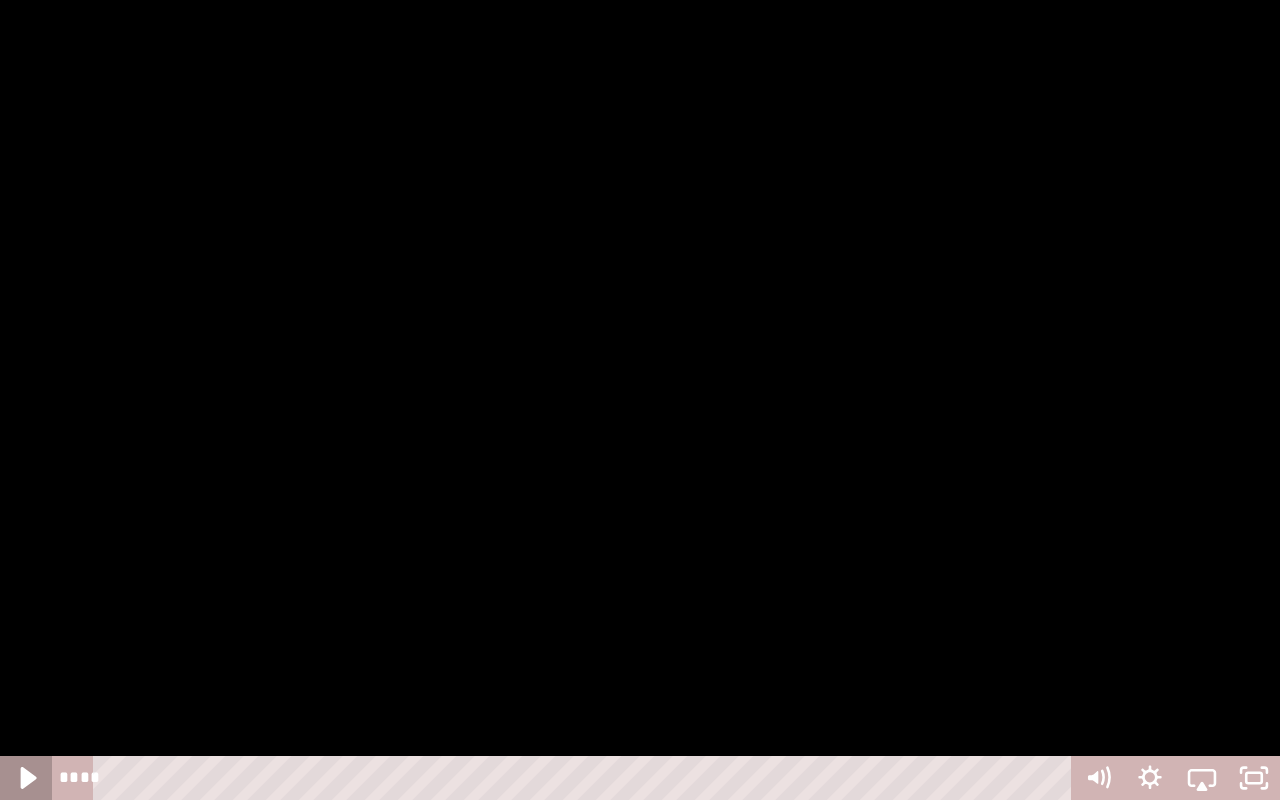 click 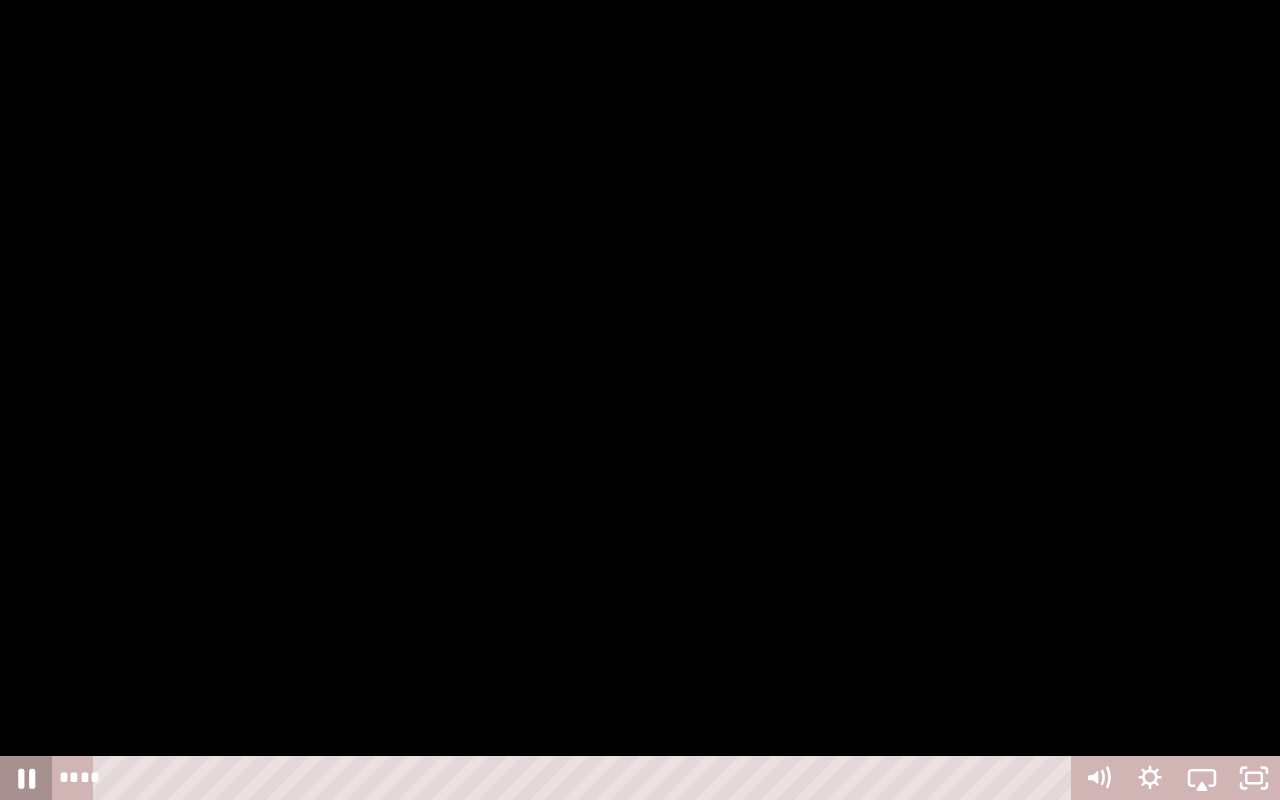 click 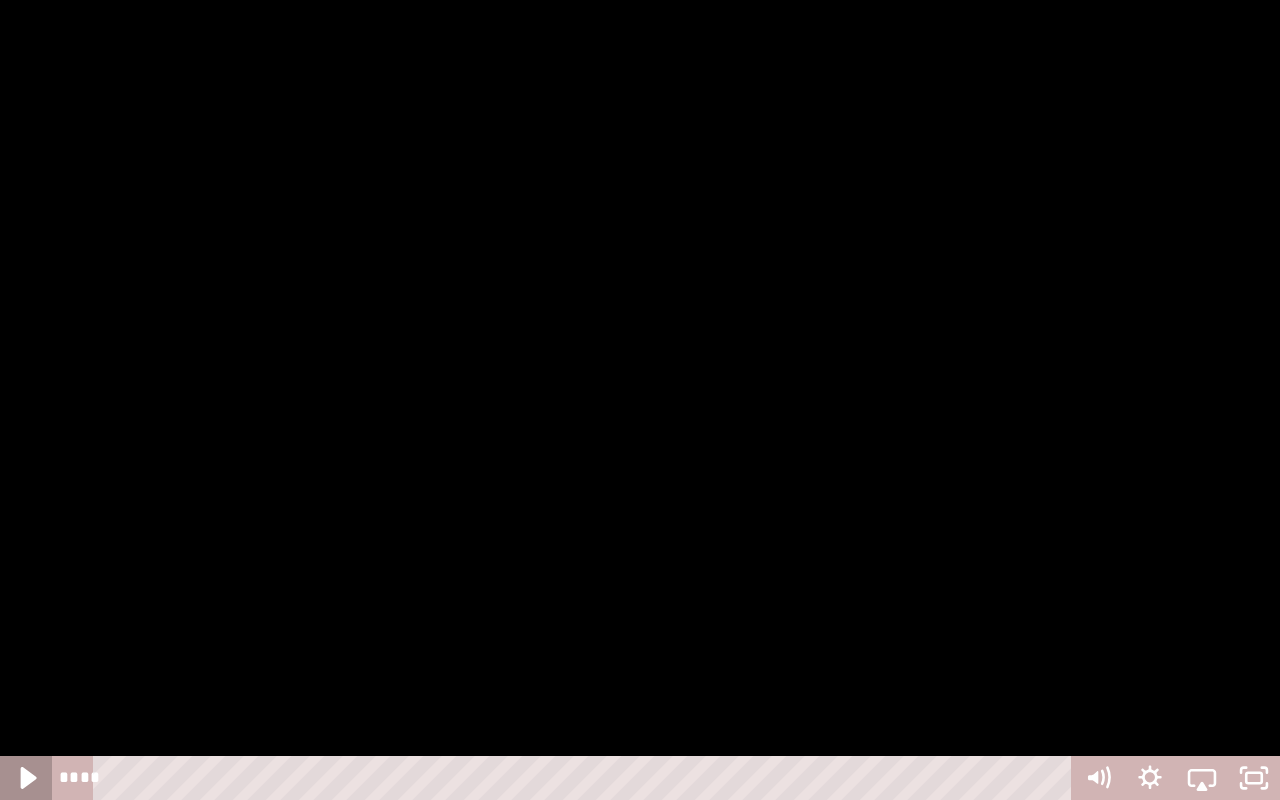 click 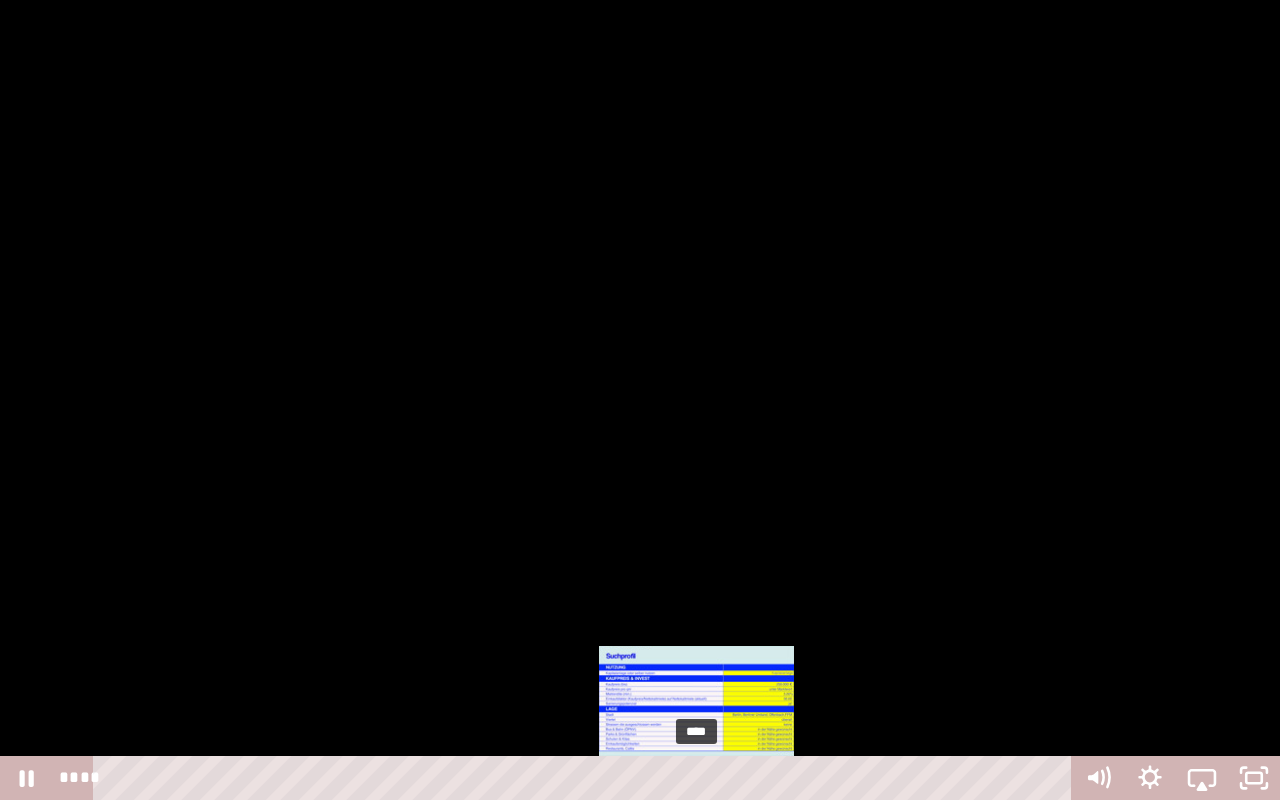 click on "****" at bounding box center (586, 778) 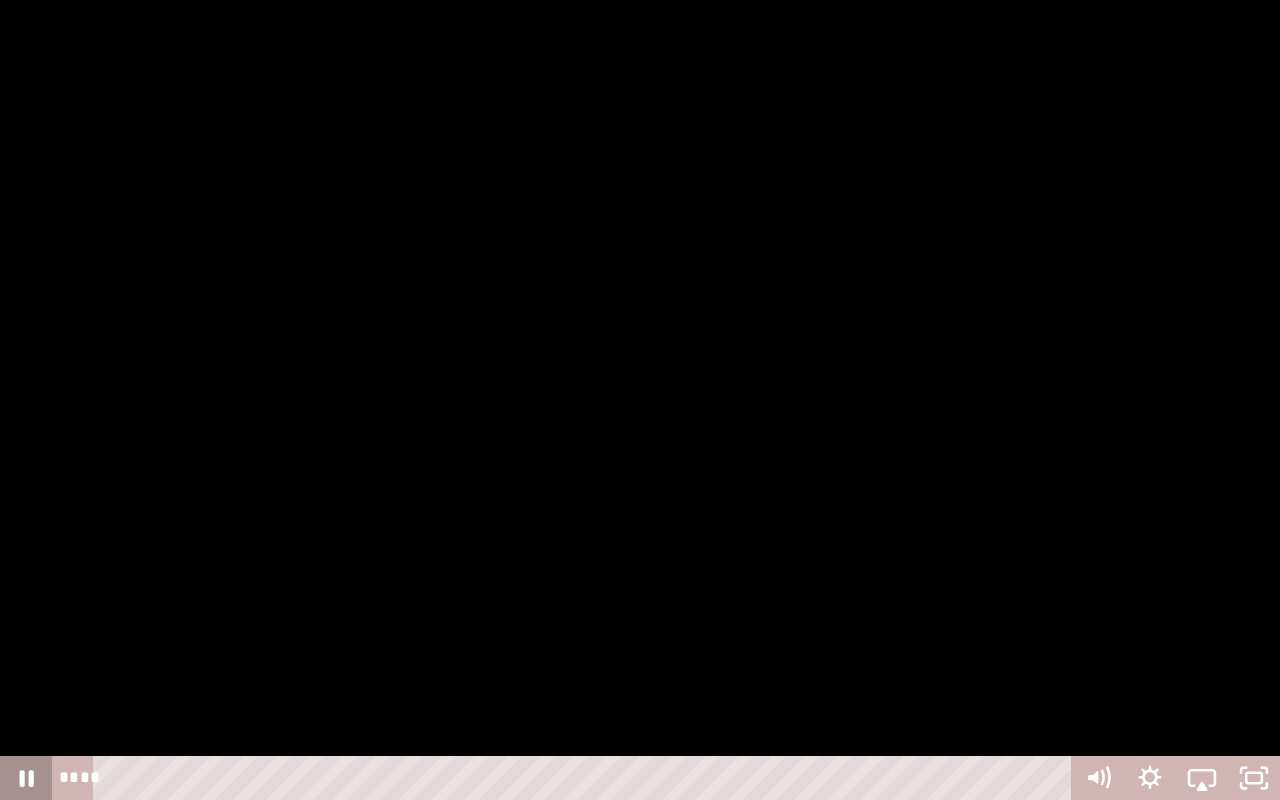 click 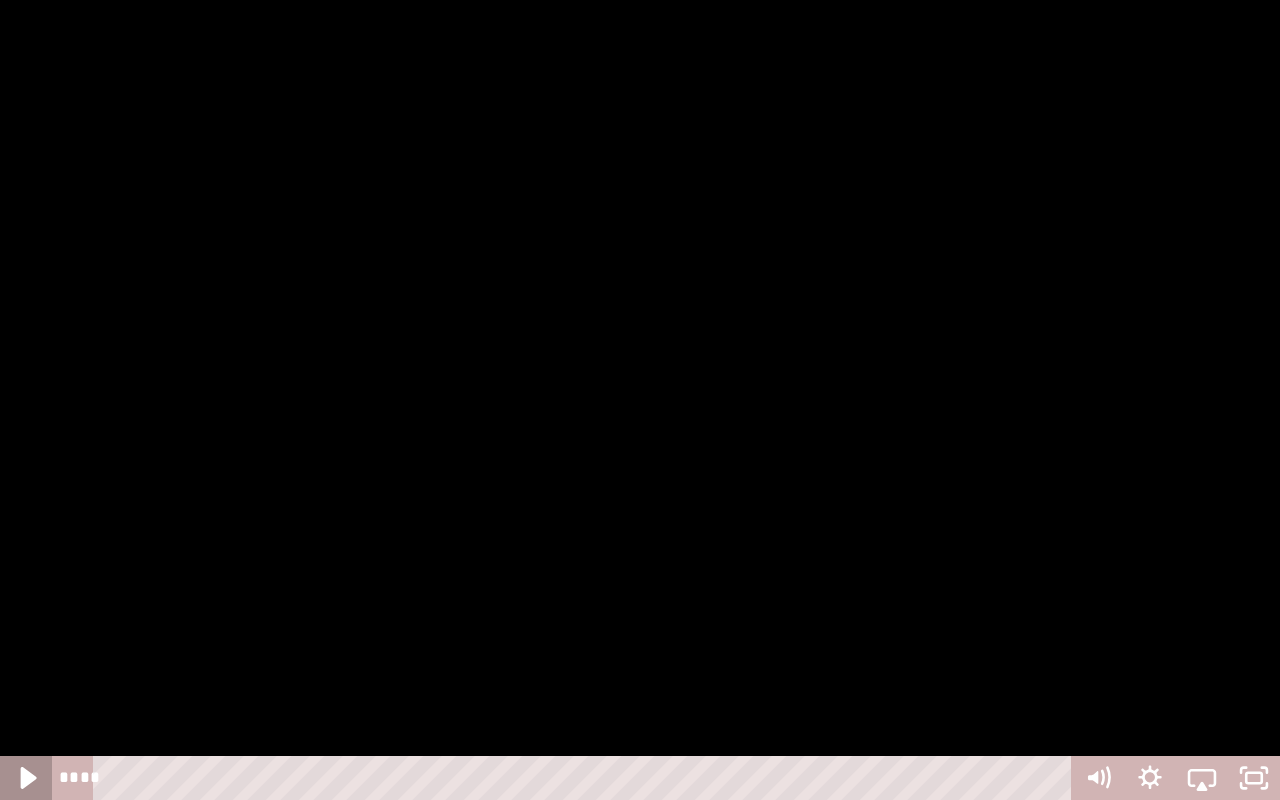 click 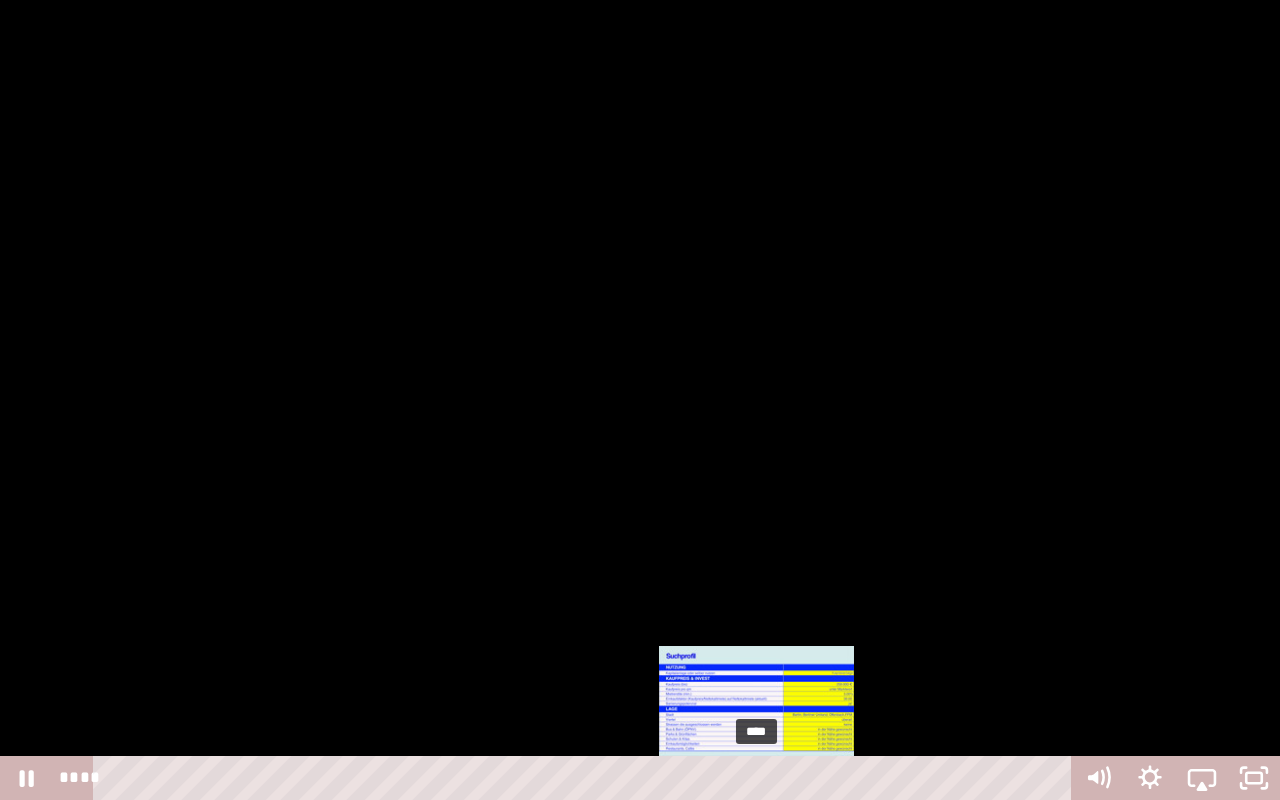 click on "****" at bounding box center (586, 778) 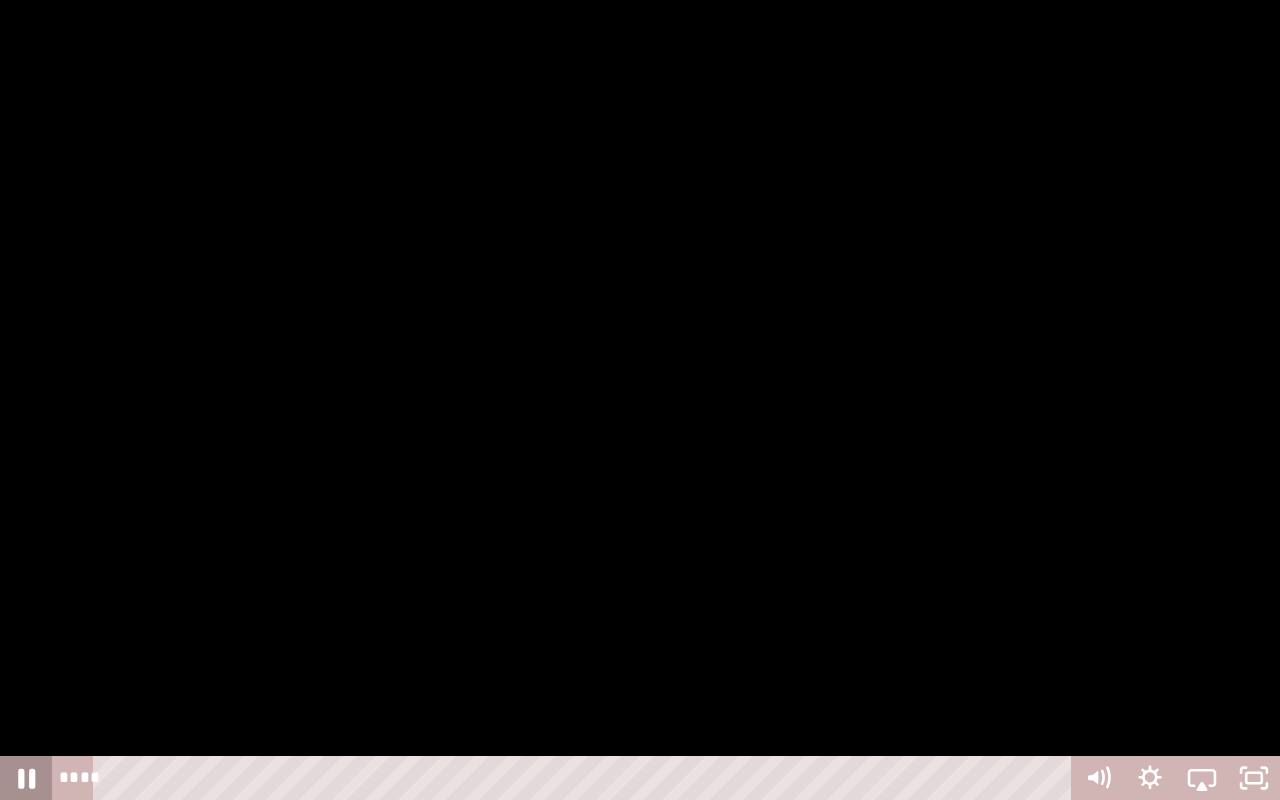 click 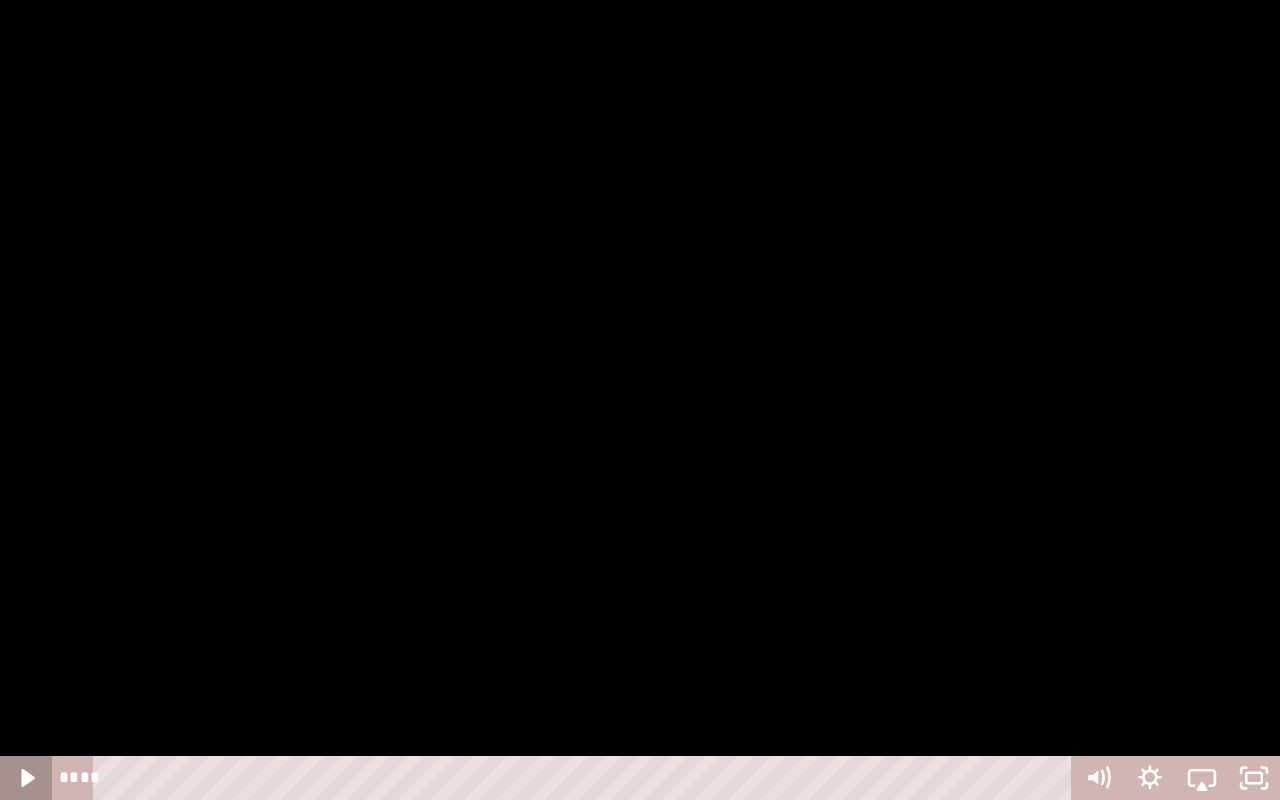 click 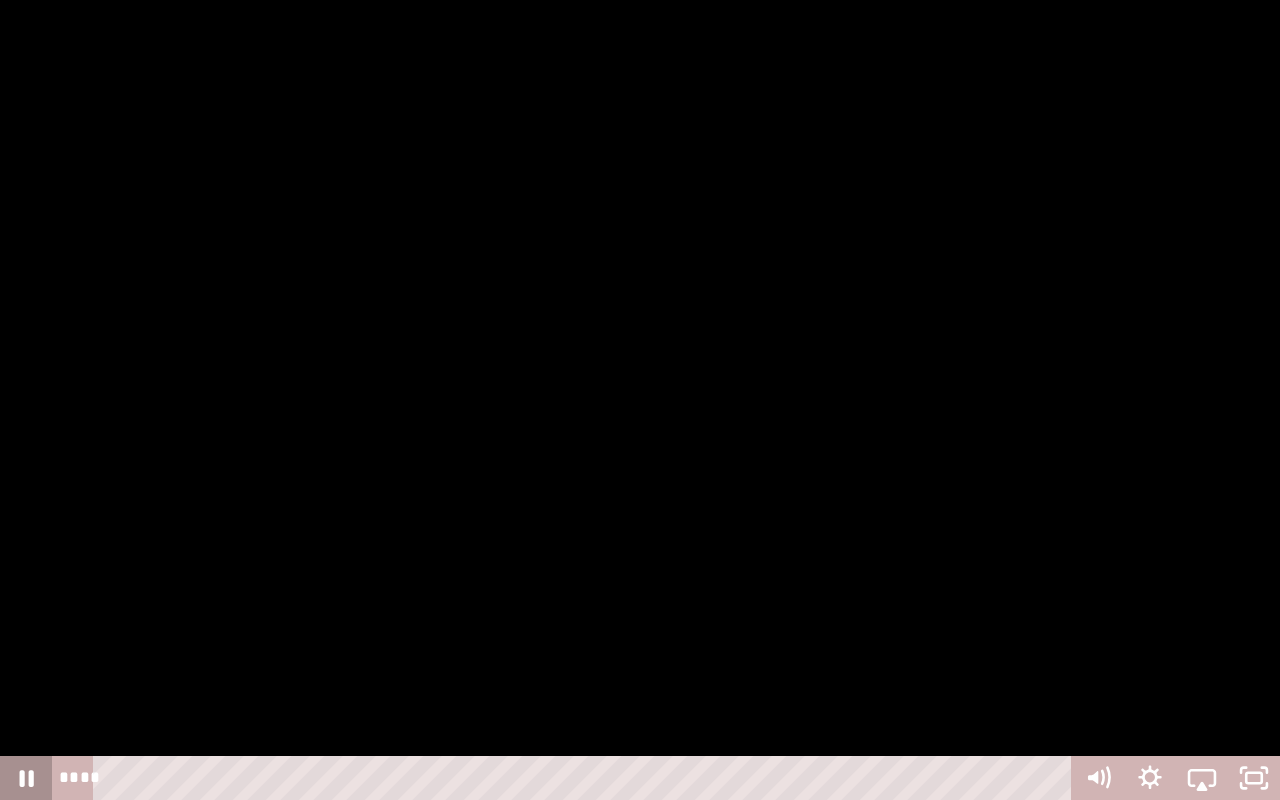 click 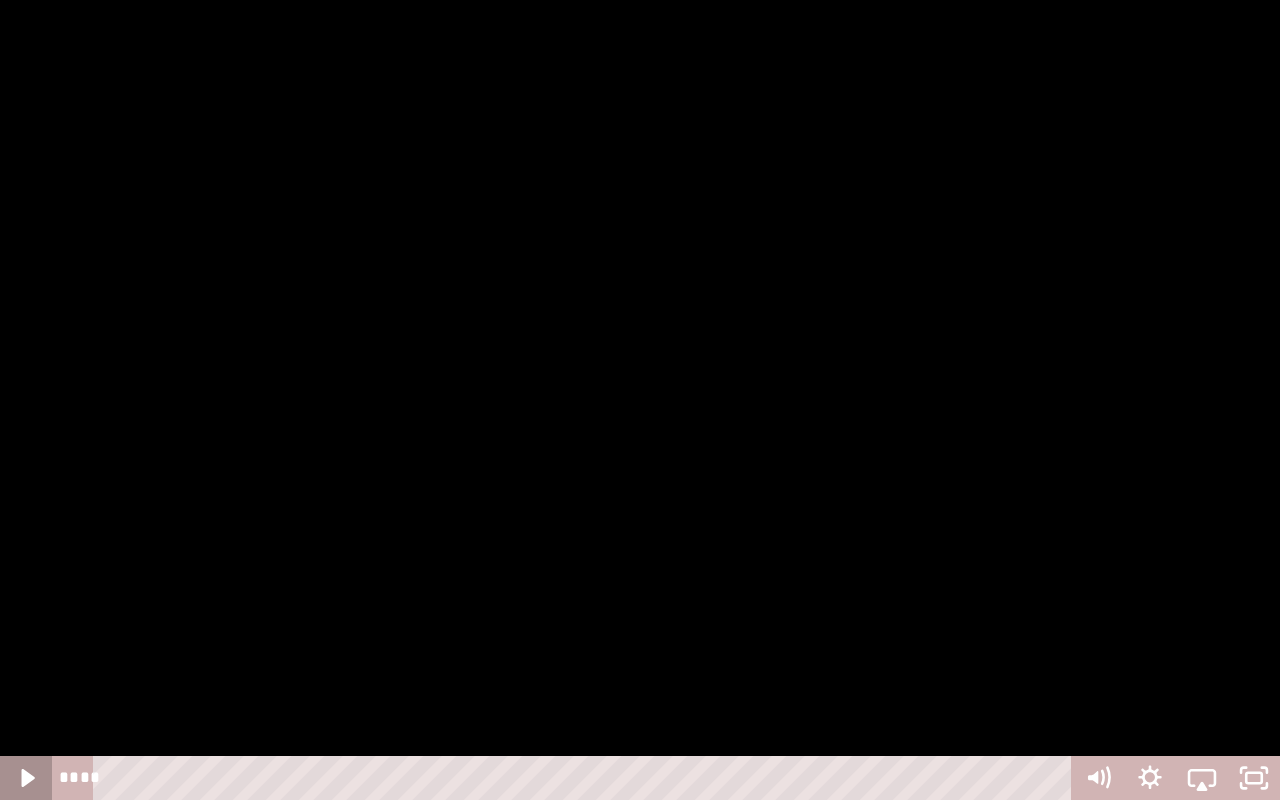 click 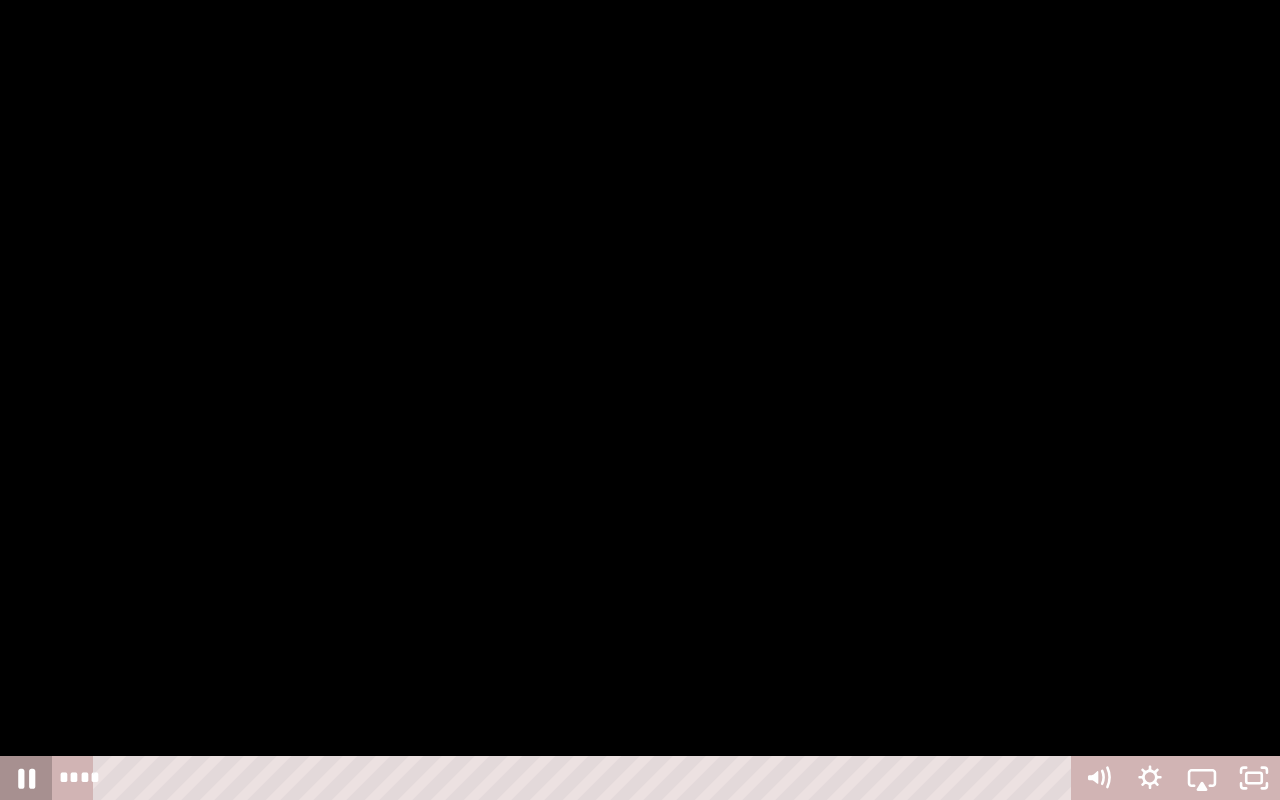 click 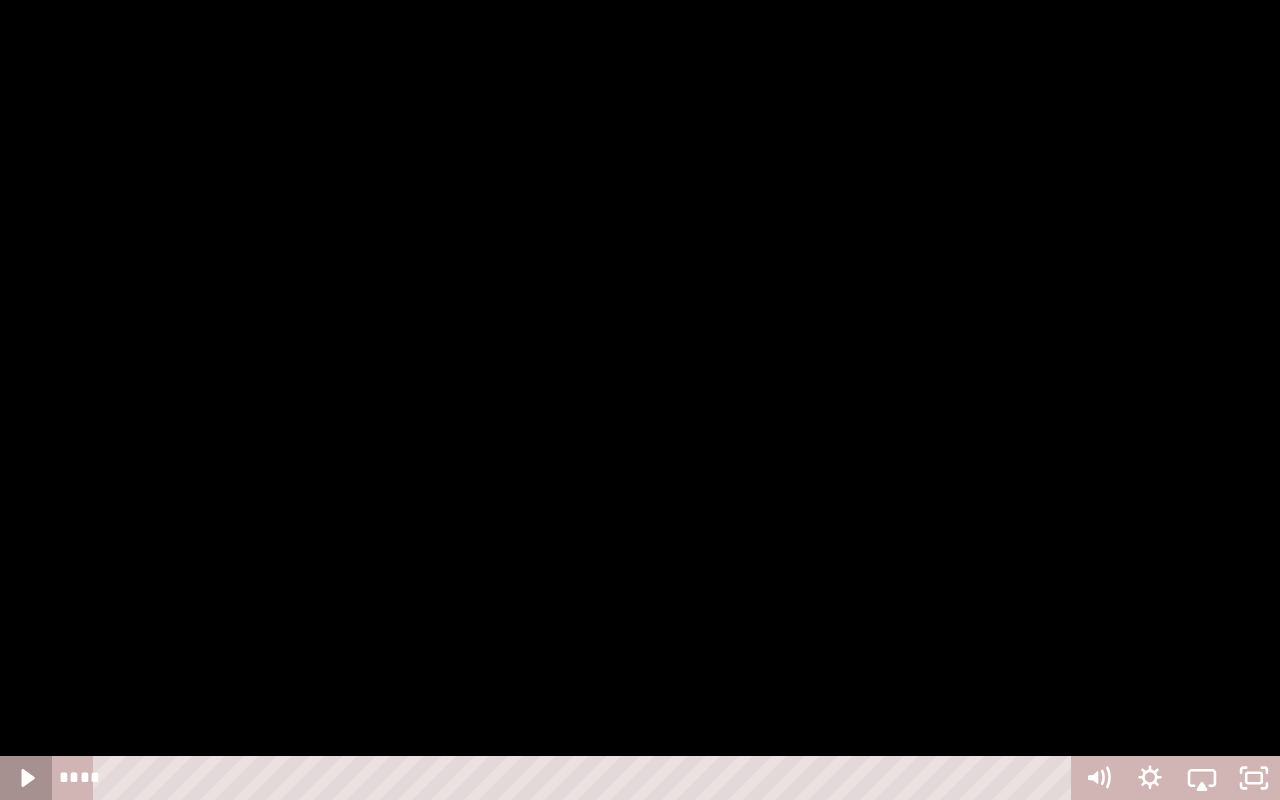 click 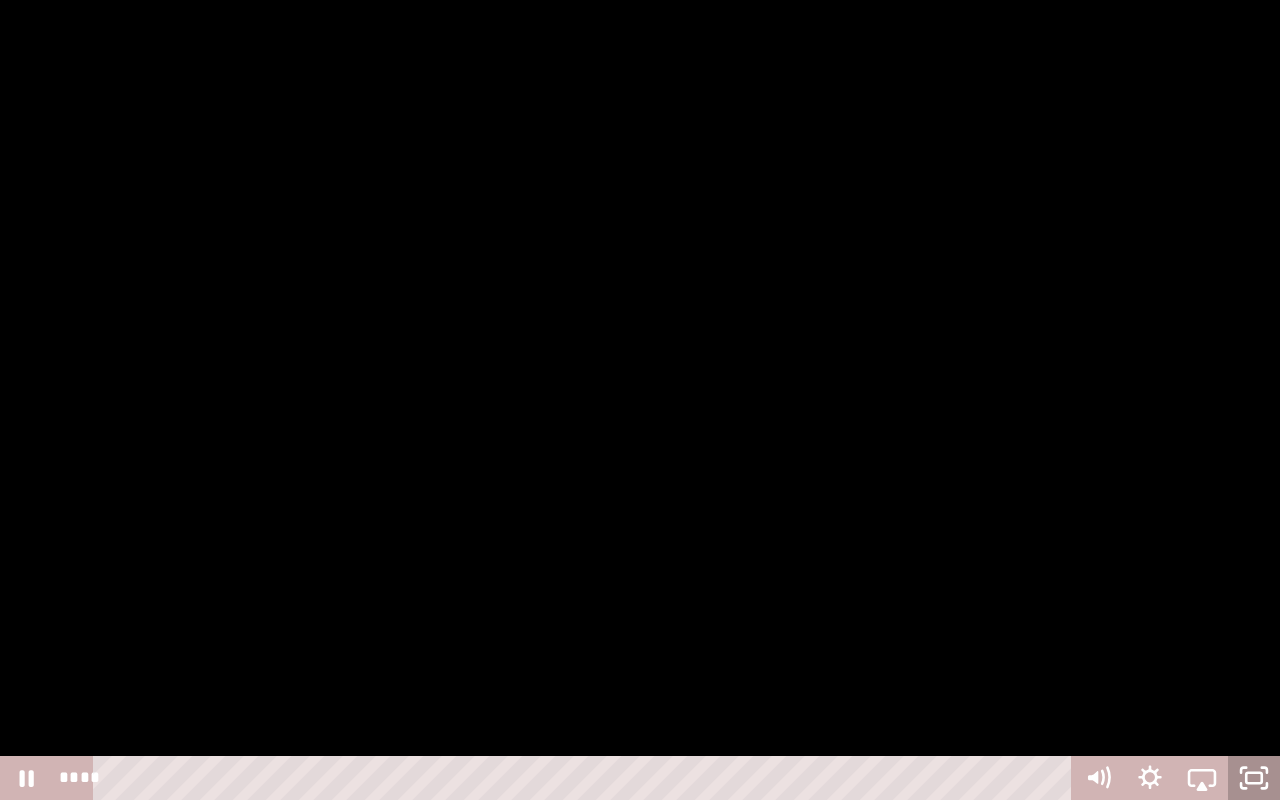 click 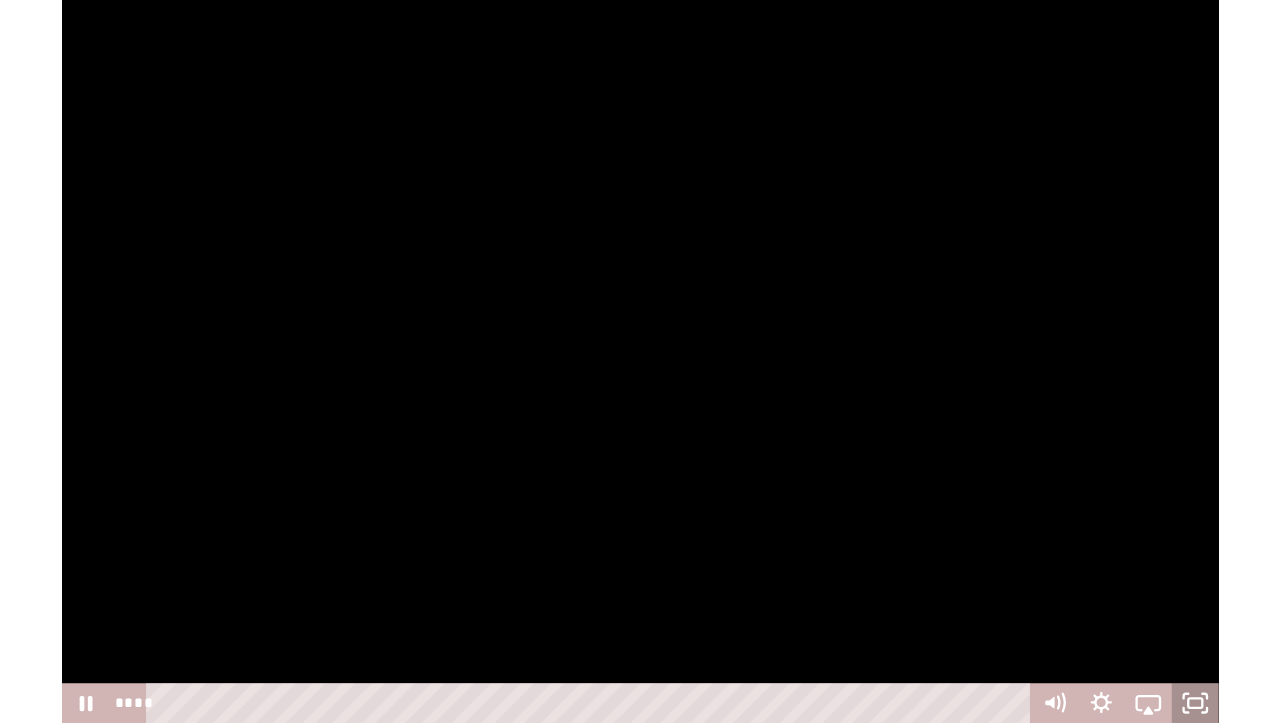 scroll, scrollTop: 225, scrollLeft: 0, axis: vertical 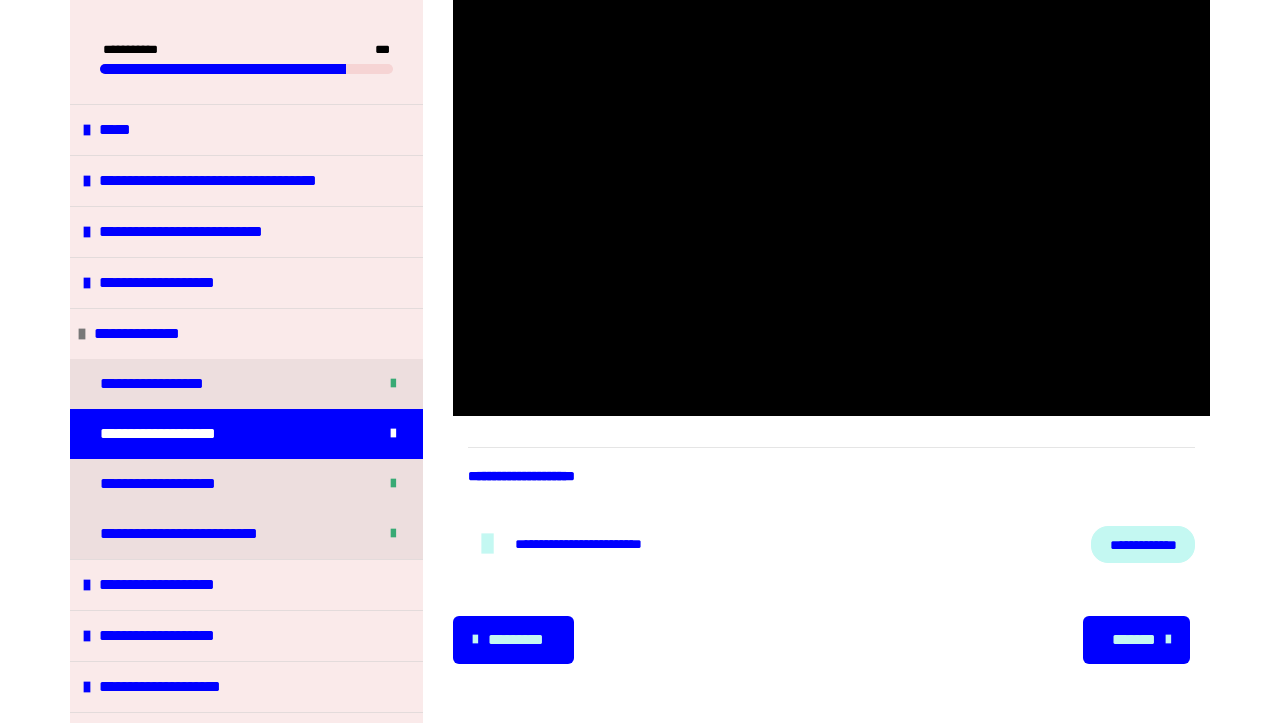 click on "*******" at bounding box center [1134, 640] 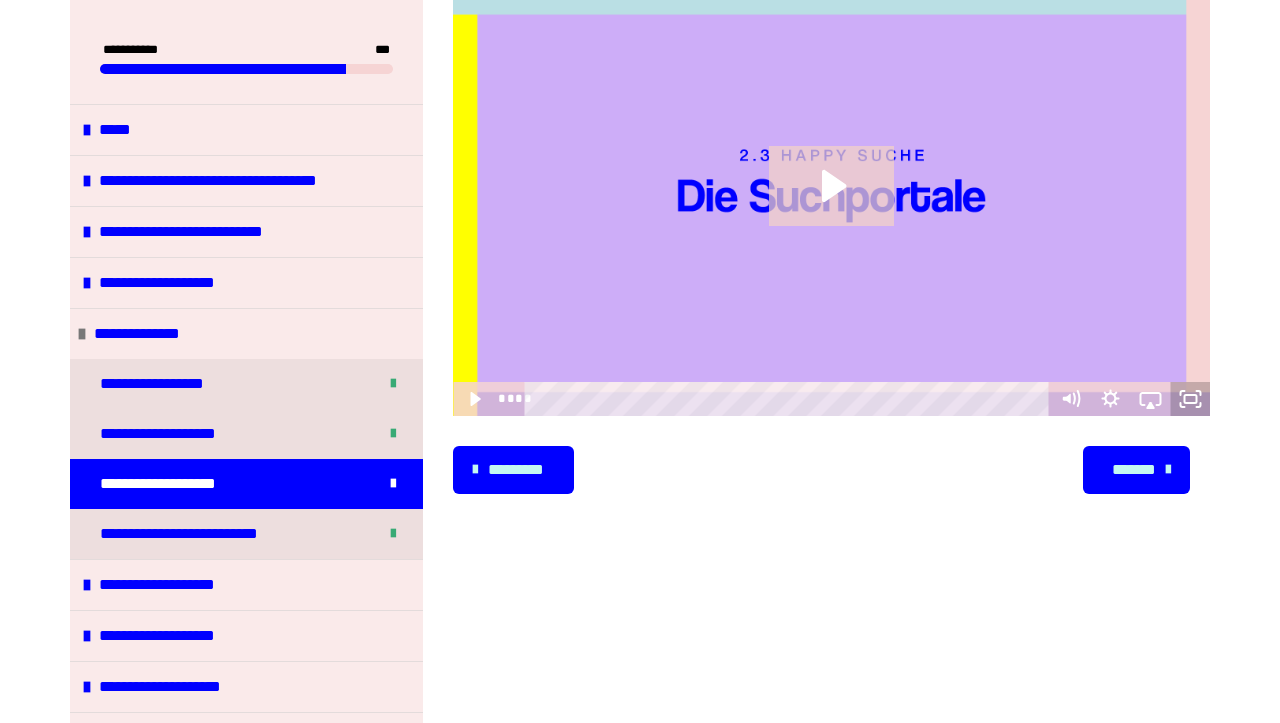 click 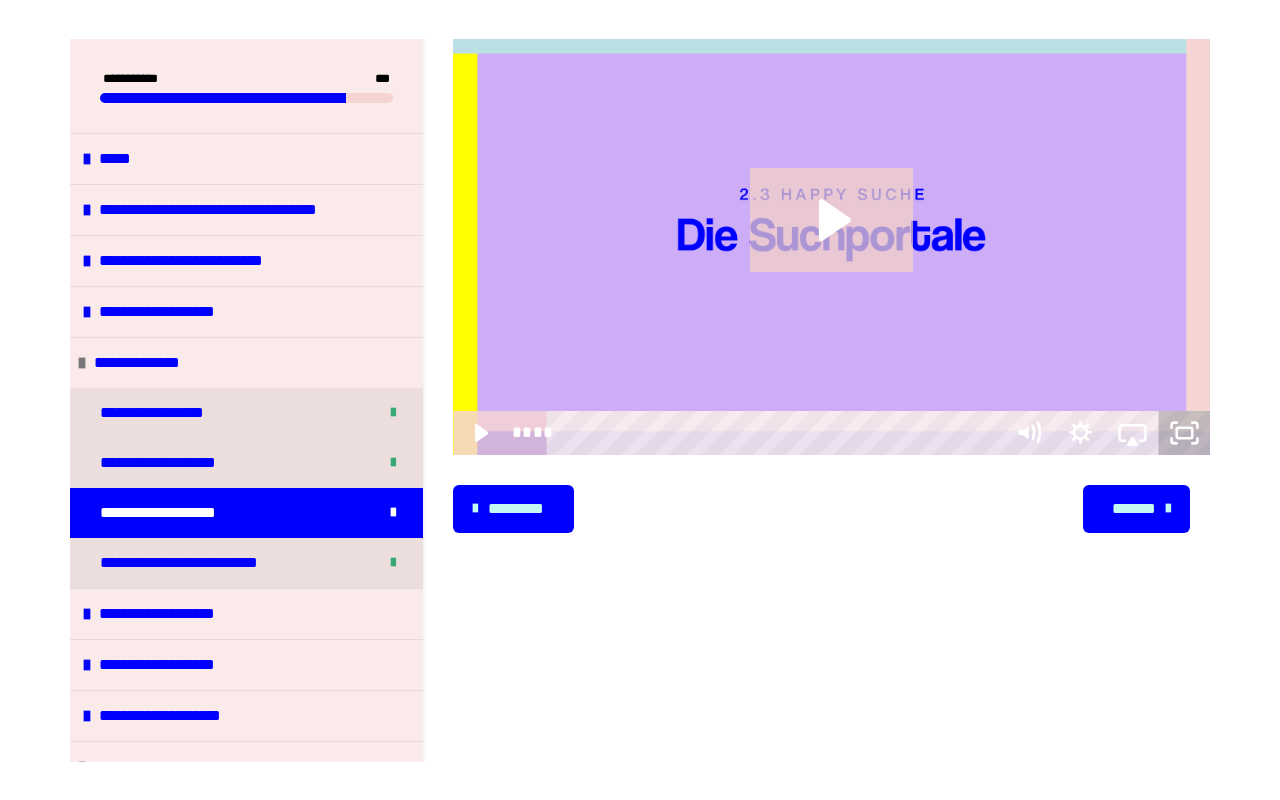 scroll, scrollTop: 0, scrollLeft: 0, axis: both 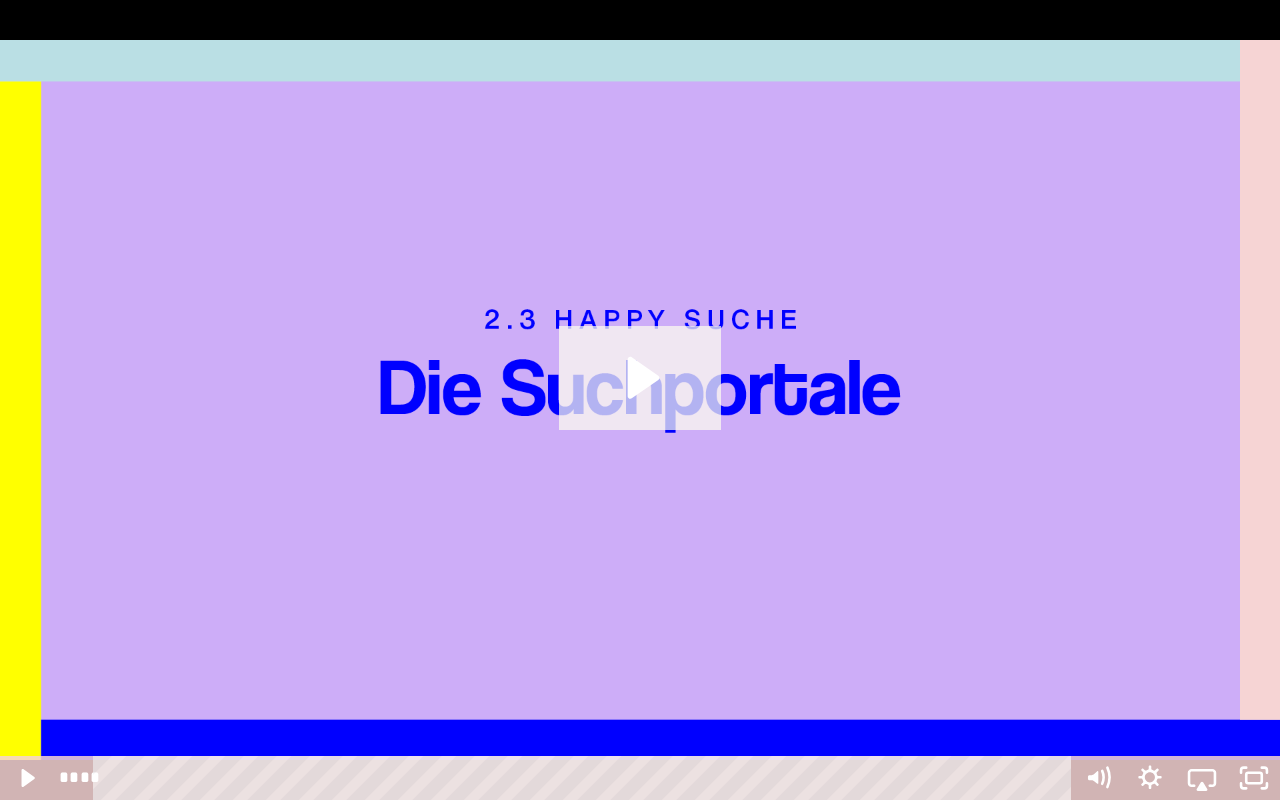 click 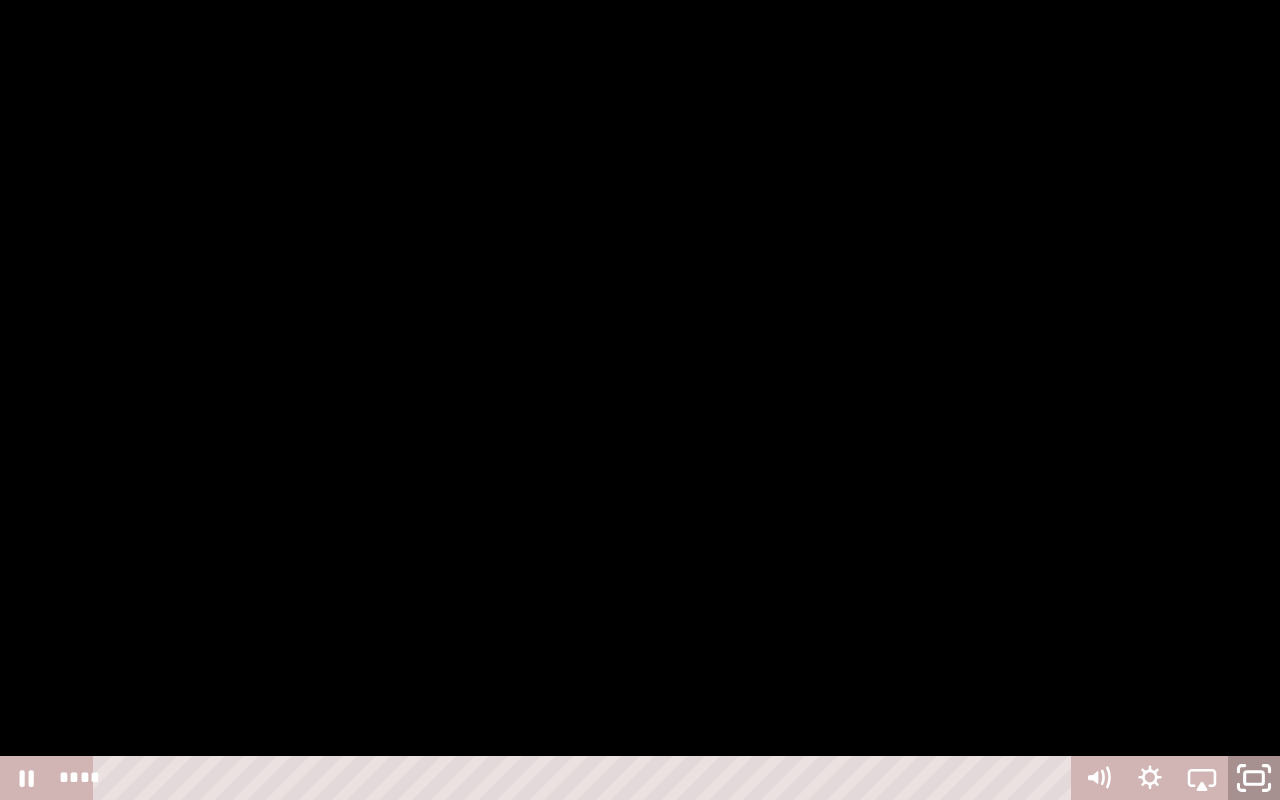 click 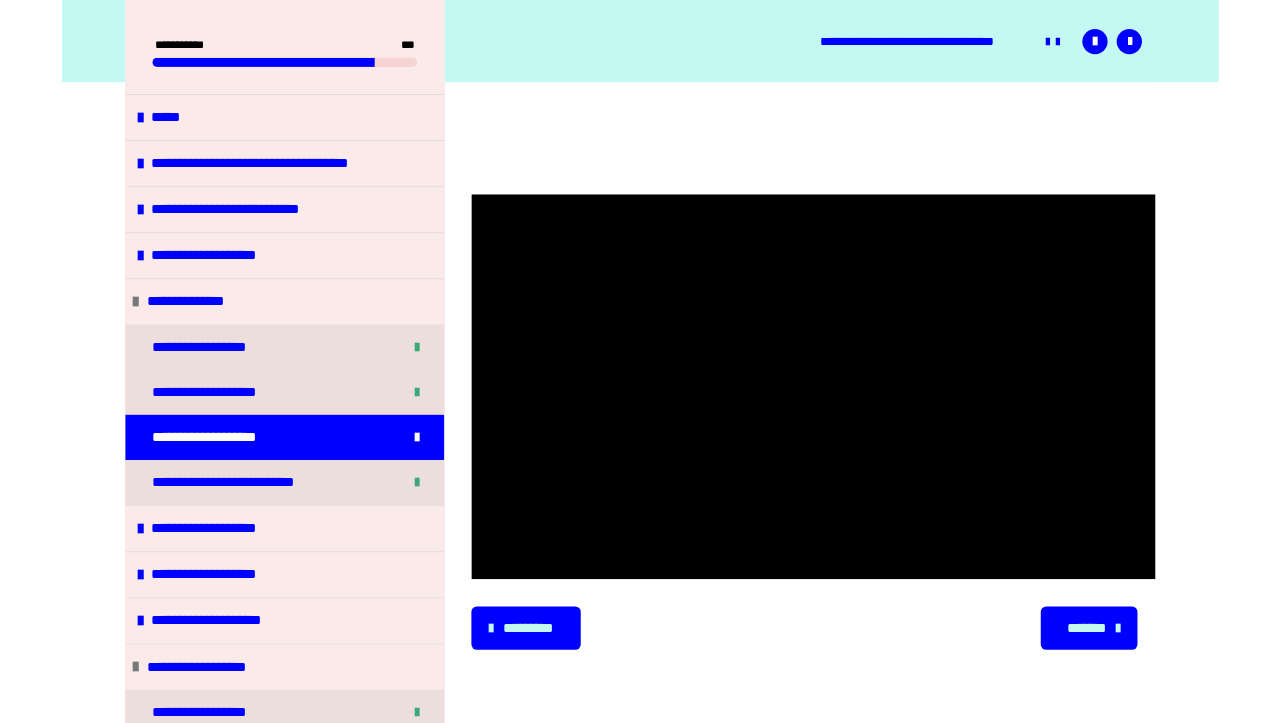 scroll, scrollTop: 225, scrollLeft: 0, axis: vertical 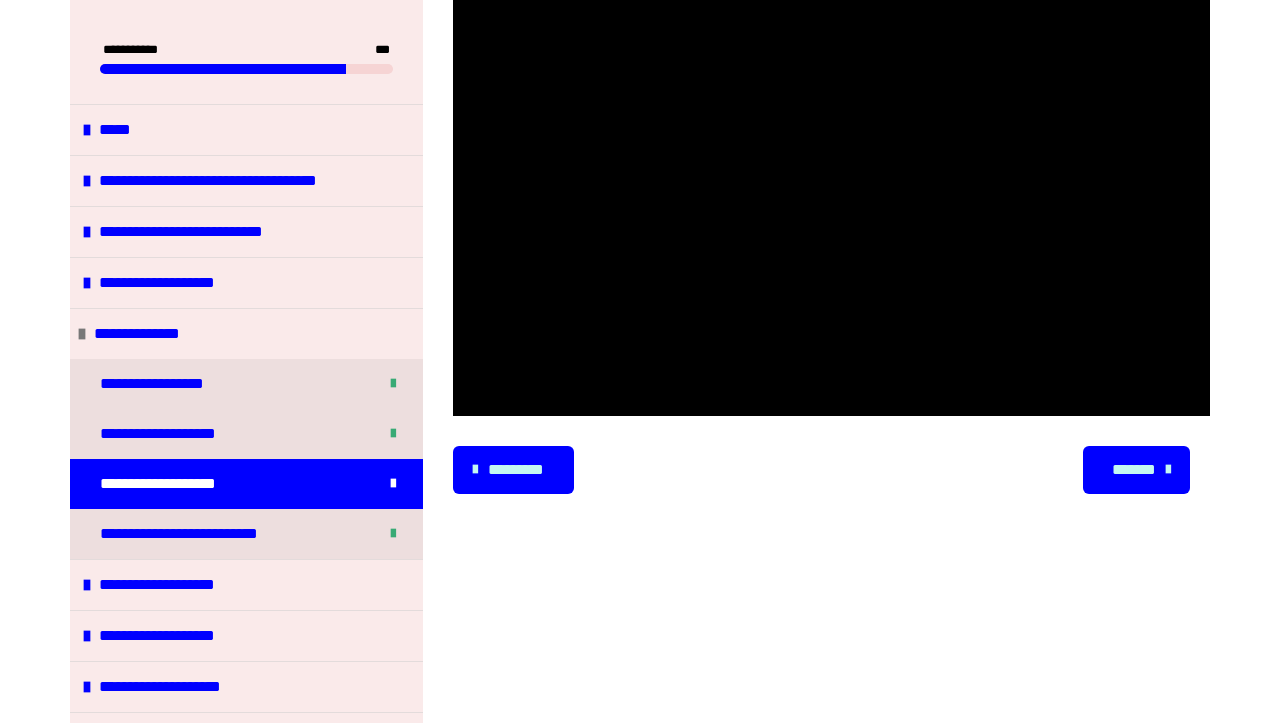 click on "*******" at bounding box center (1136, 470) 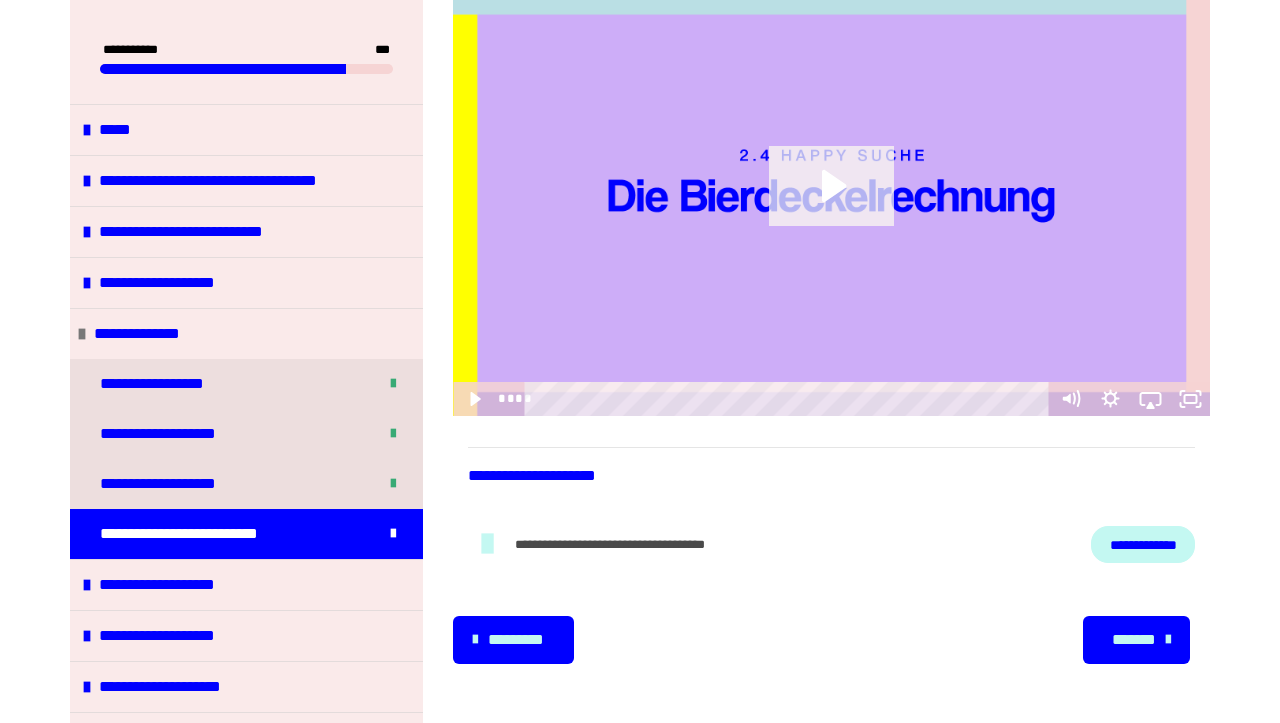 click 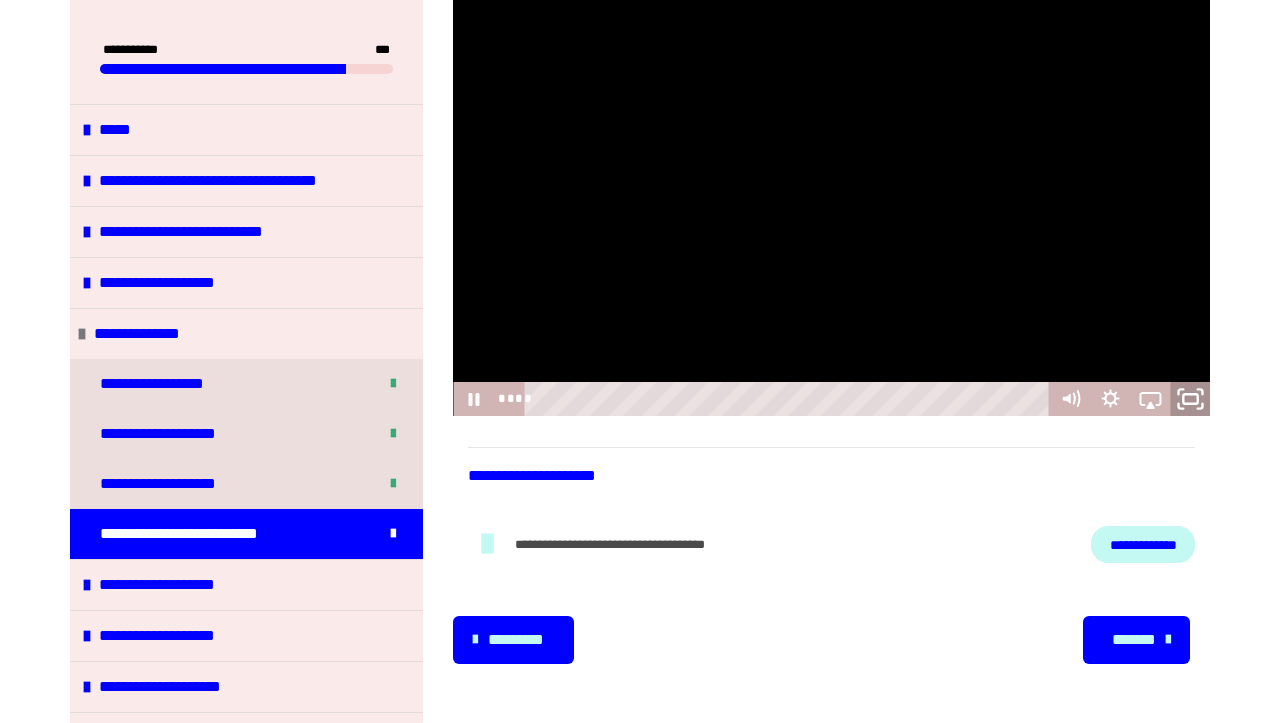 click 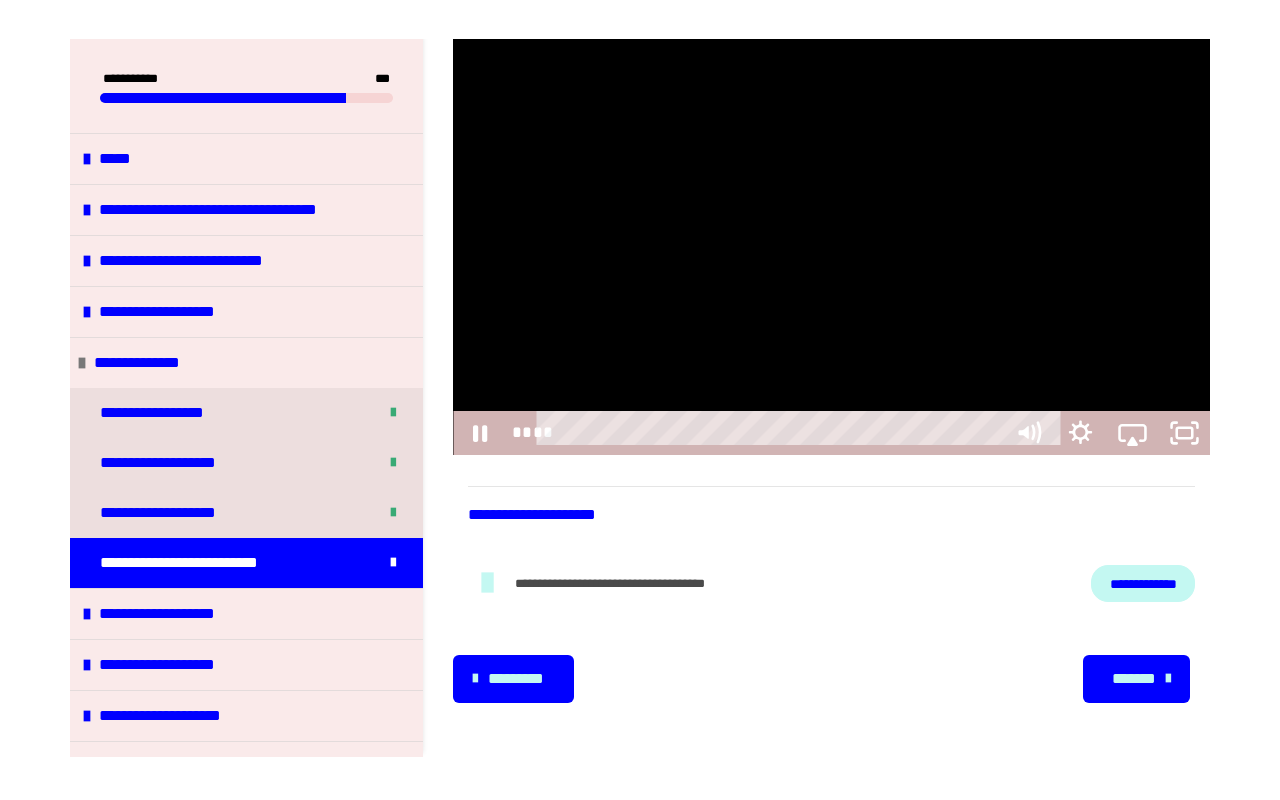 scroll, scrollTop: 0, scrollLeft: 0, axis: both 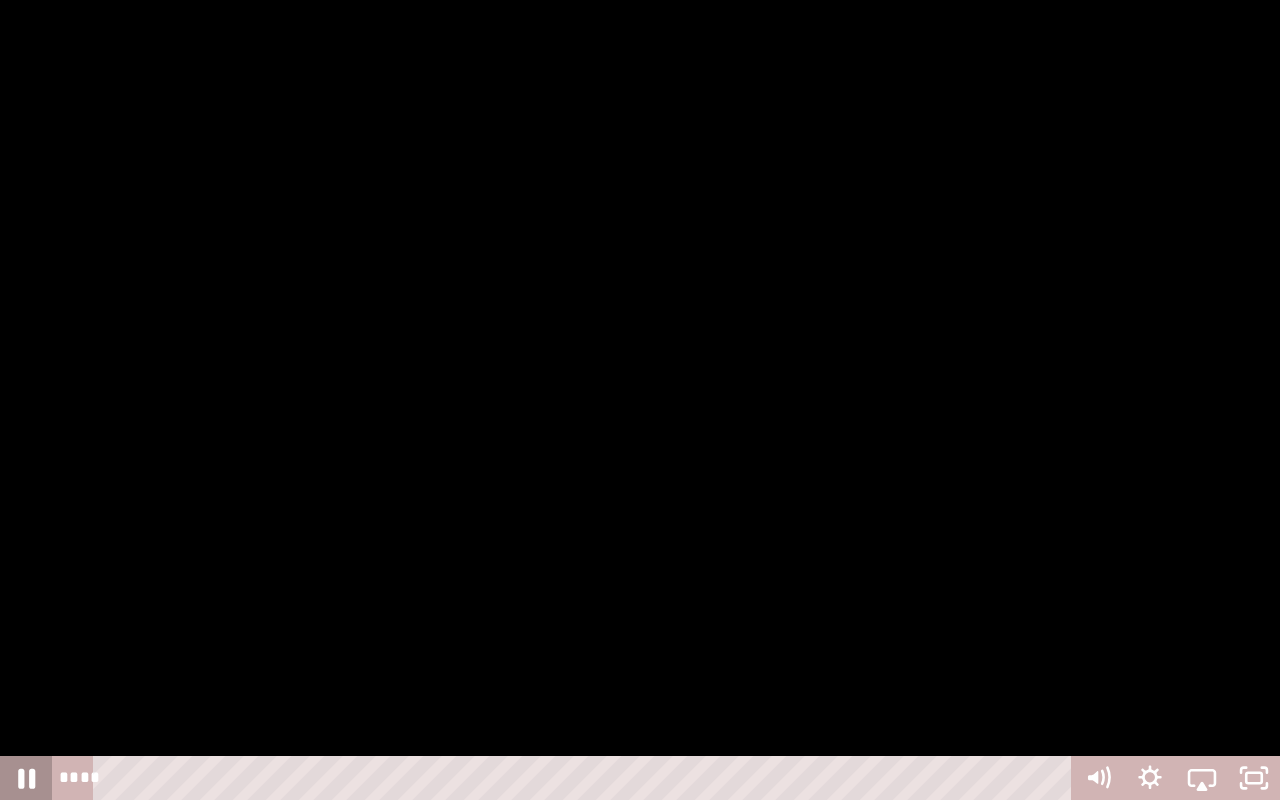 click 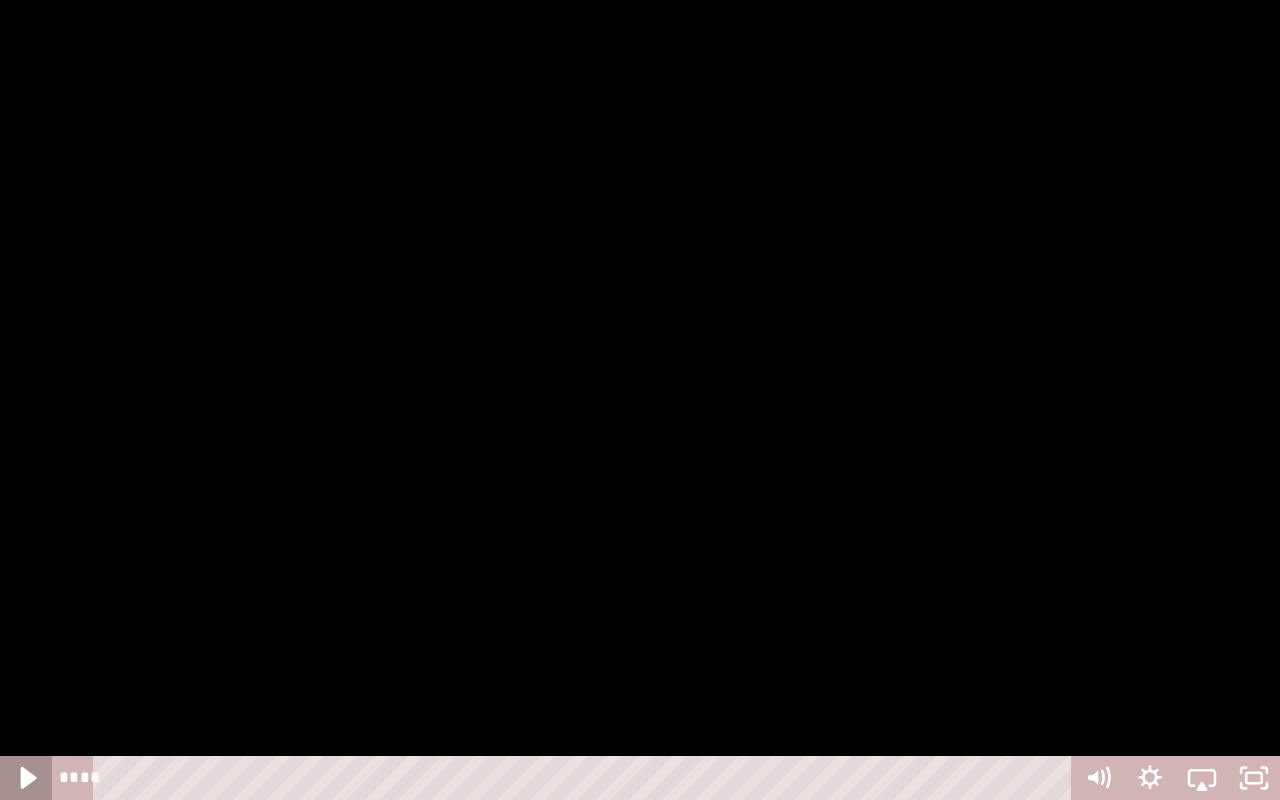 click 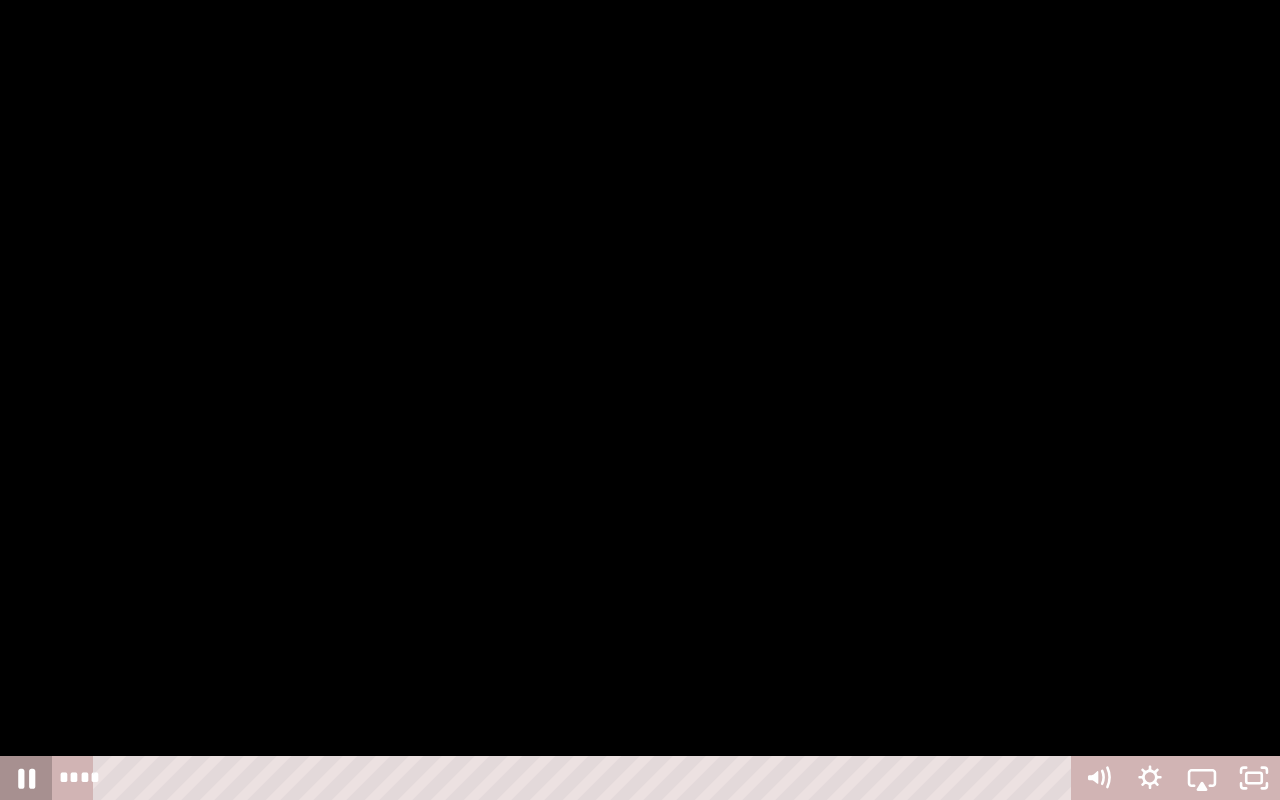 click 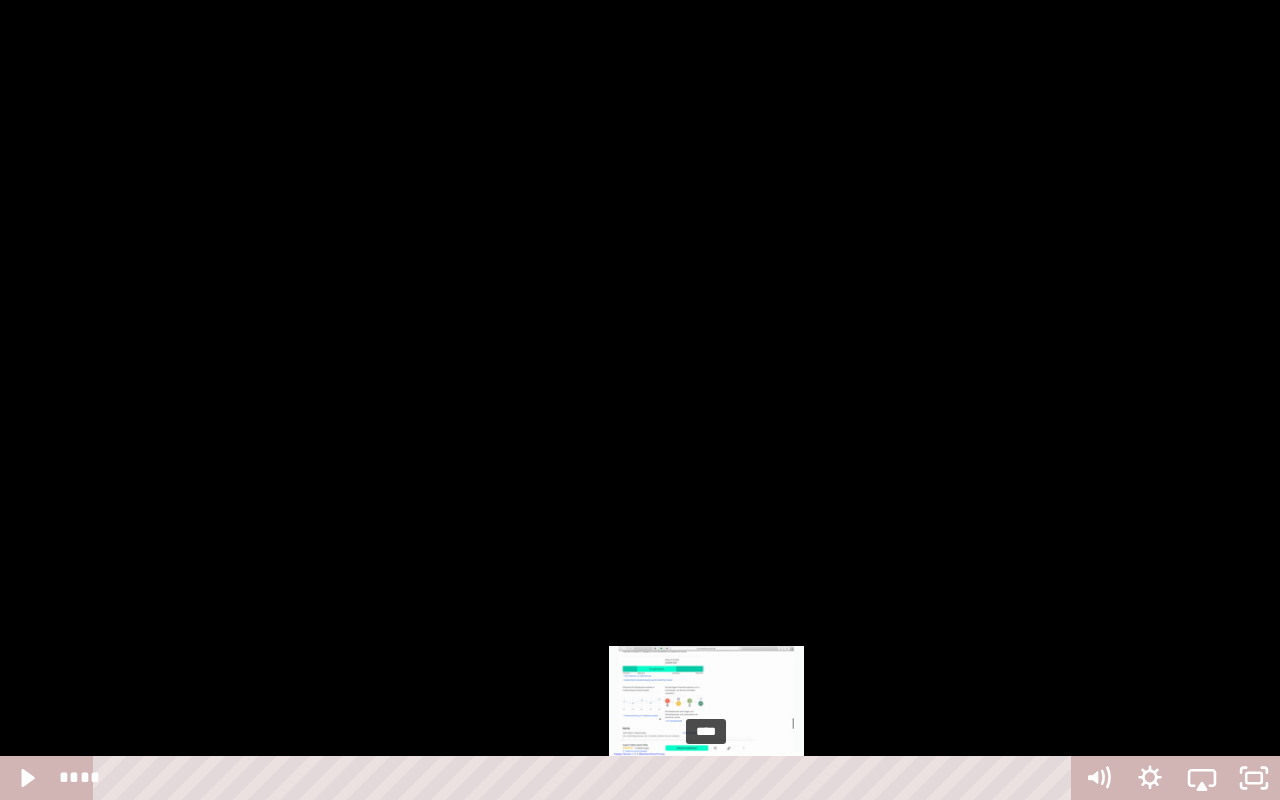 click on "****" at bounding box center (586, 778) 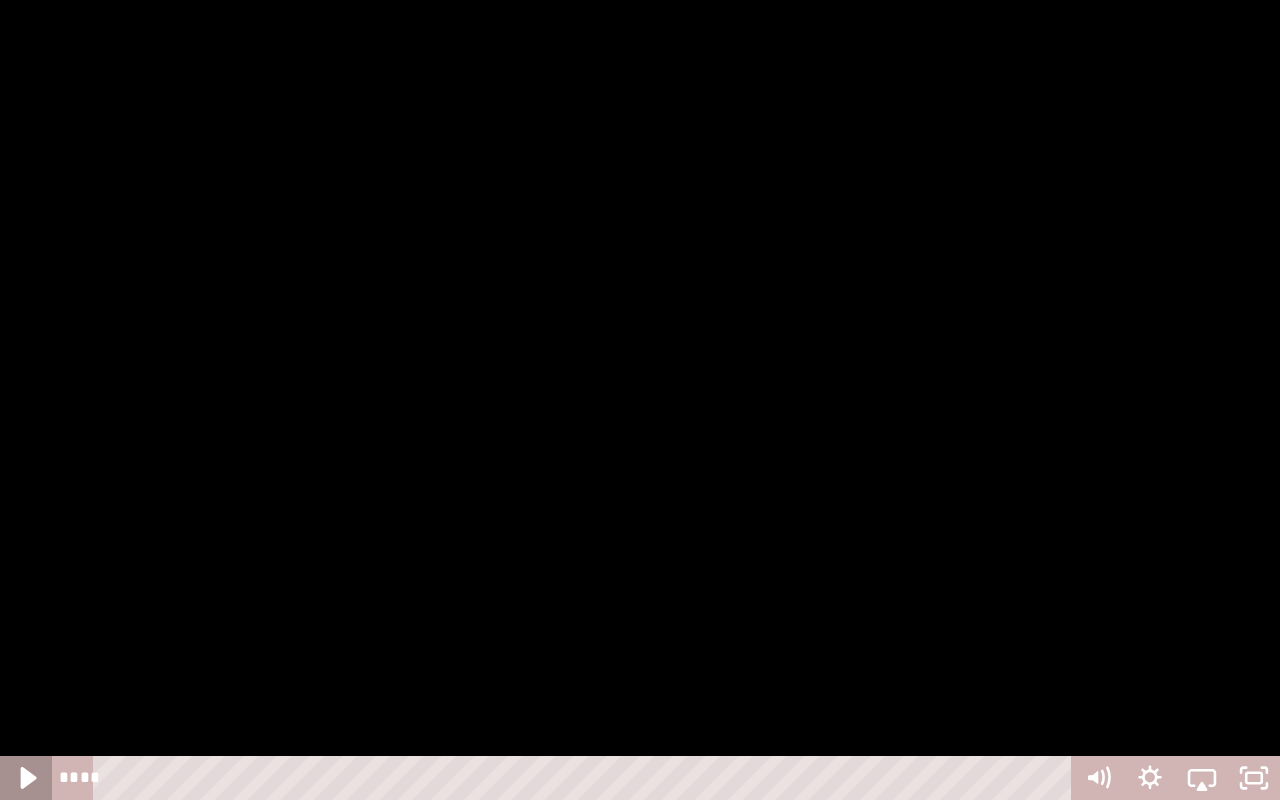 click 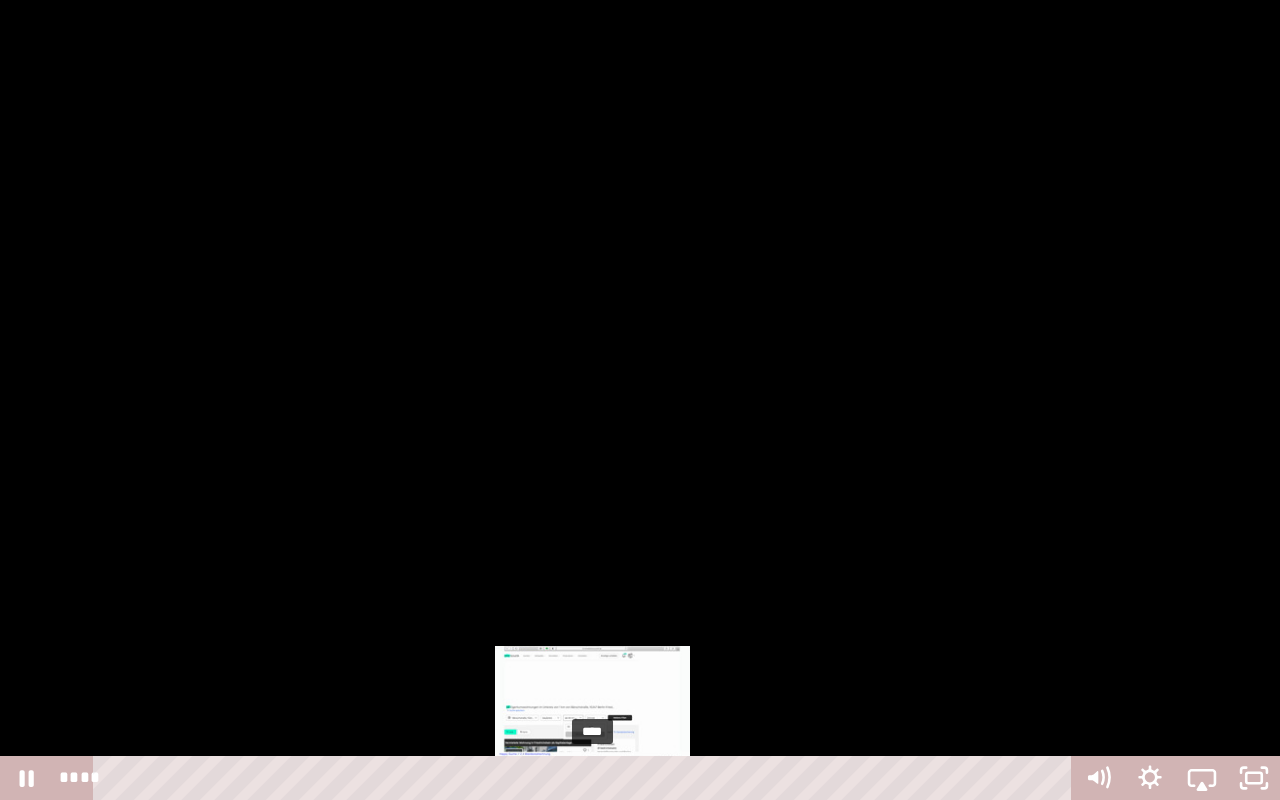 click on "****" at bounding box center (586, 778) 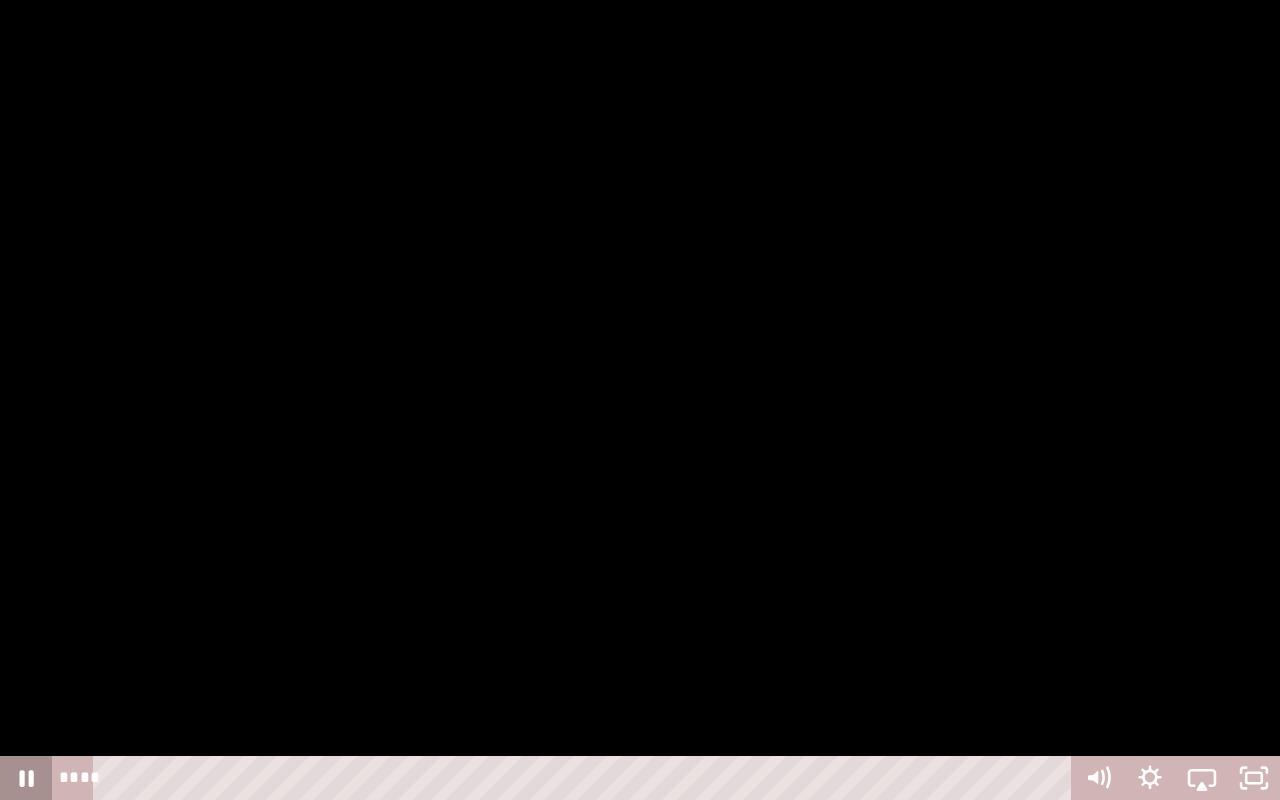 click 